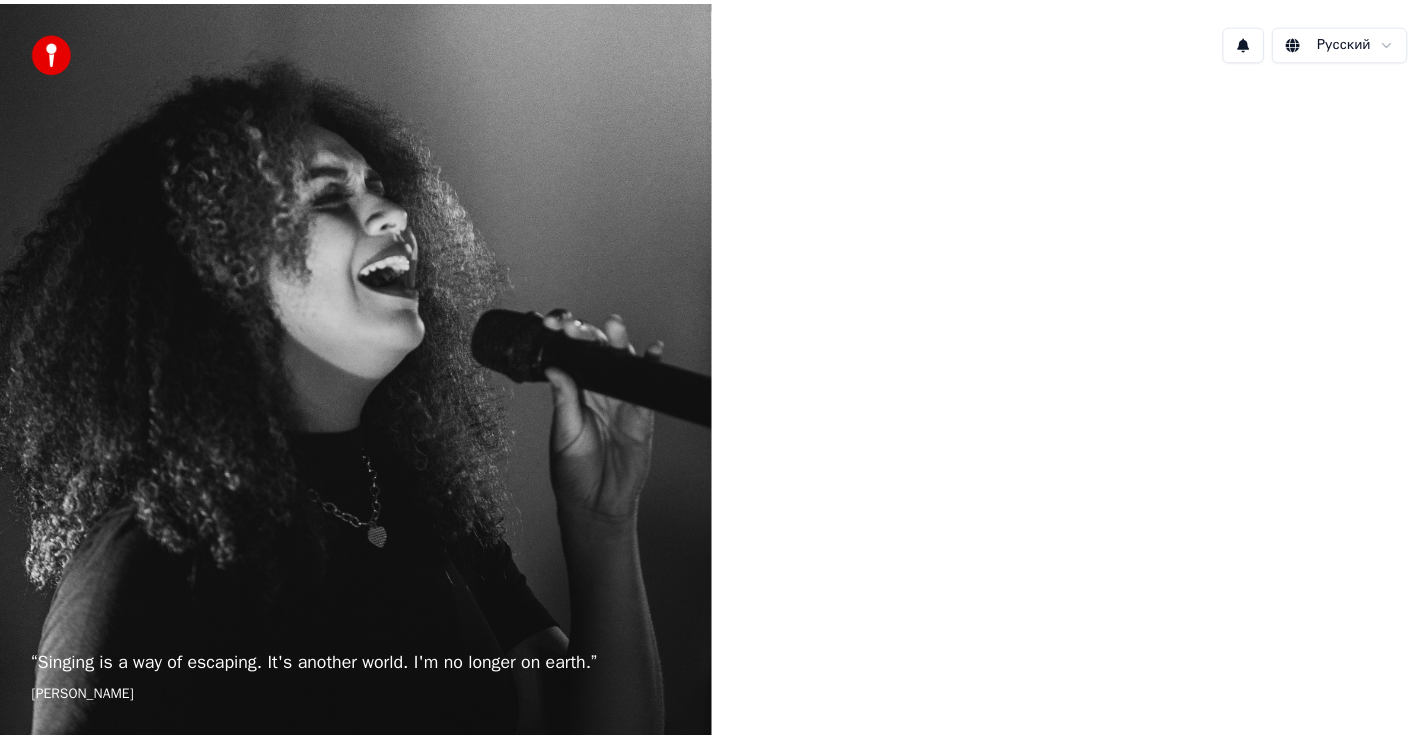 scroll, scrollTop: 0, scrollLeft: 0, axis: both 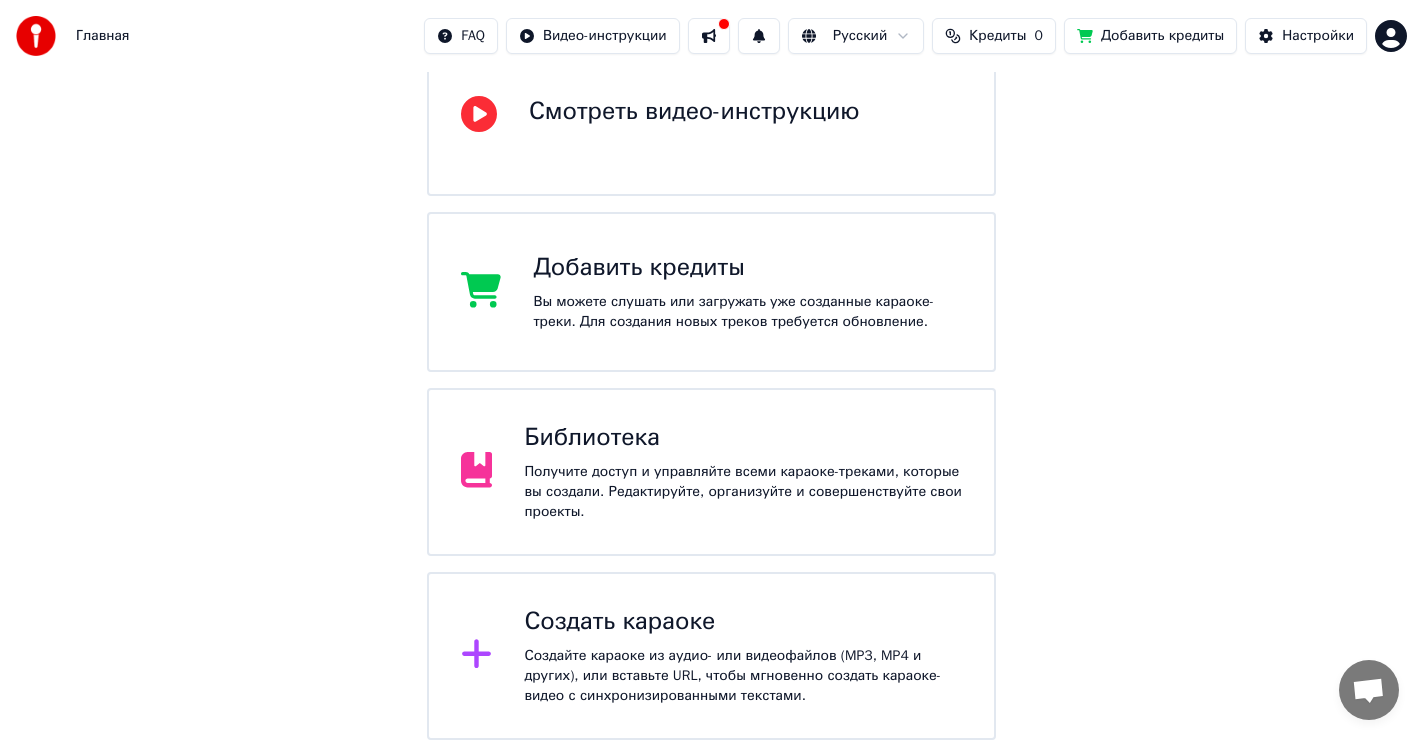 click on "Создать караоке Создайте караоке из аудио- или видеофайлов (MP3, MP4 и других), или вставьте URL, чтобы мгновенно создать караоке-видео с синхронизированными текстами." at bounding box center (743, 656) 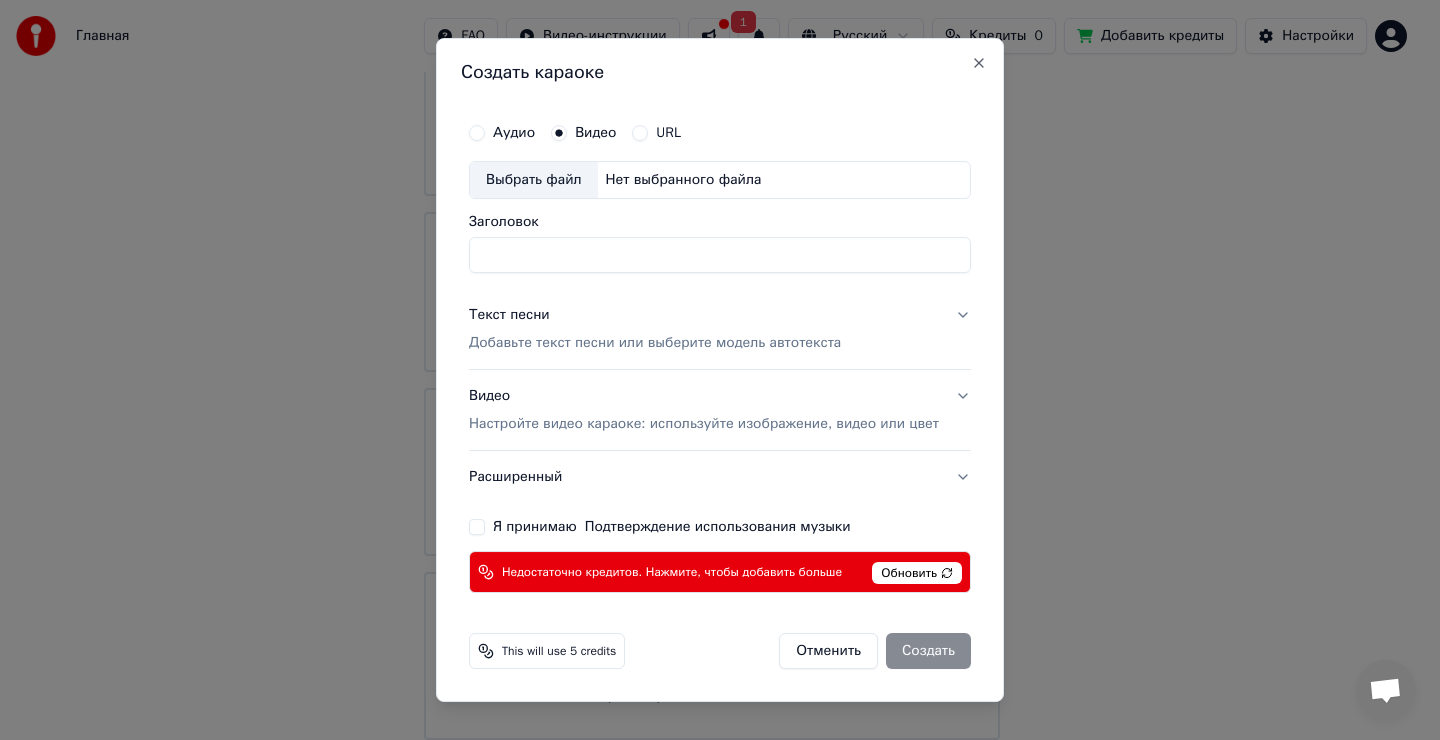 click on "Выбрать файл" at bounding box center [534, 180] 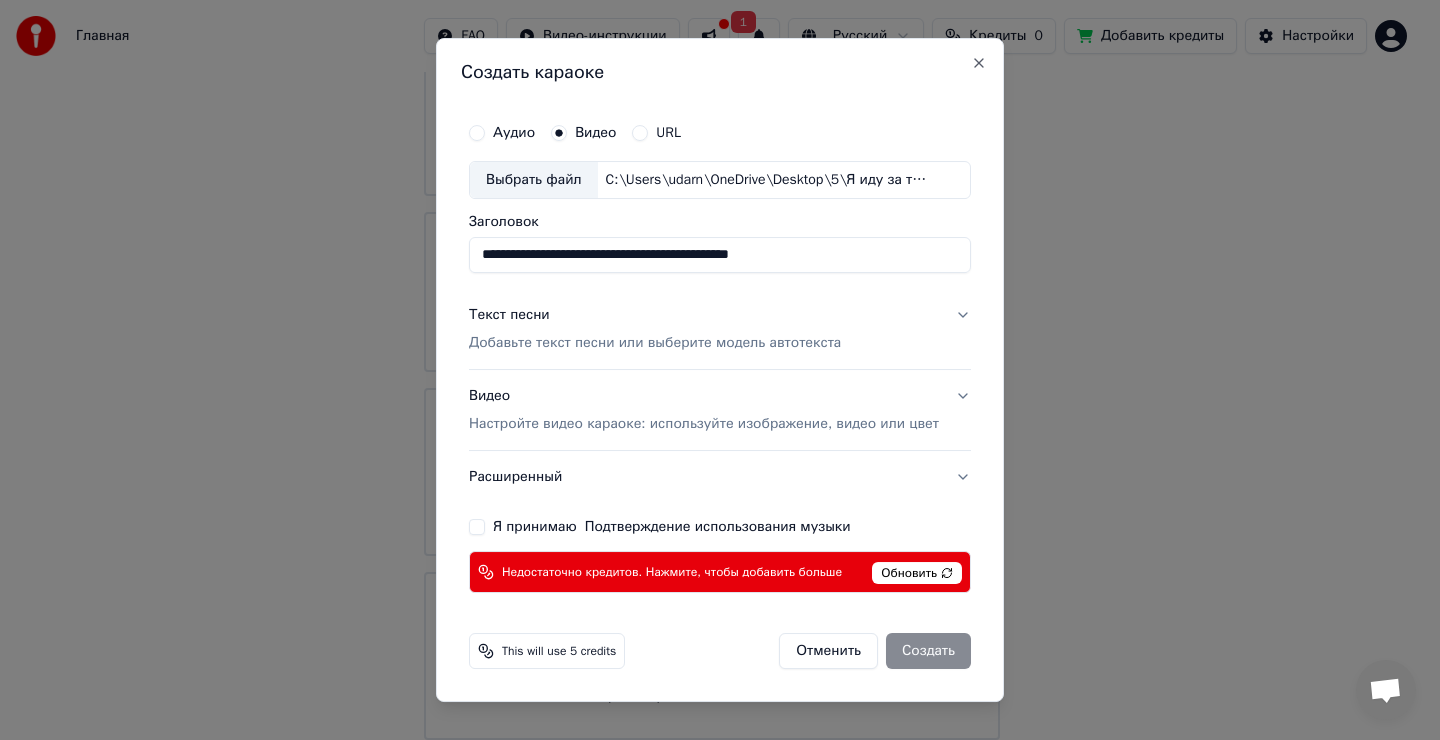type on "**********" 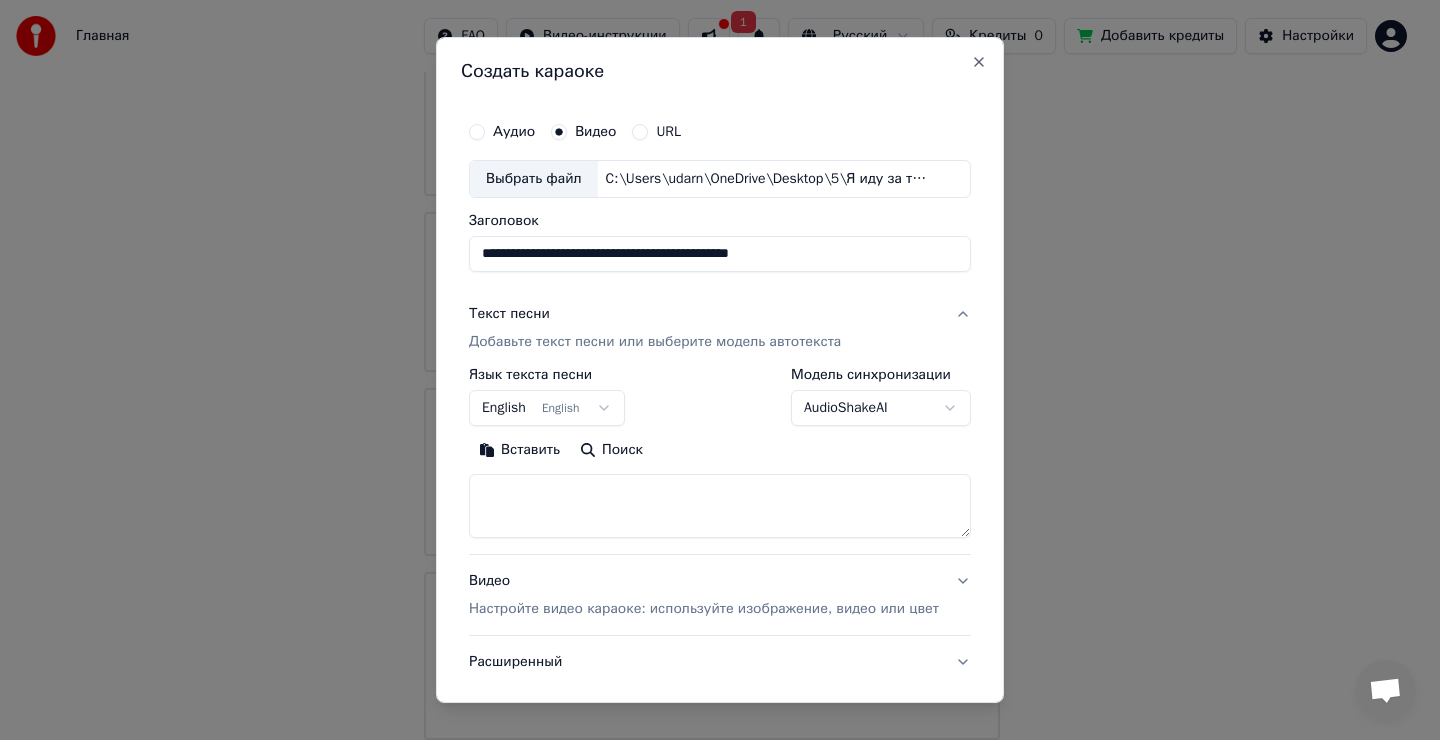 click at bounding box center [720, 506] 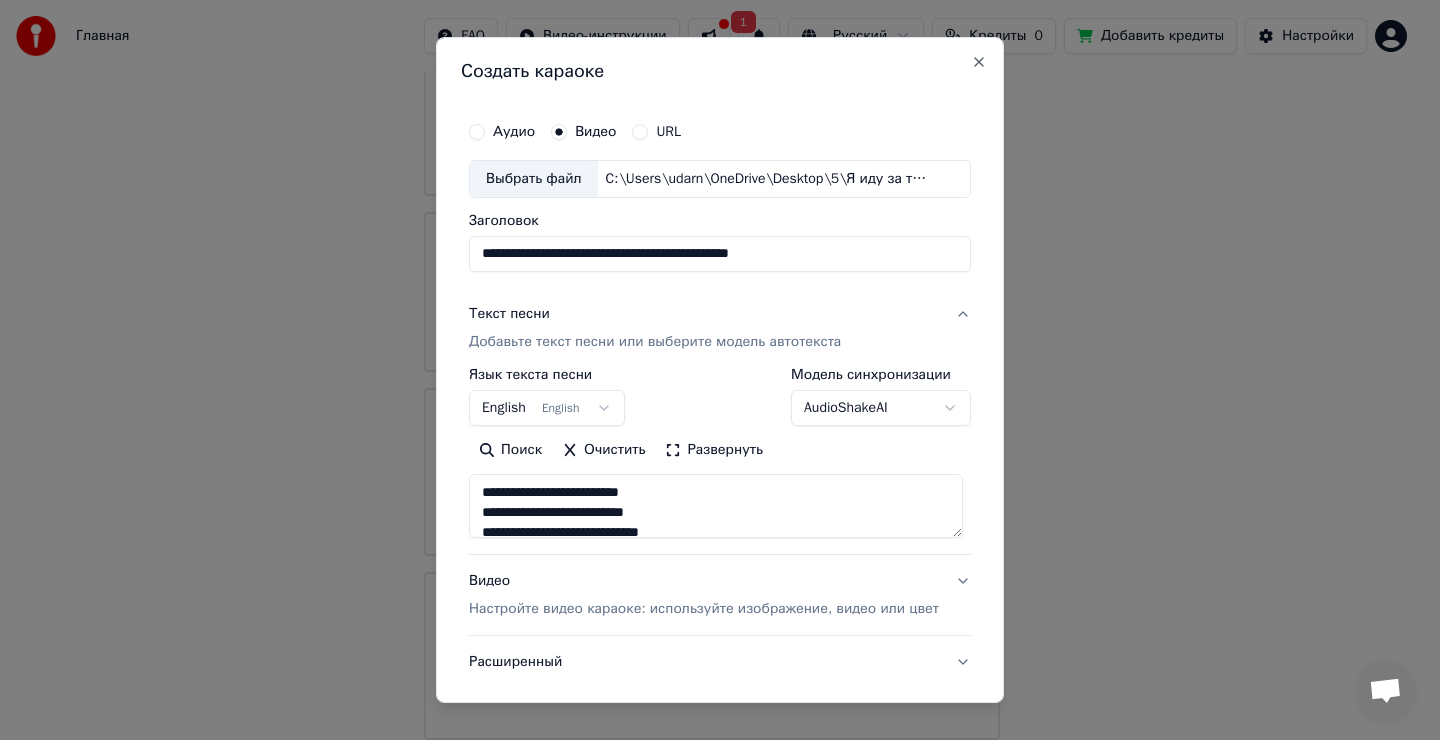 click at bounding box center (716, 506) 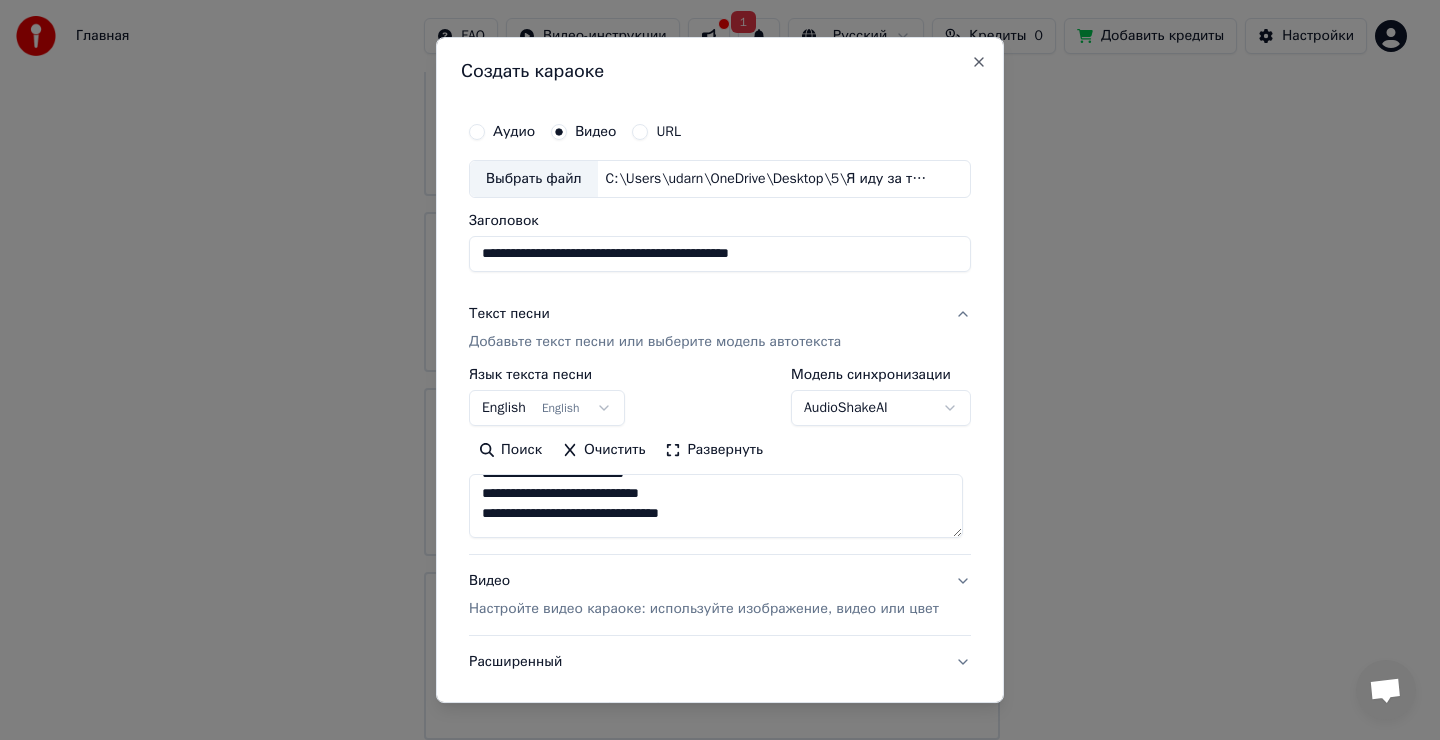 scroll, scrollTop: 40, scrollLeft: 0, axis: vertical 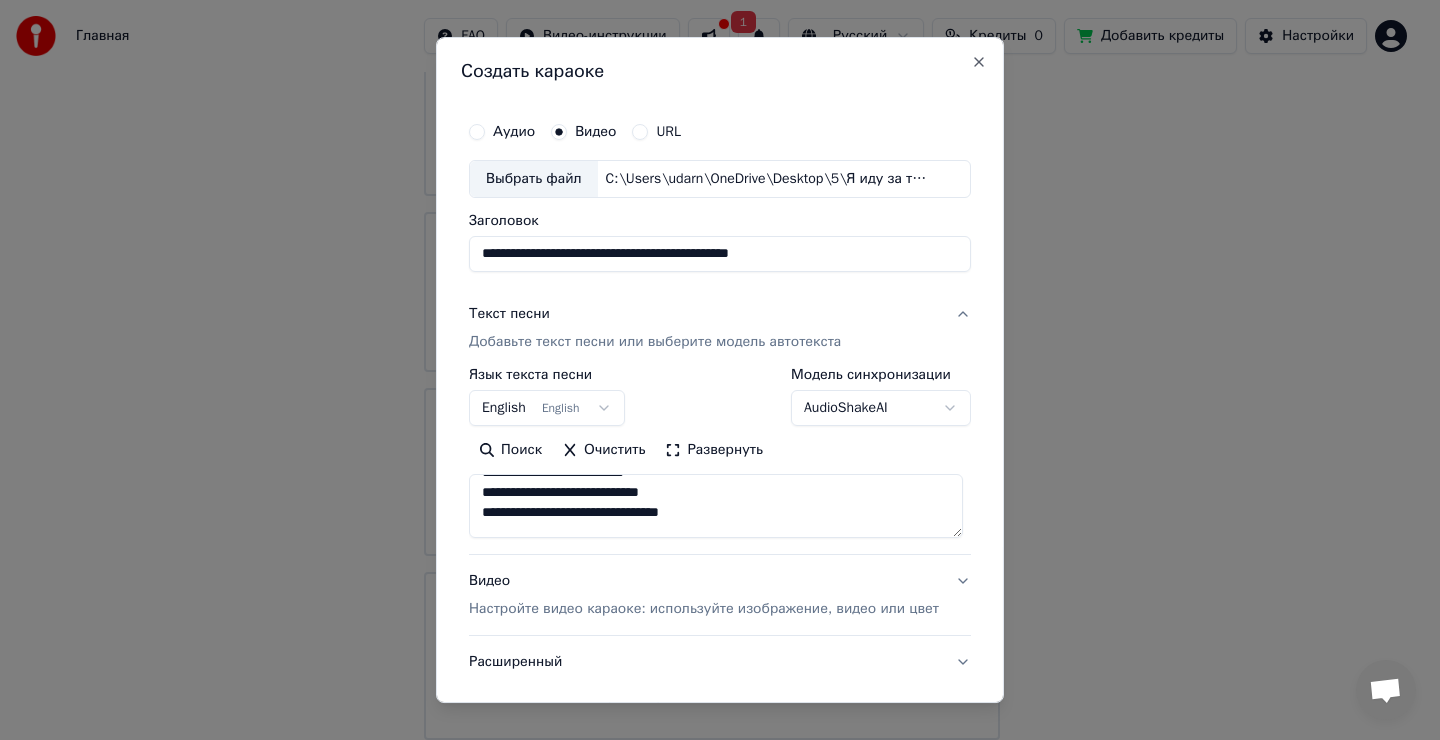 click at bounding box center (716, 506) 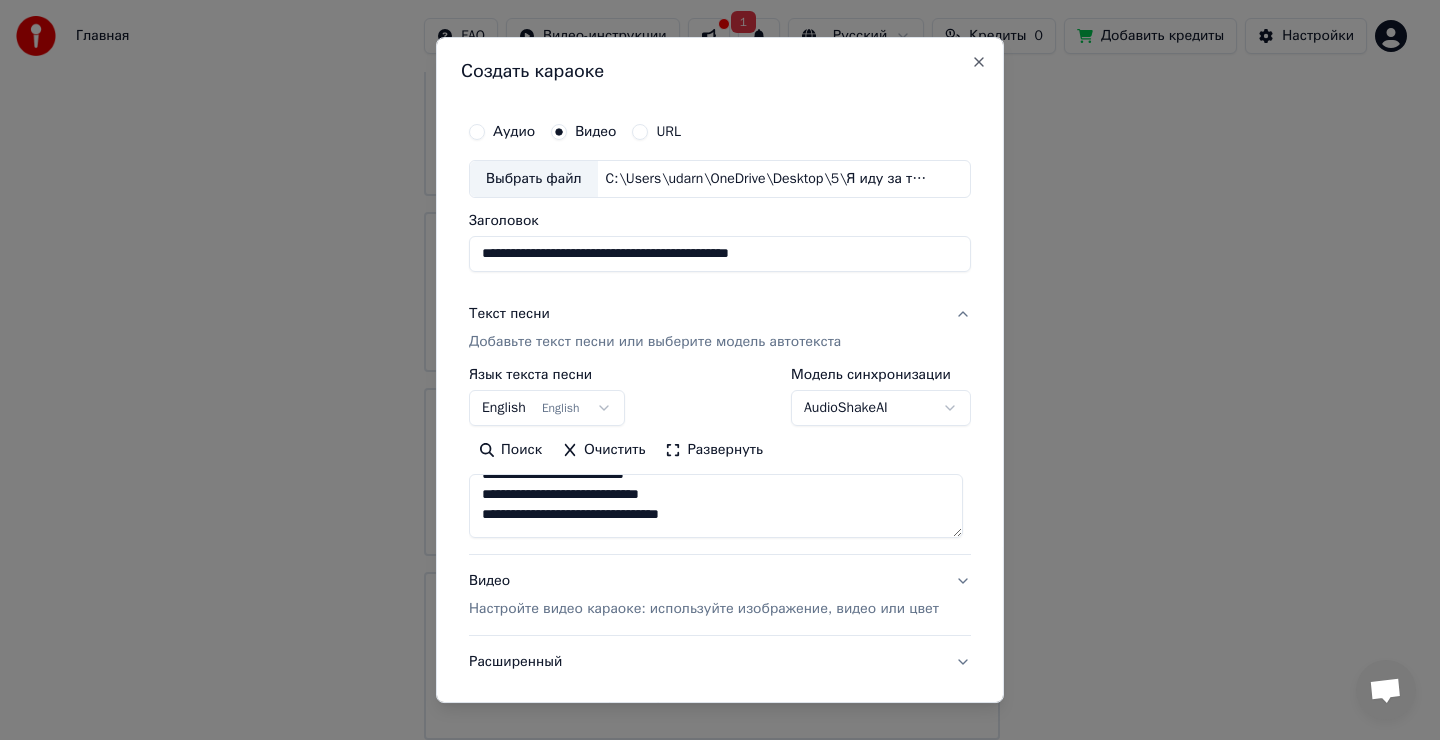 scroll, scrollTop: 40, scrollLeft: 0, axis: vertical 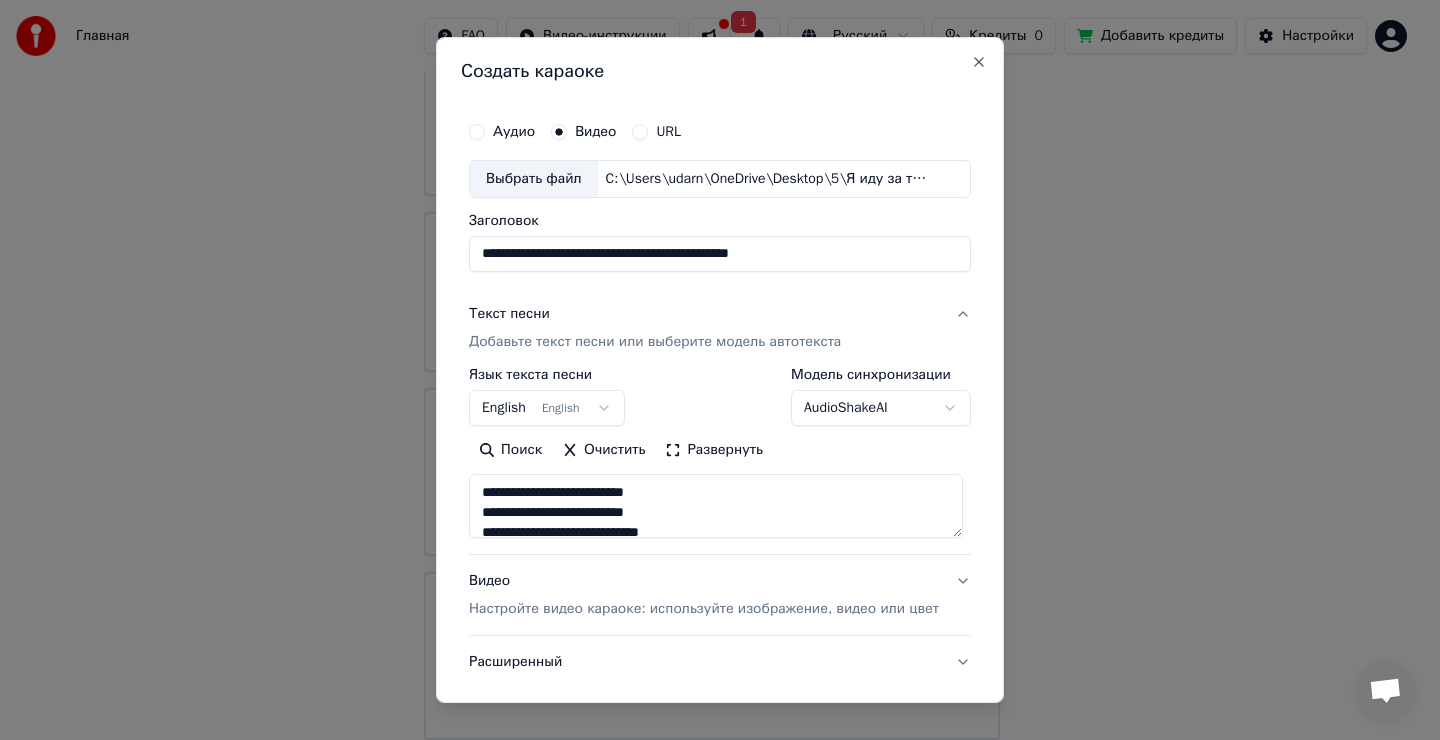 type on "**********" 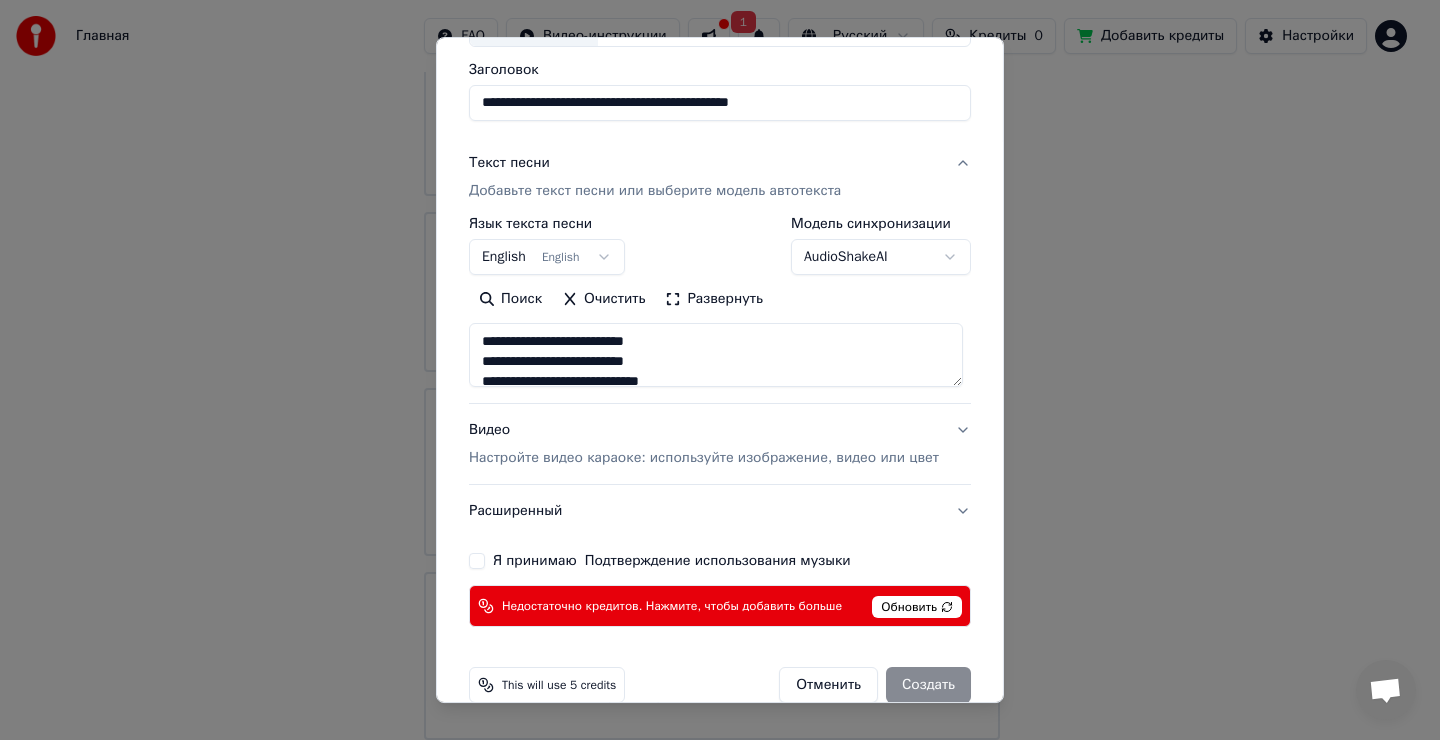 scroll, scrollTop: 184, scrollLeft: 0, axis: vertical 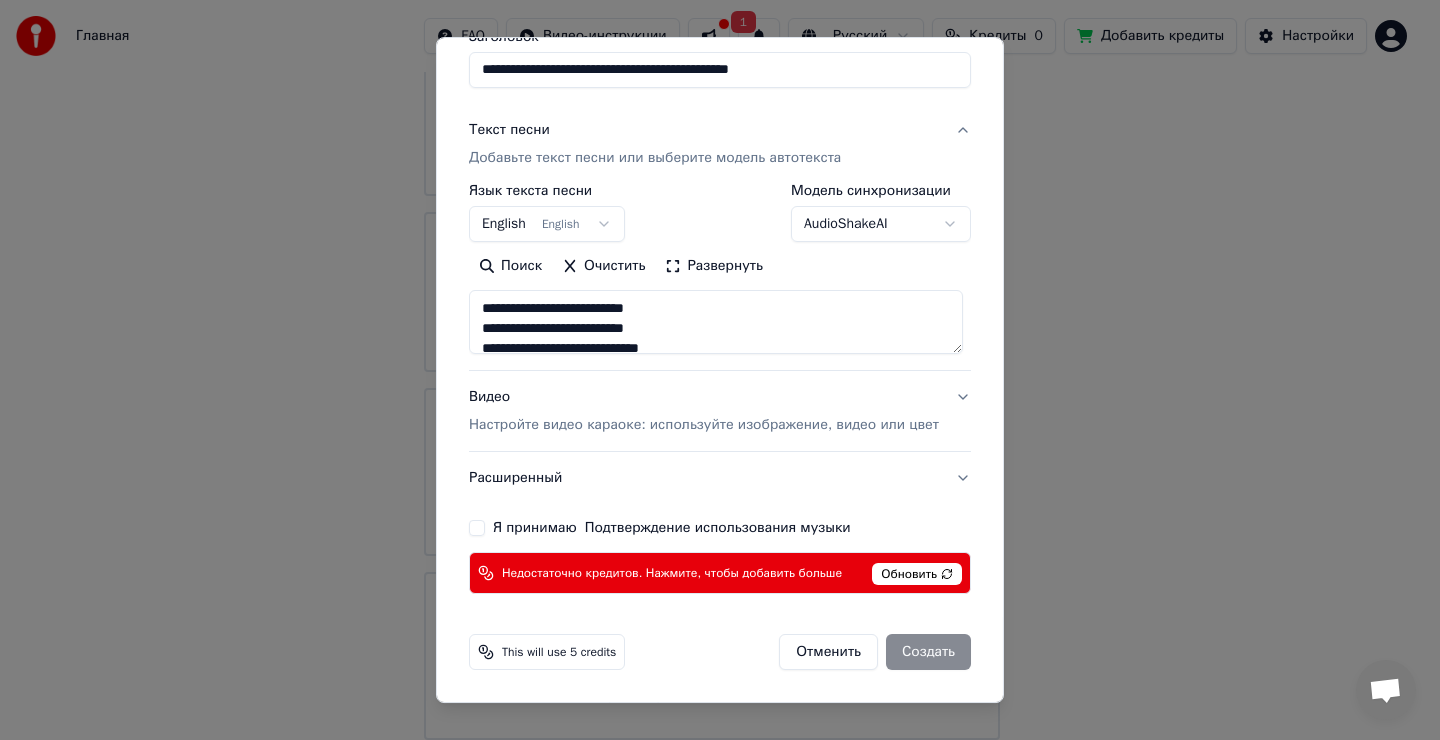 click on "English English" at bounding box center (547, 224) 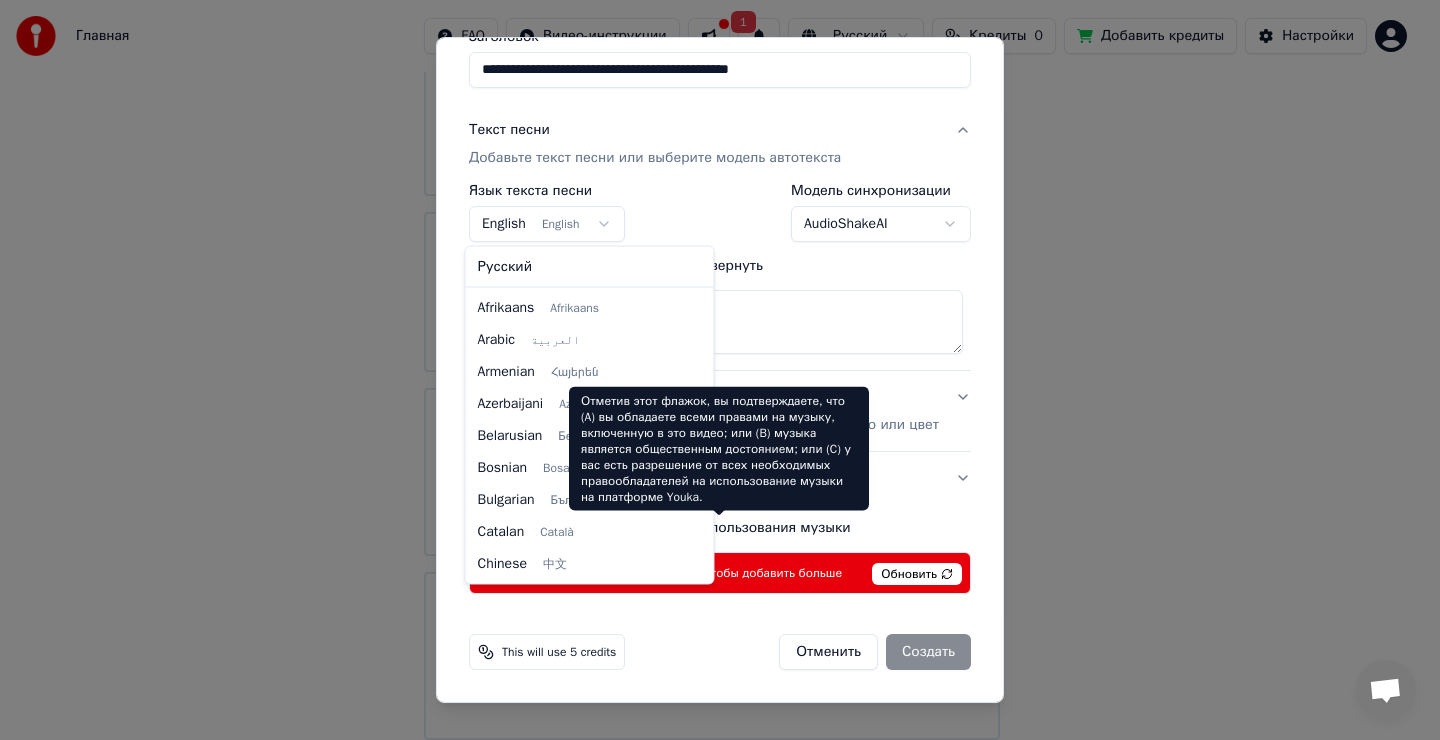 scroll, scrollTop: 160, scrollLeft: 0, axis: vertical 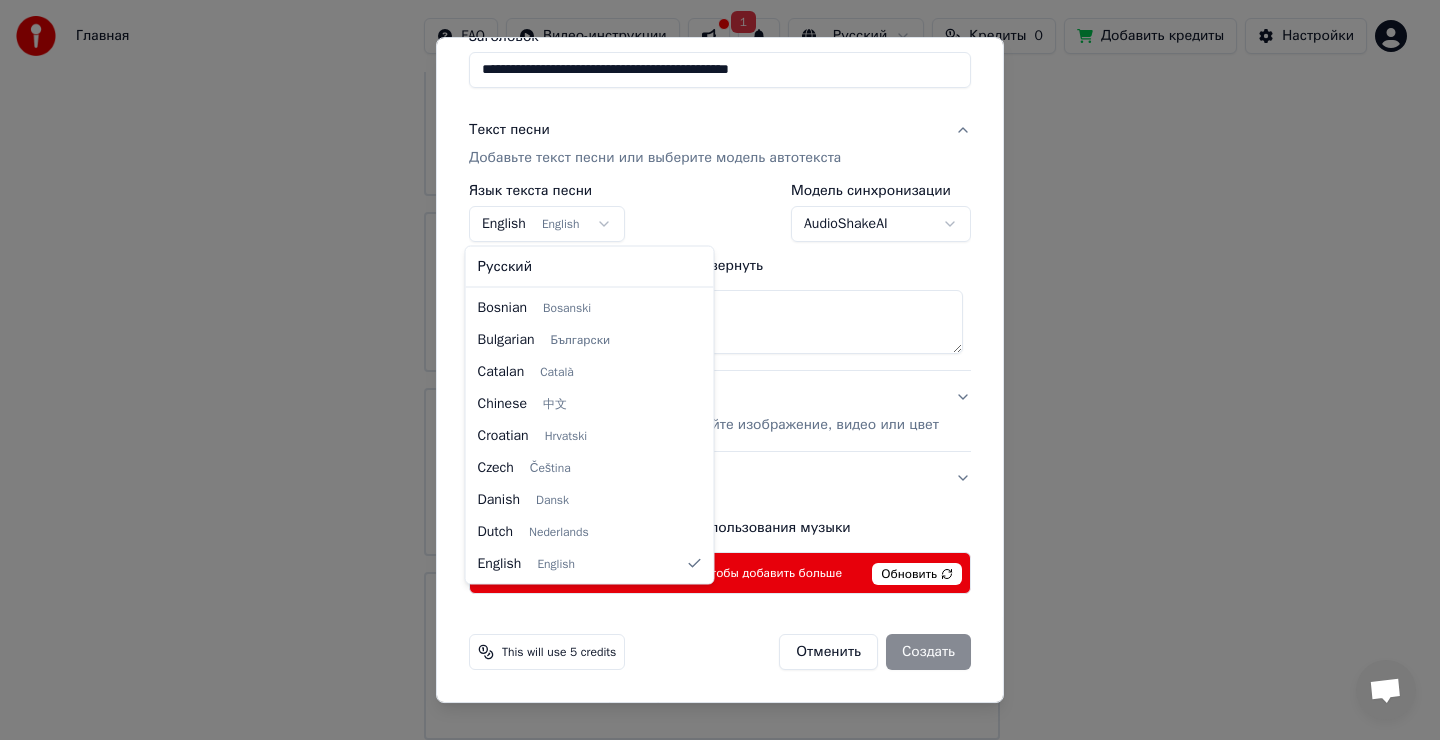 select on "**" 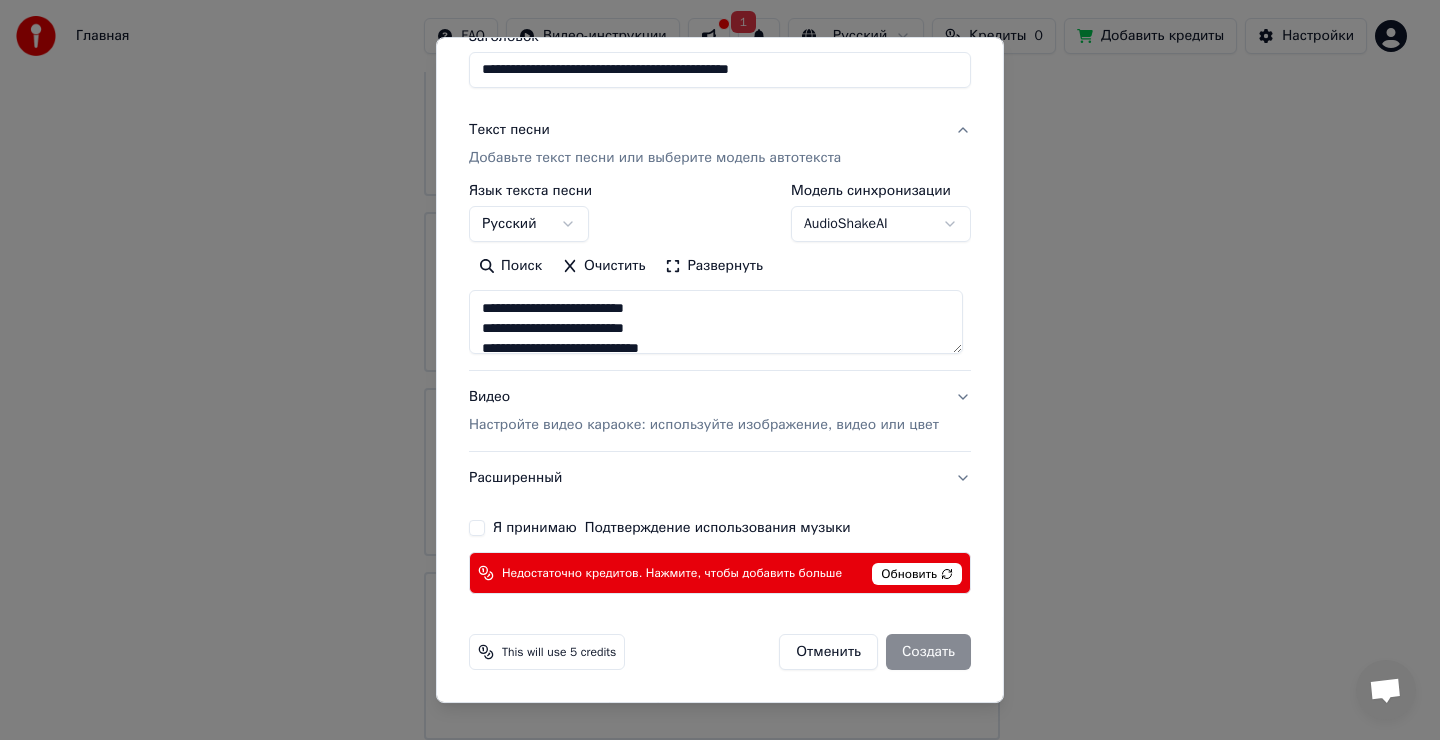 click on "Я принимаю   Подтверждение использования музыки" at bounding box center (477, 528) 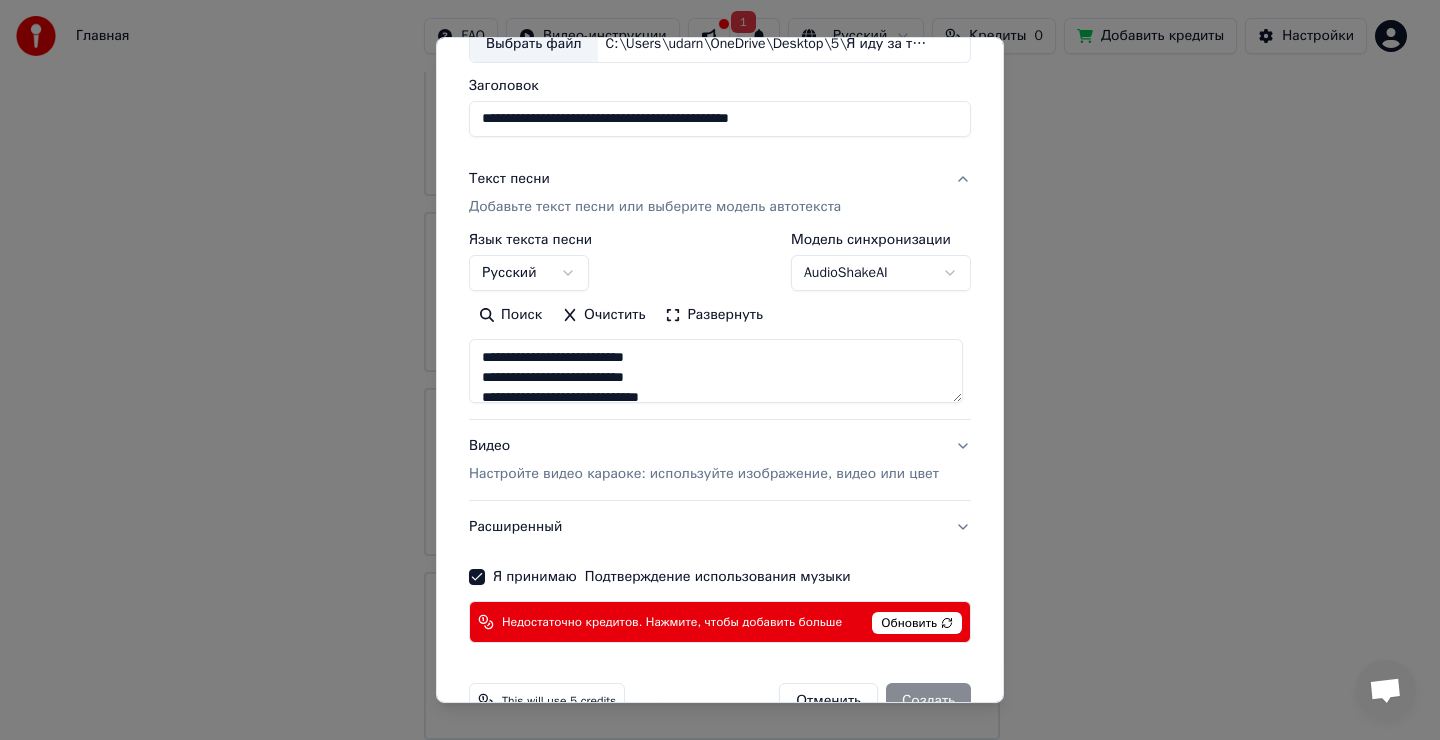 scroll, scrollTop: 184, scrollLeft: 0, axis: vertical 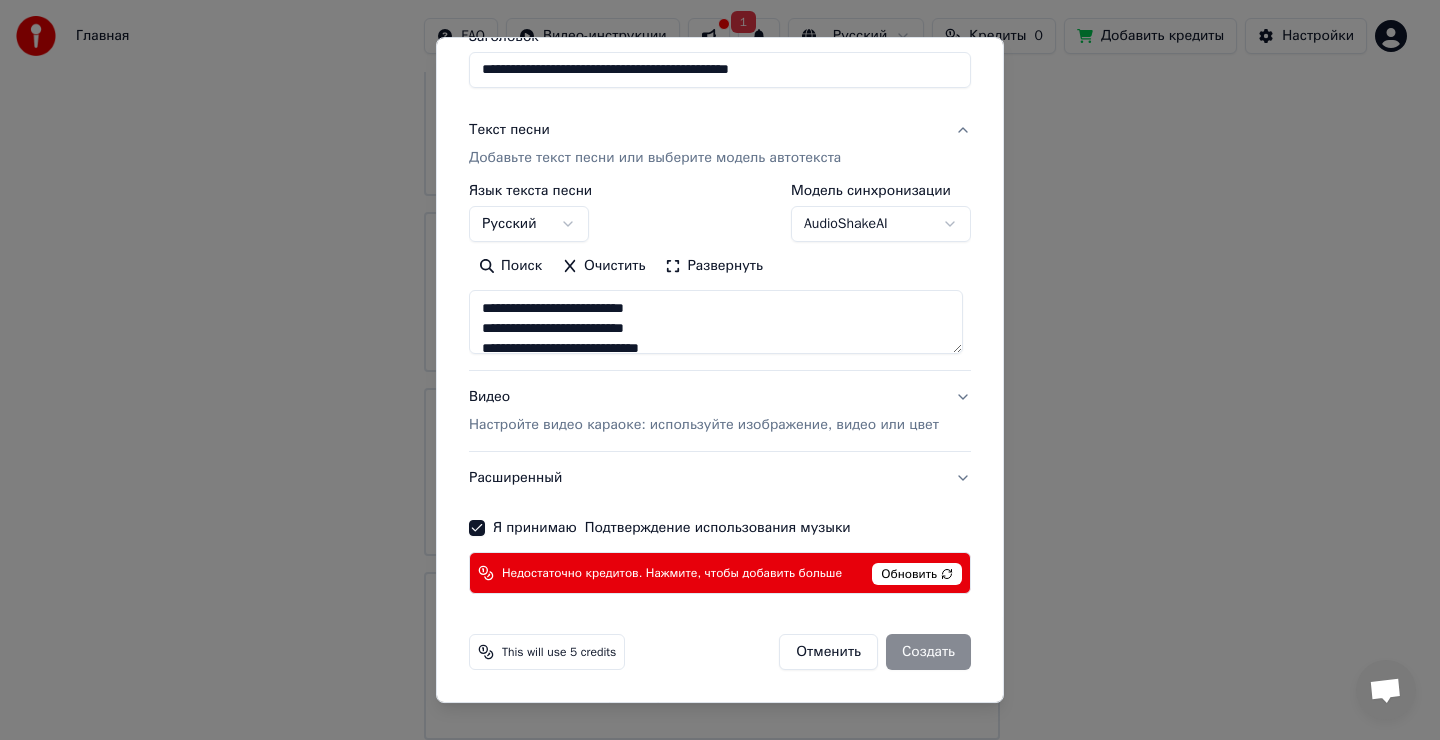 click on "Отменить Создать" at bounding box center [875, 652] 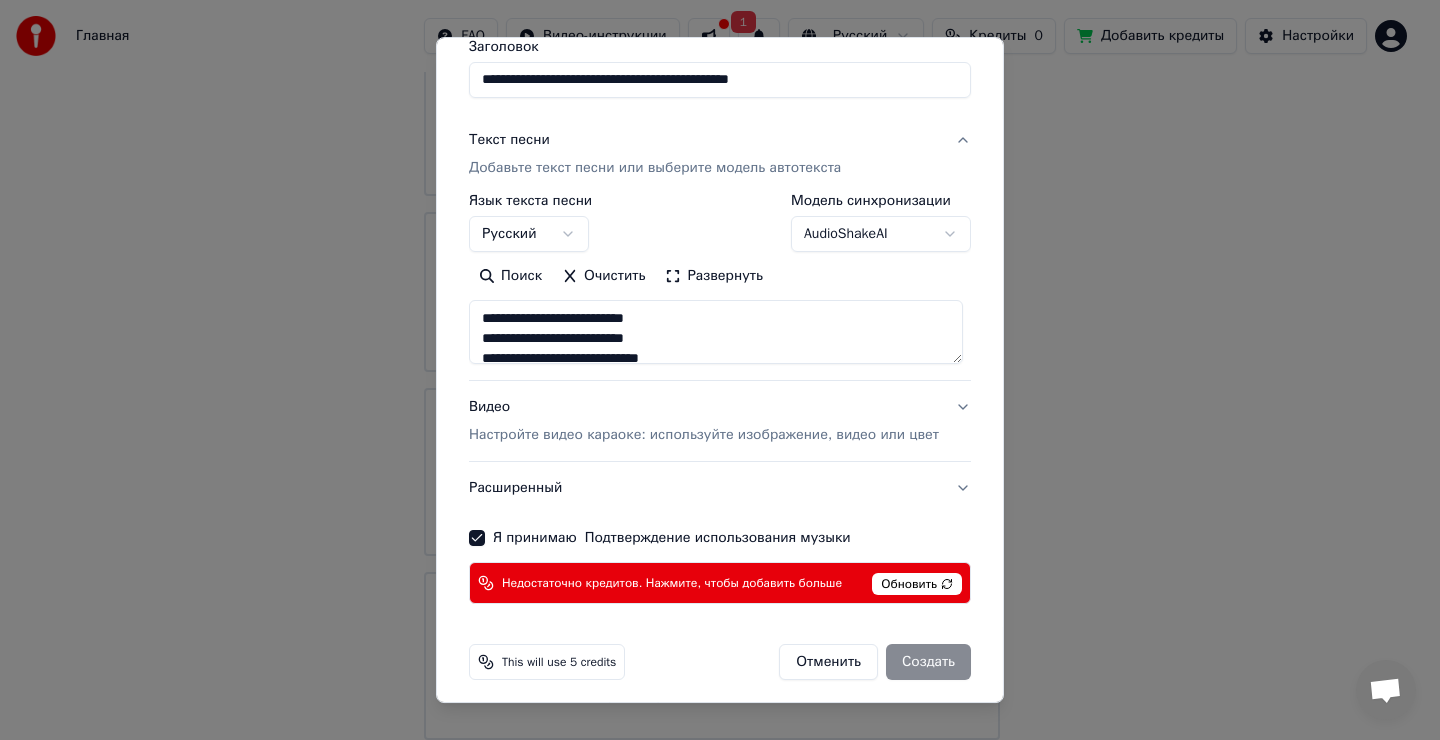 scroll, scrollTop: 184, scrollLeft: 0, axis: vertical 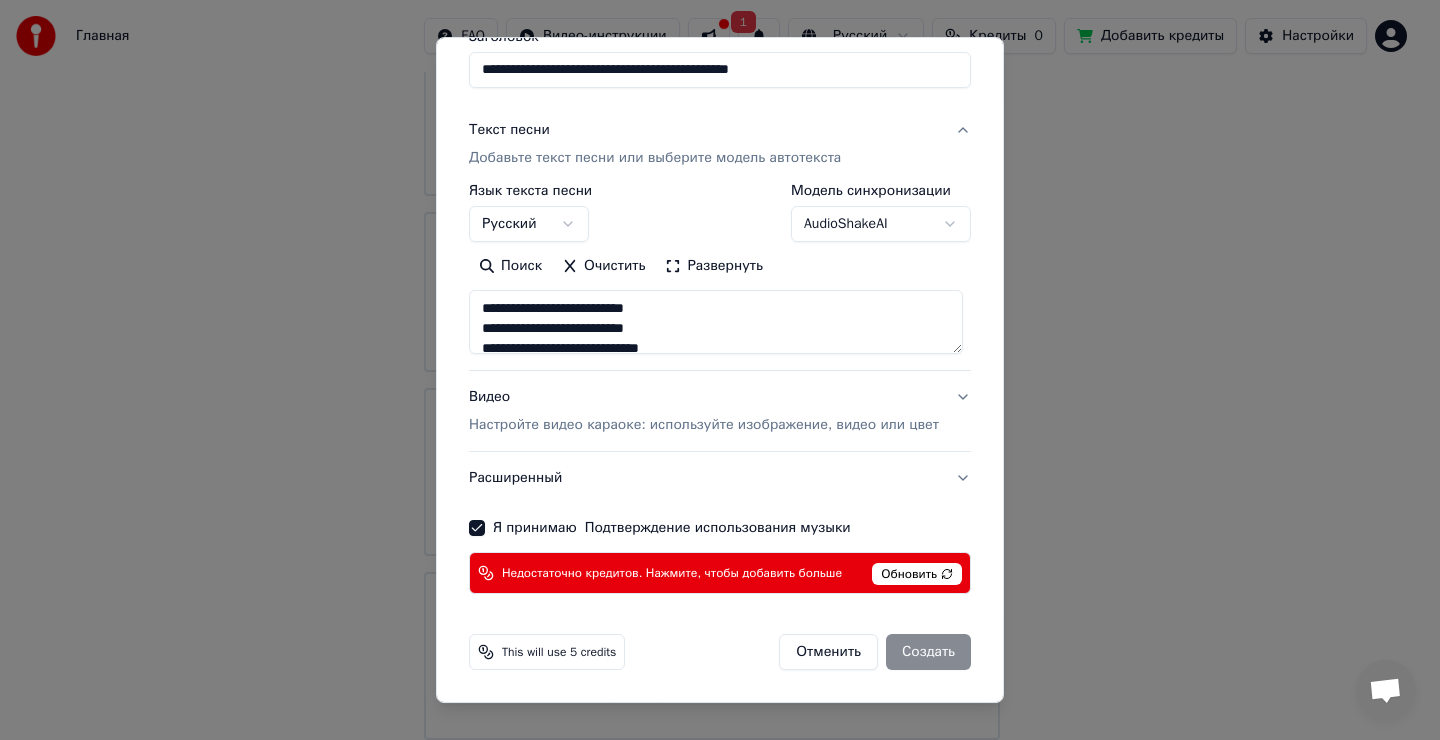 drag, startPoint x: 894, startPoint y: 655, endPoint x: 908, endPoint y: 650, distance: 14.866069 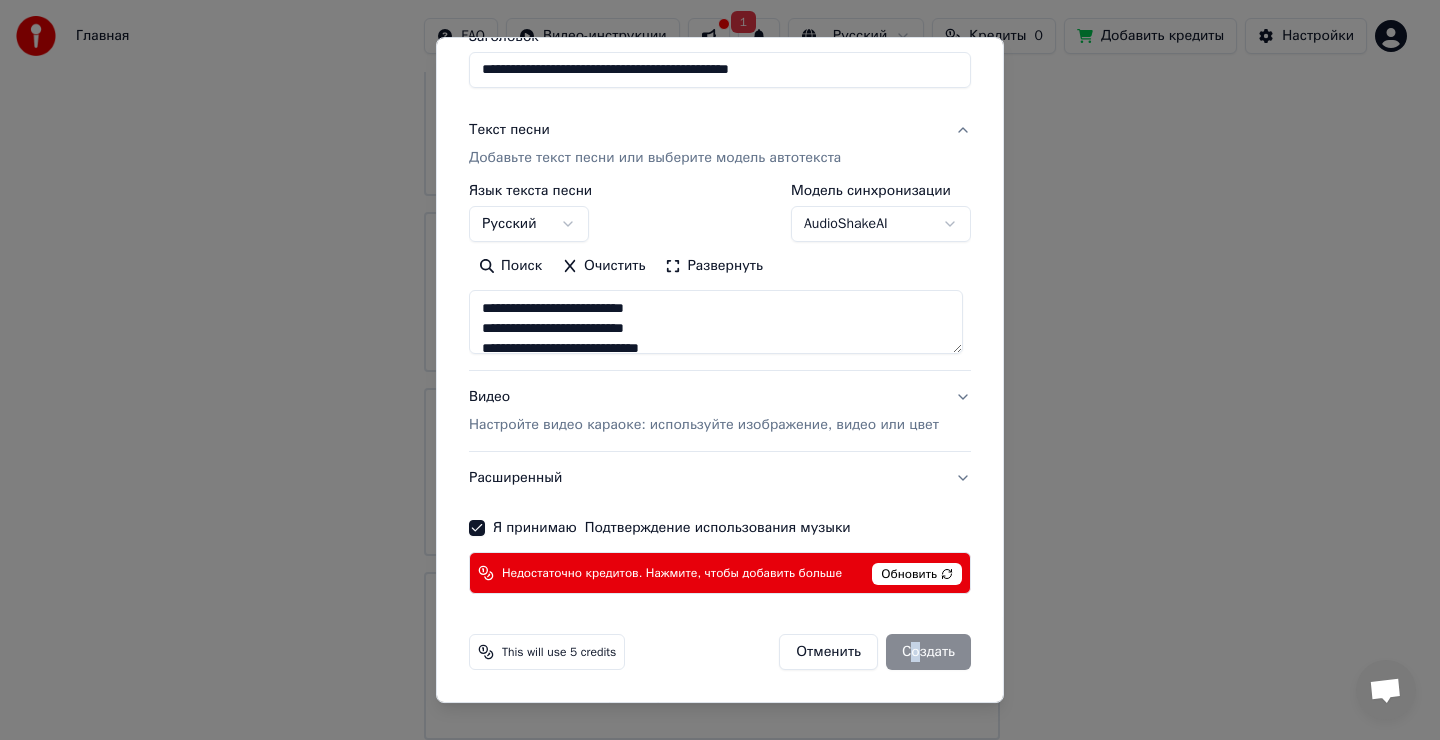 click on "Отменить Создать" at bounding box center [875, 652] 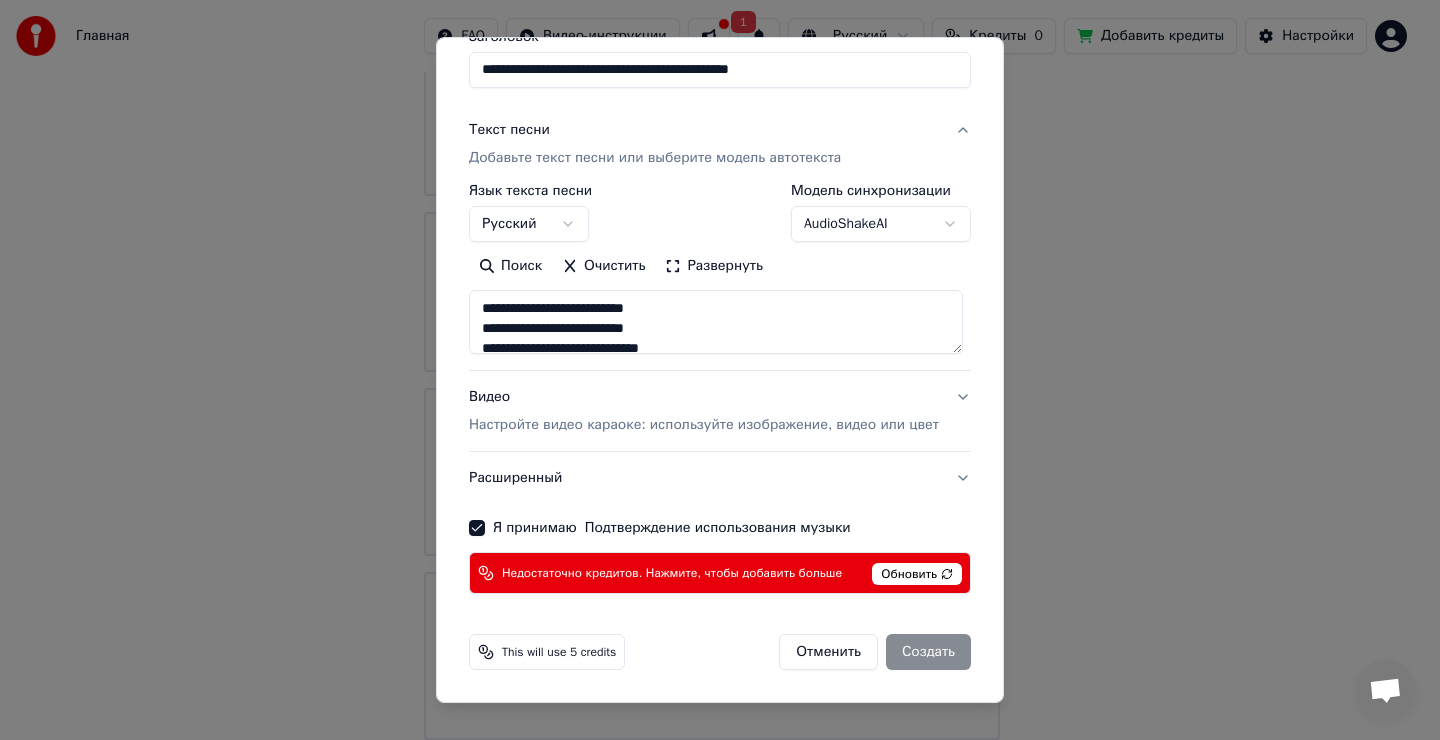 drag, startPoint x: 918, startPoint y: 649, endPoint x: 933, endPoint y: 636, distance: 19.849434 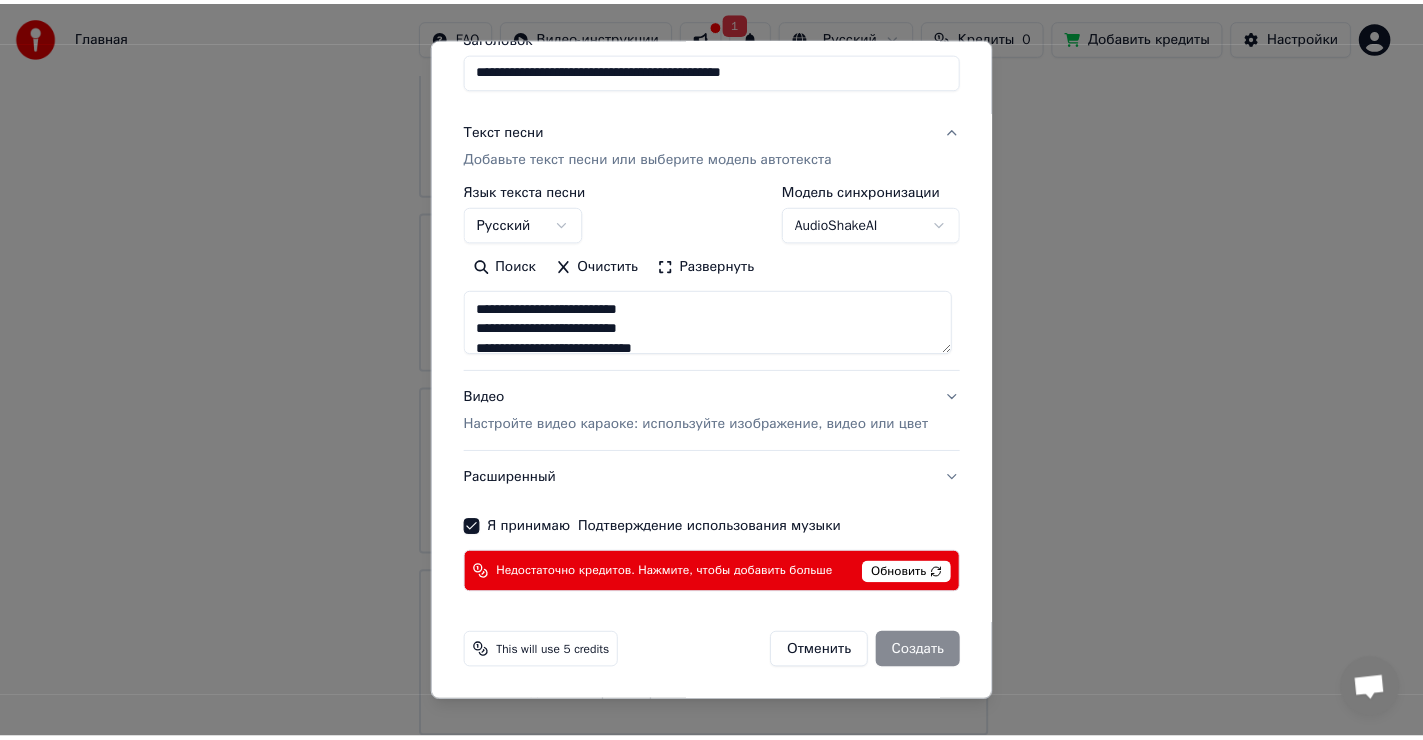 scroll, scrollTop: 184, scrollLeft: 0, axis: vertical 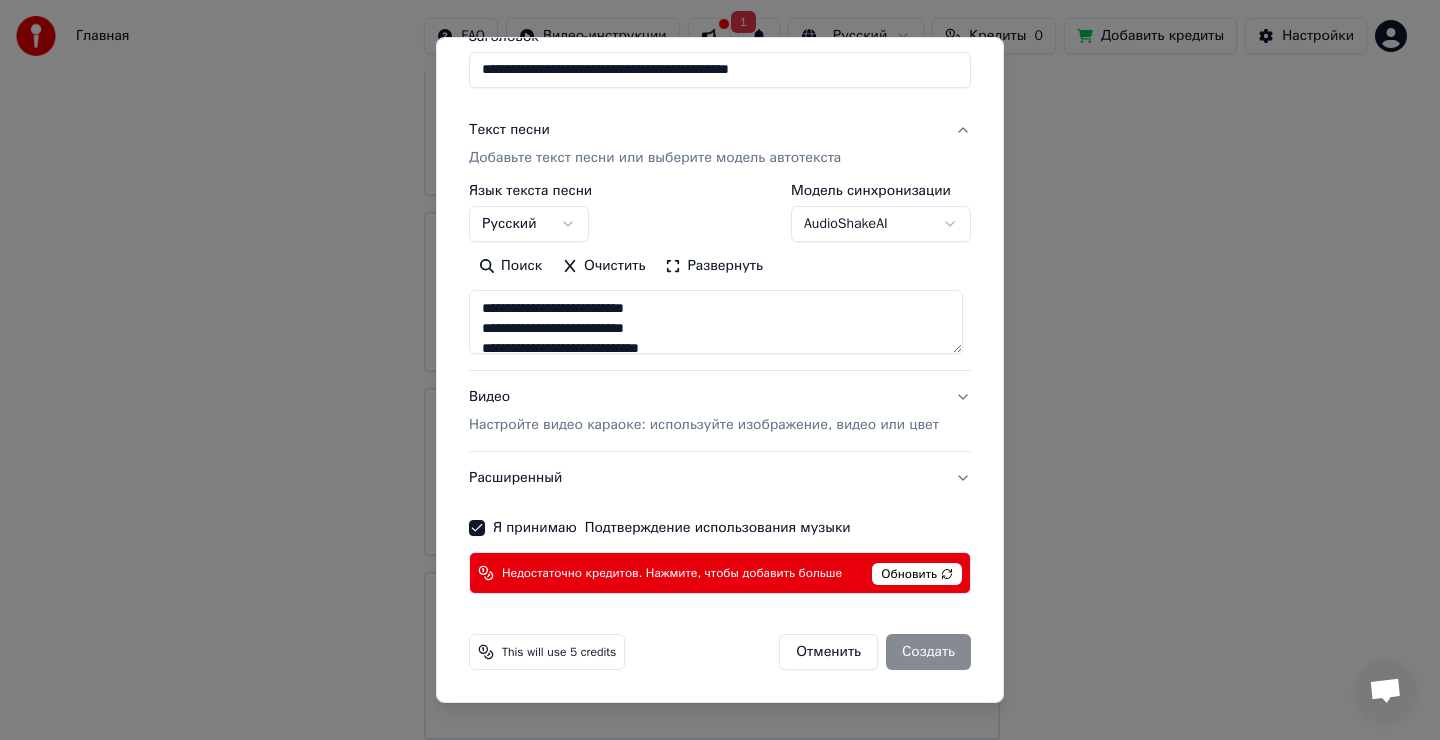 click on "Обновить" at bounding box center (917, 574) 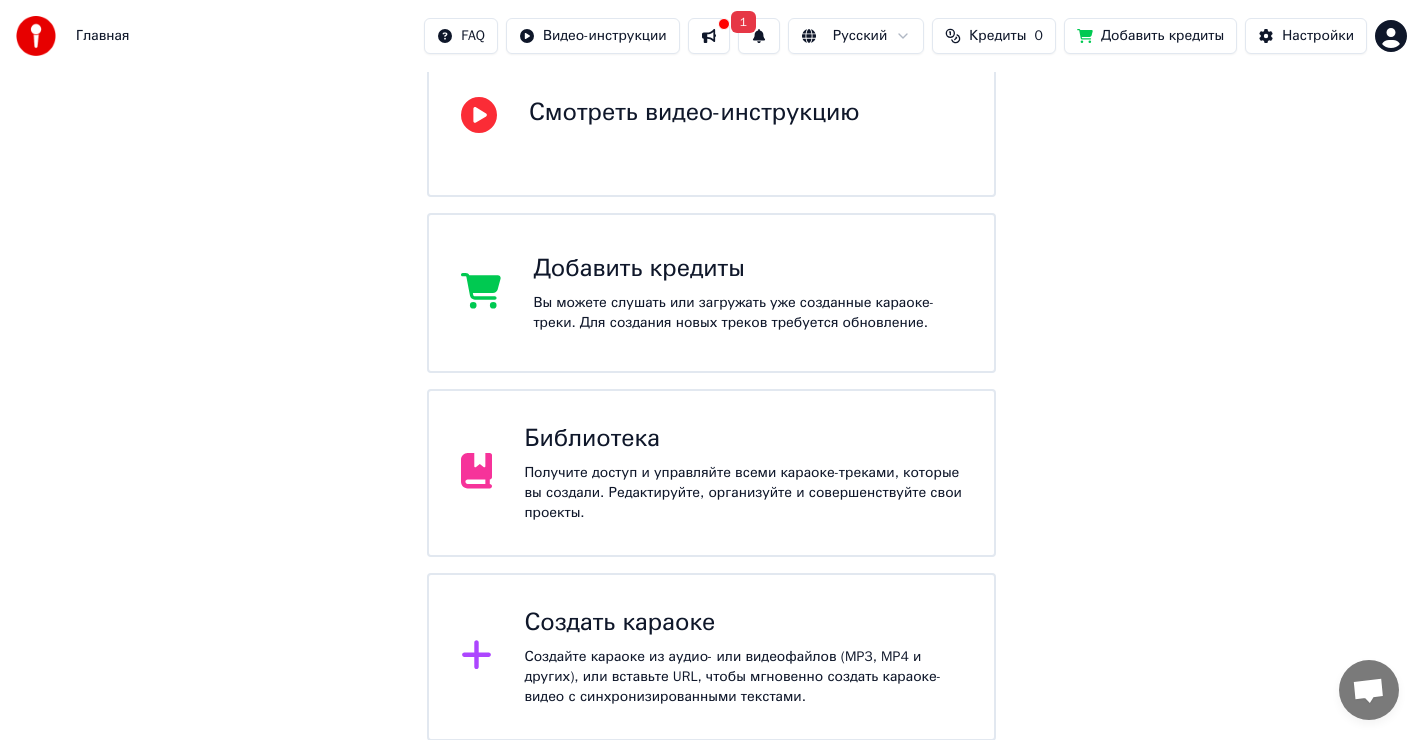 scroll, scrollTop: 220, scrollLeft: 0, axis: vertical 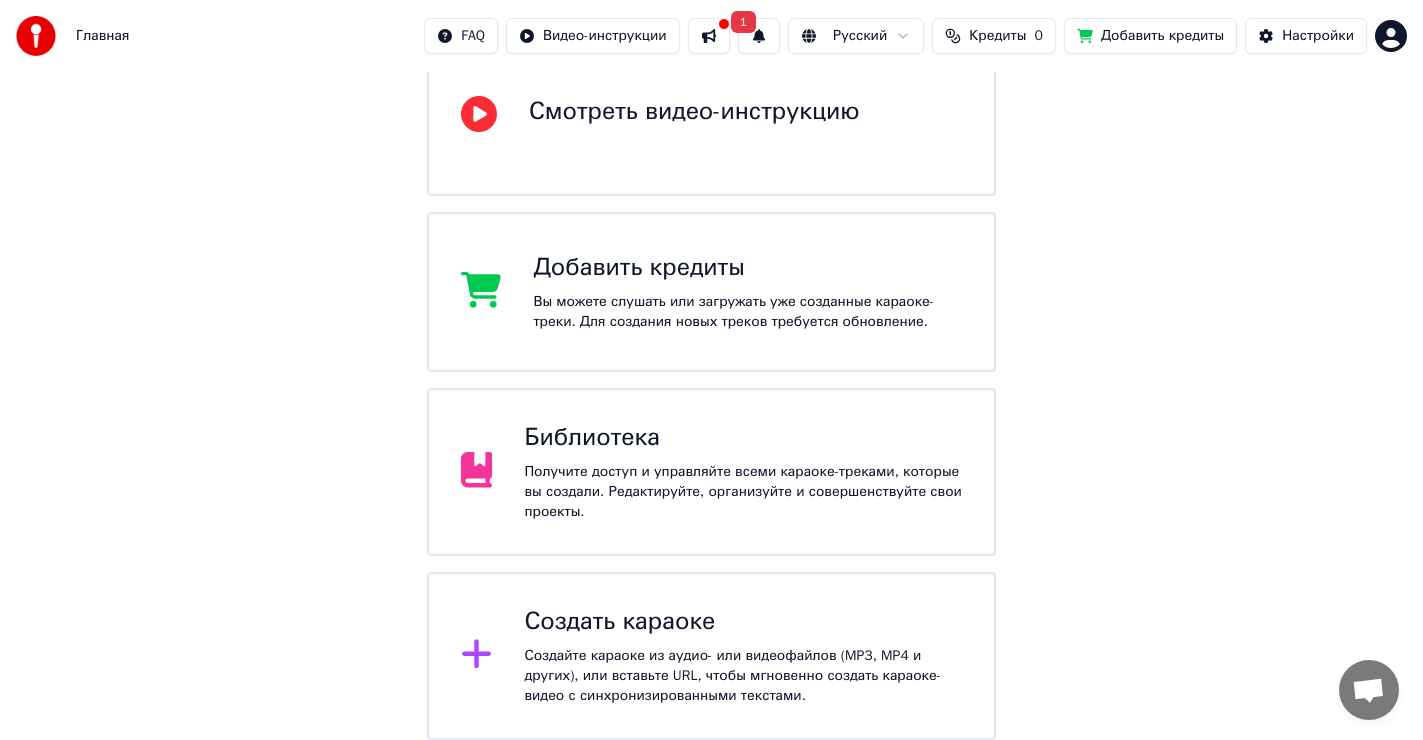 click at bounding box center [724, 24] 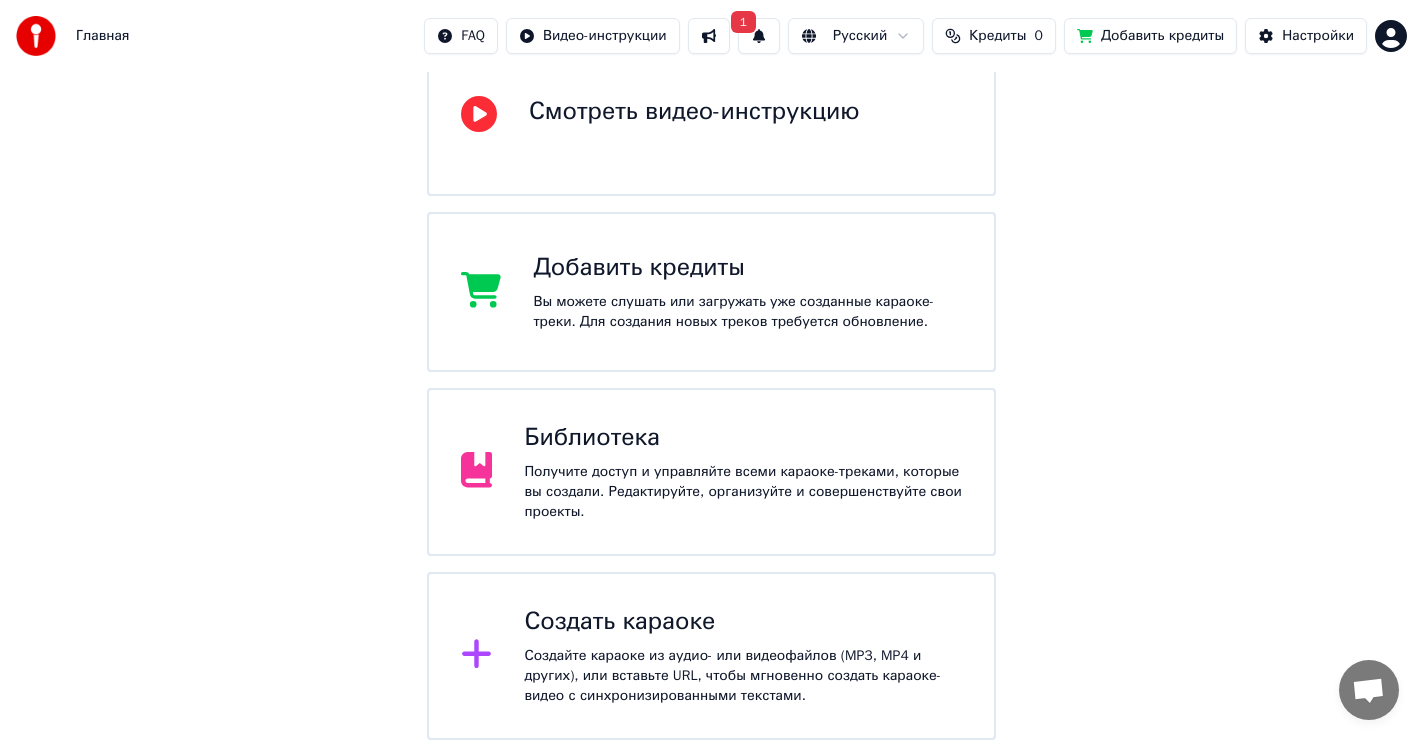 click on "1" at bounding box center (743, 22) 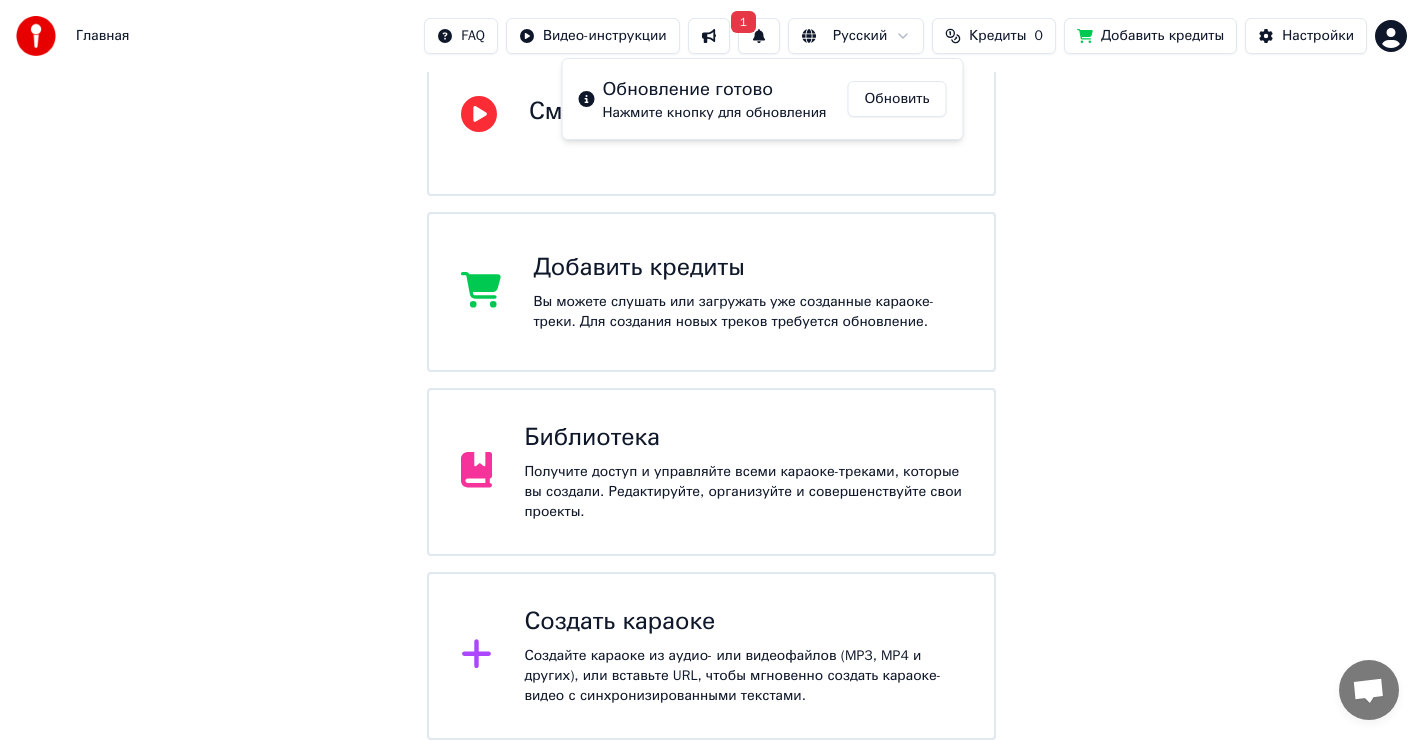 click on "Обновить" at bounding box center (897, 99) 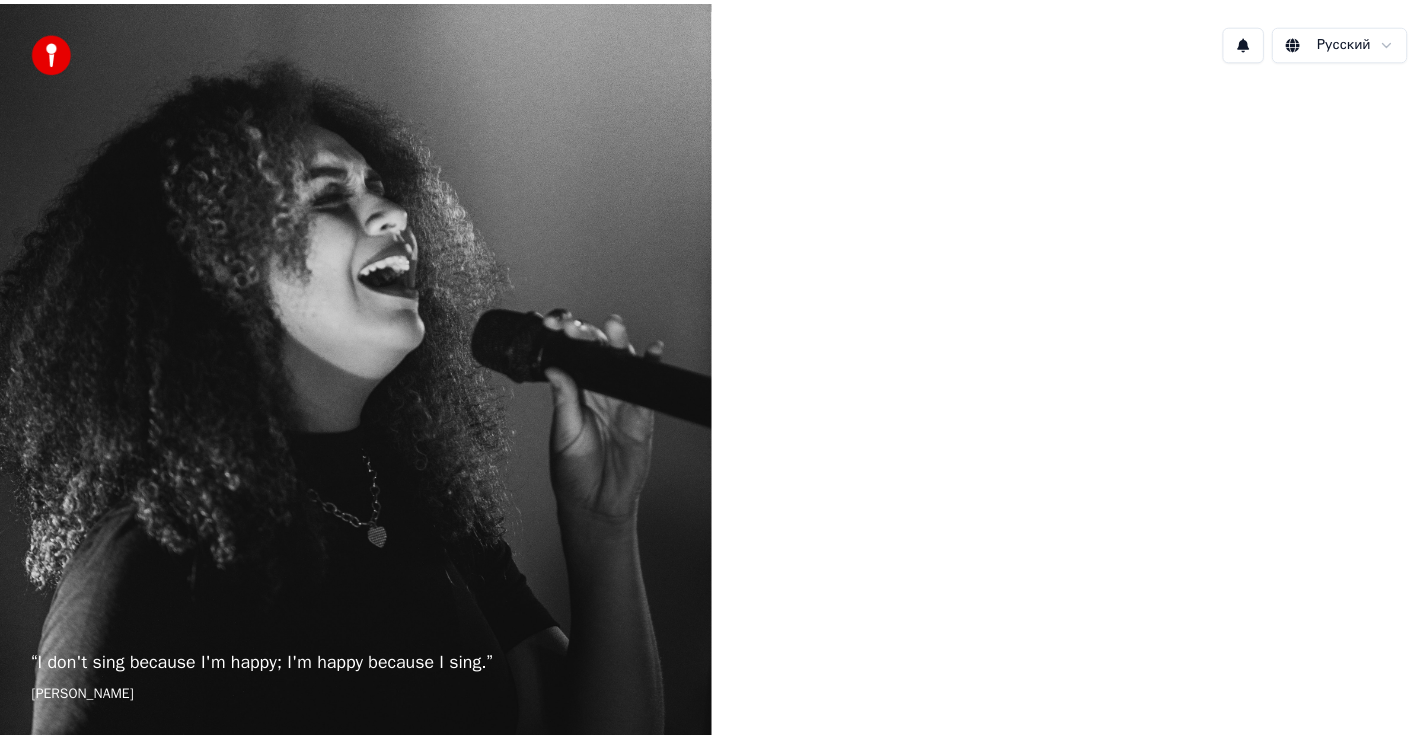 scroll, scrollTop: 0, scrollLeft: 0, axis: both 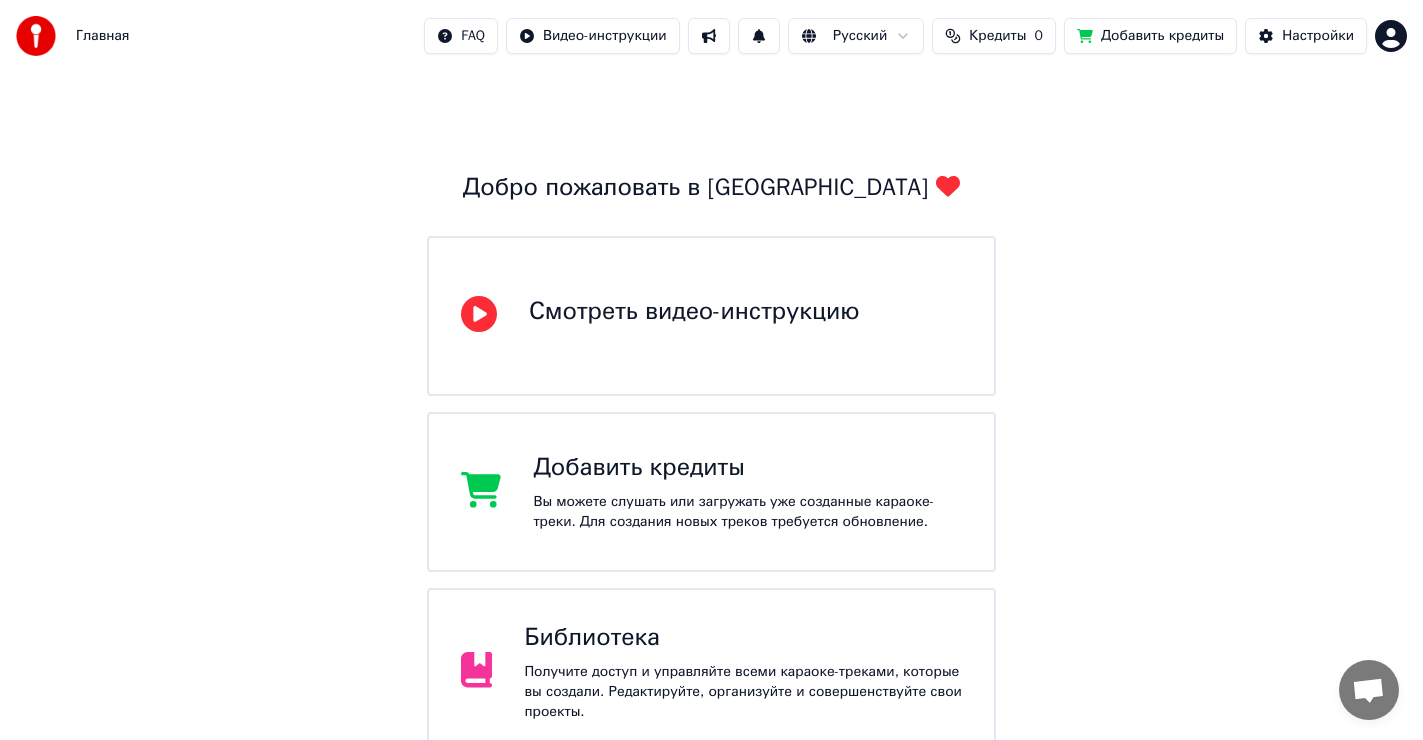 click on "Добавить кредиты" at bounding box center (1150, 36) 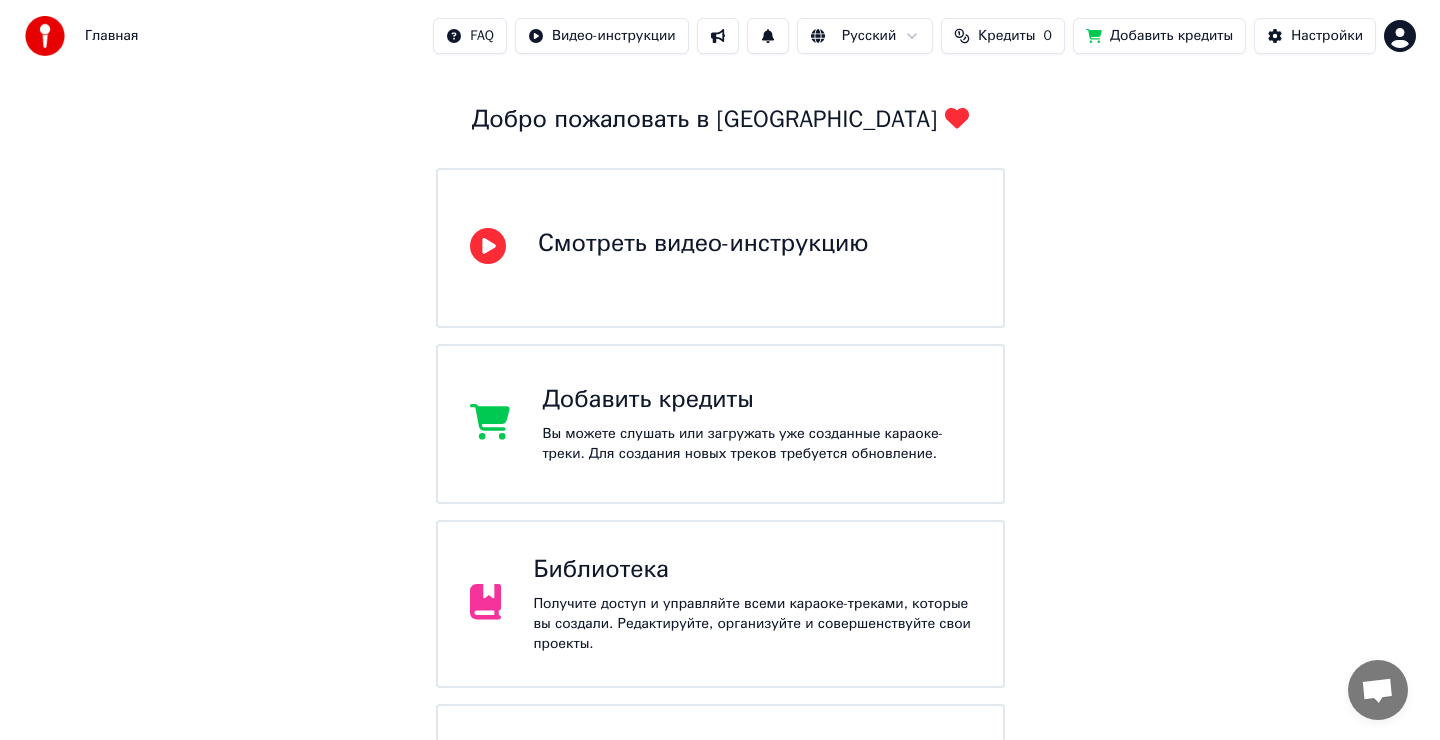 scroll, scrollTop: 220, scrollLeft: 0, axis: vertical 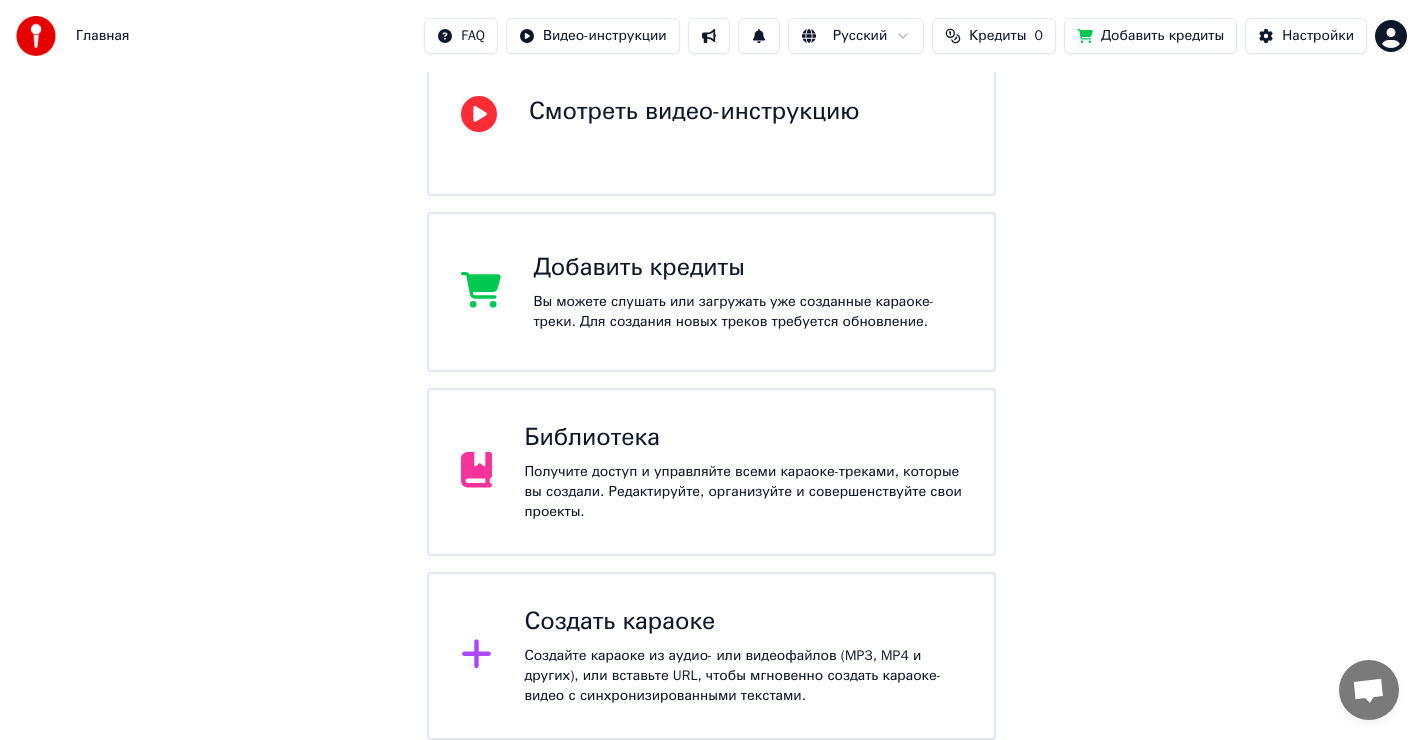 click on "Создайте караоке из аудио- или видеофайлов (MP3, MP4 и других), или вставьте URL, чтобы мгновенно создать караоке-видео с синхронизированными текстами." at bounding box center (743, 676) 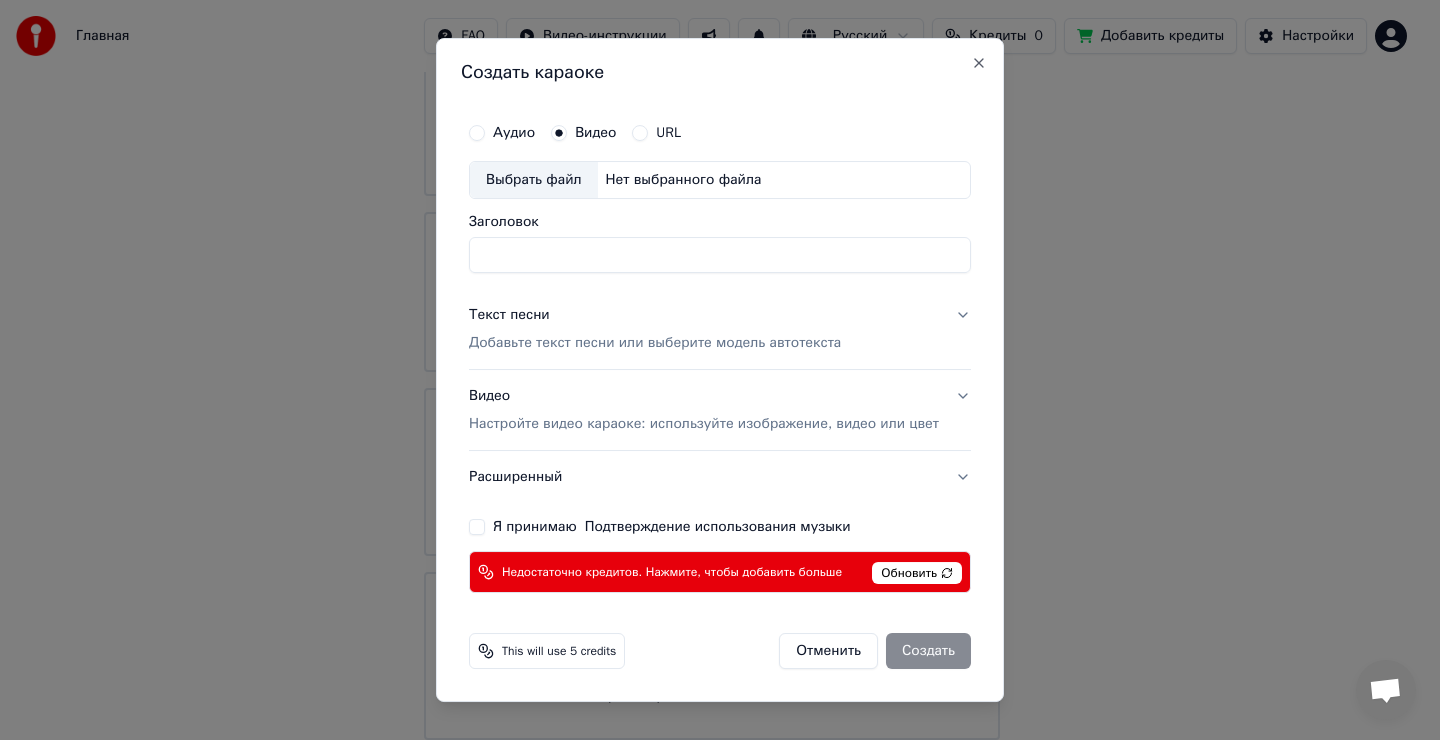 click on "Выбрать файл" at bounding box center [534, 180] 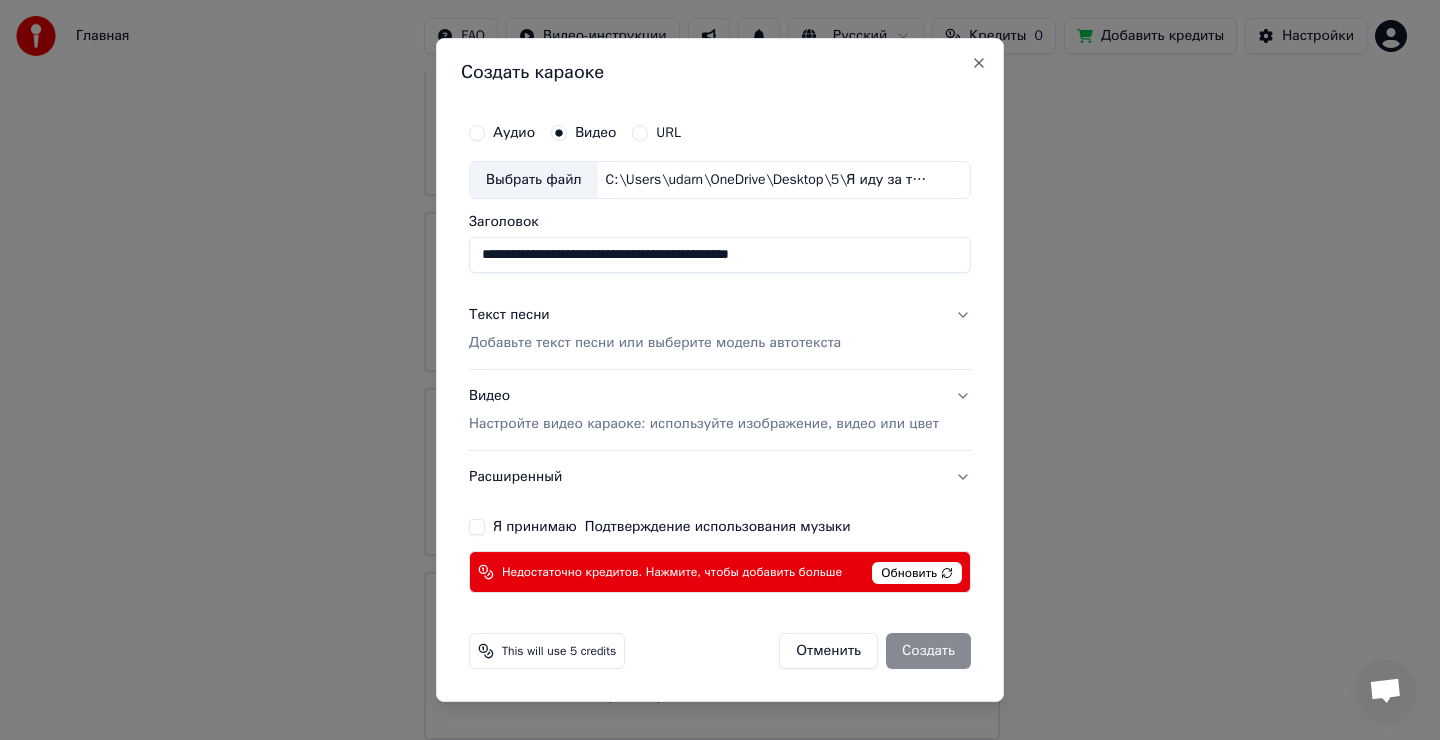 type on "**********" 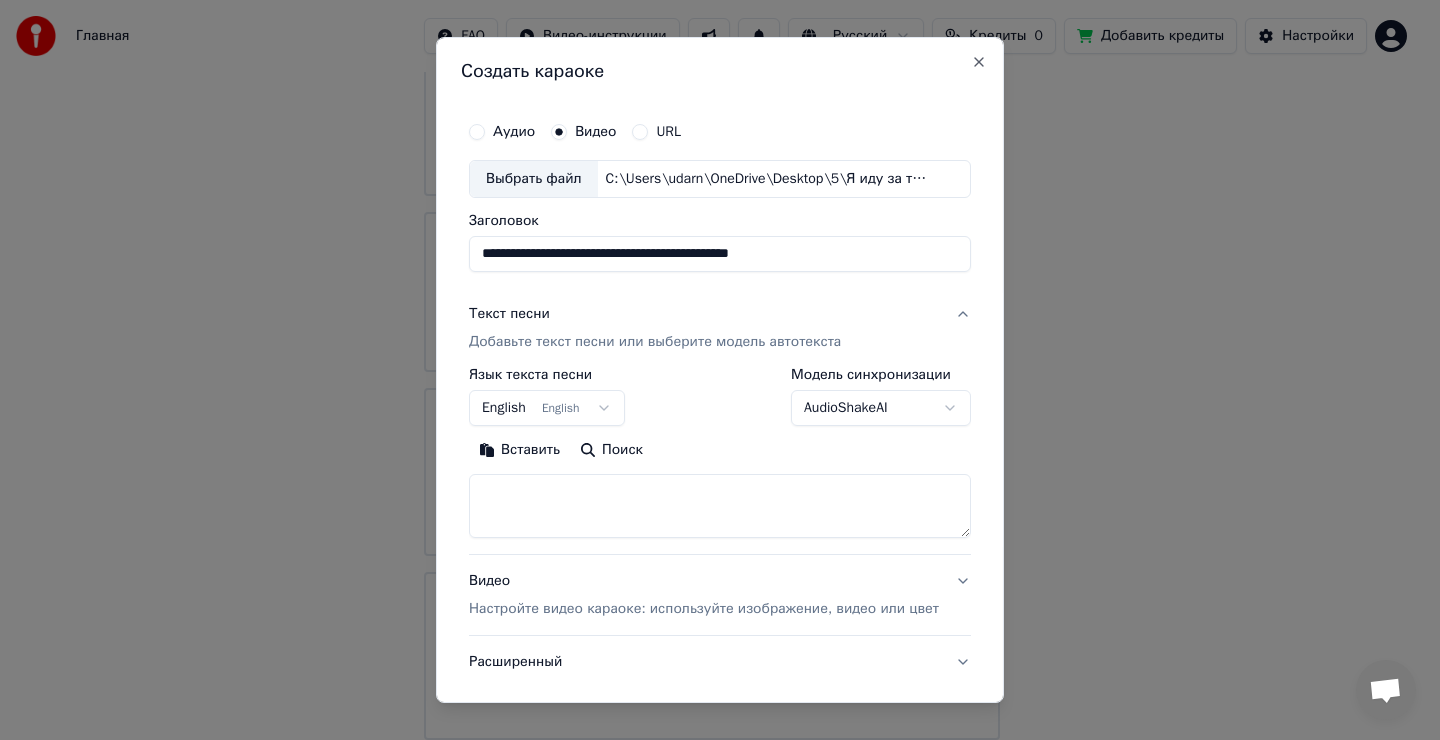 click at bounding box center (720, 506) 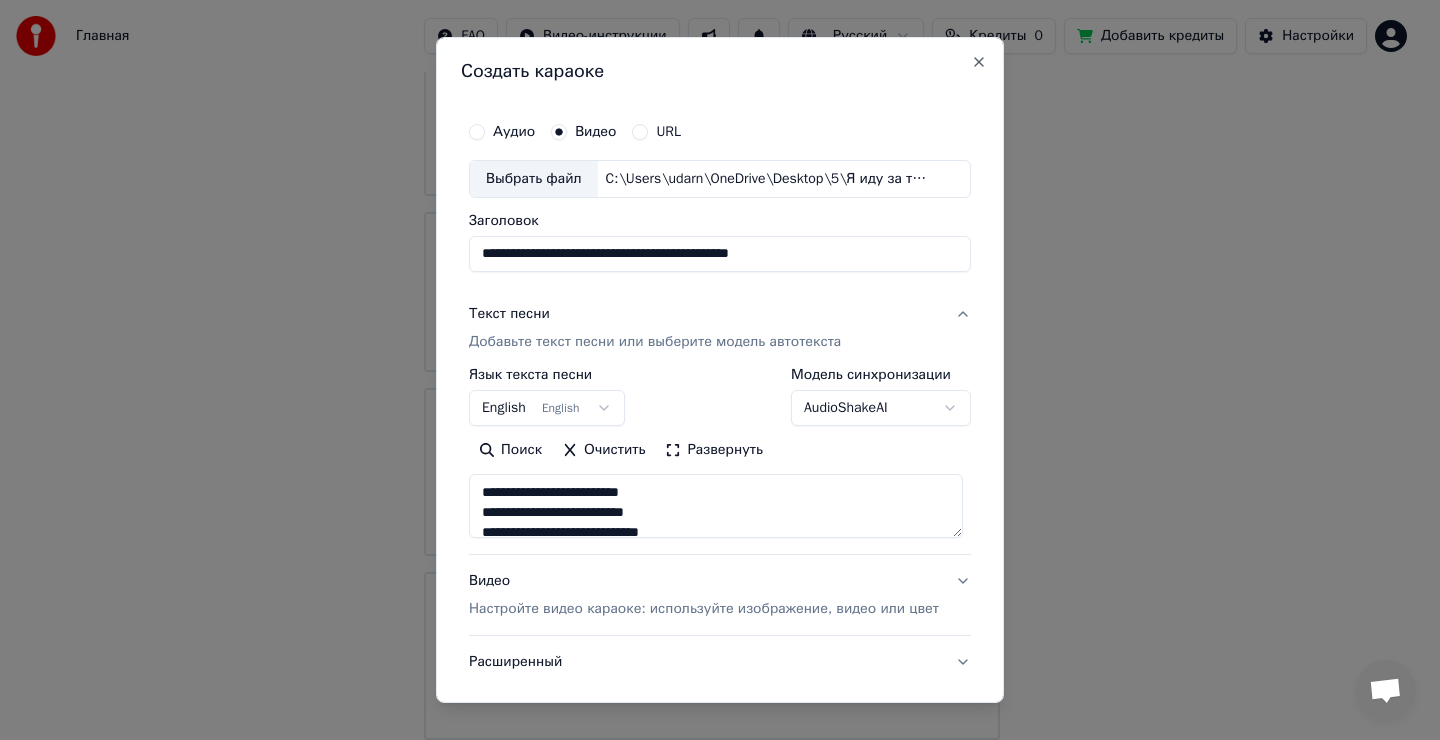 click at bounding box center [716, 506] 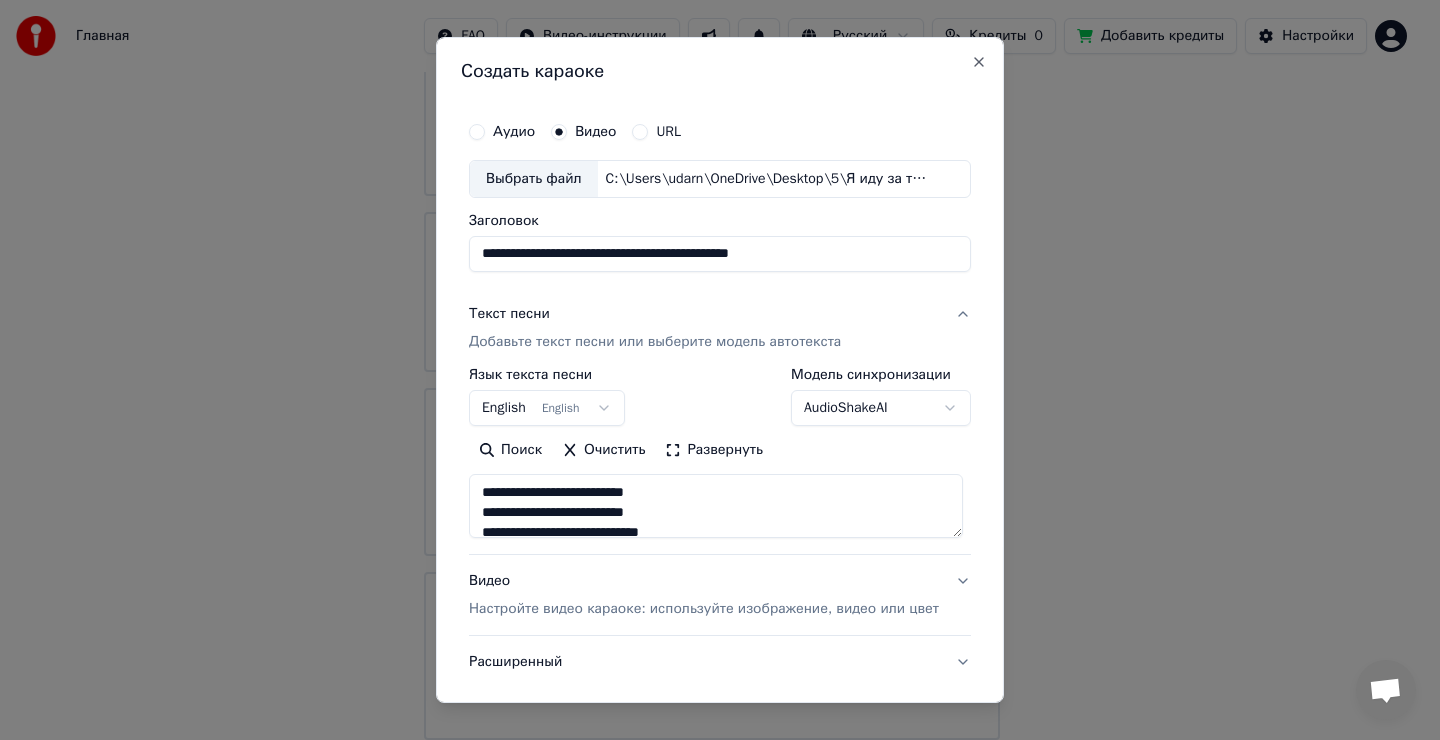 type on "**********" 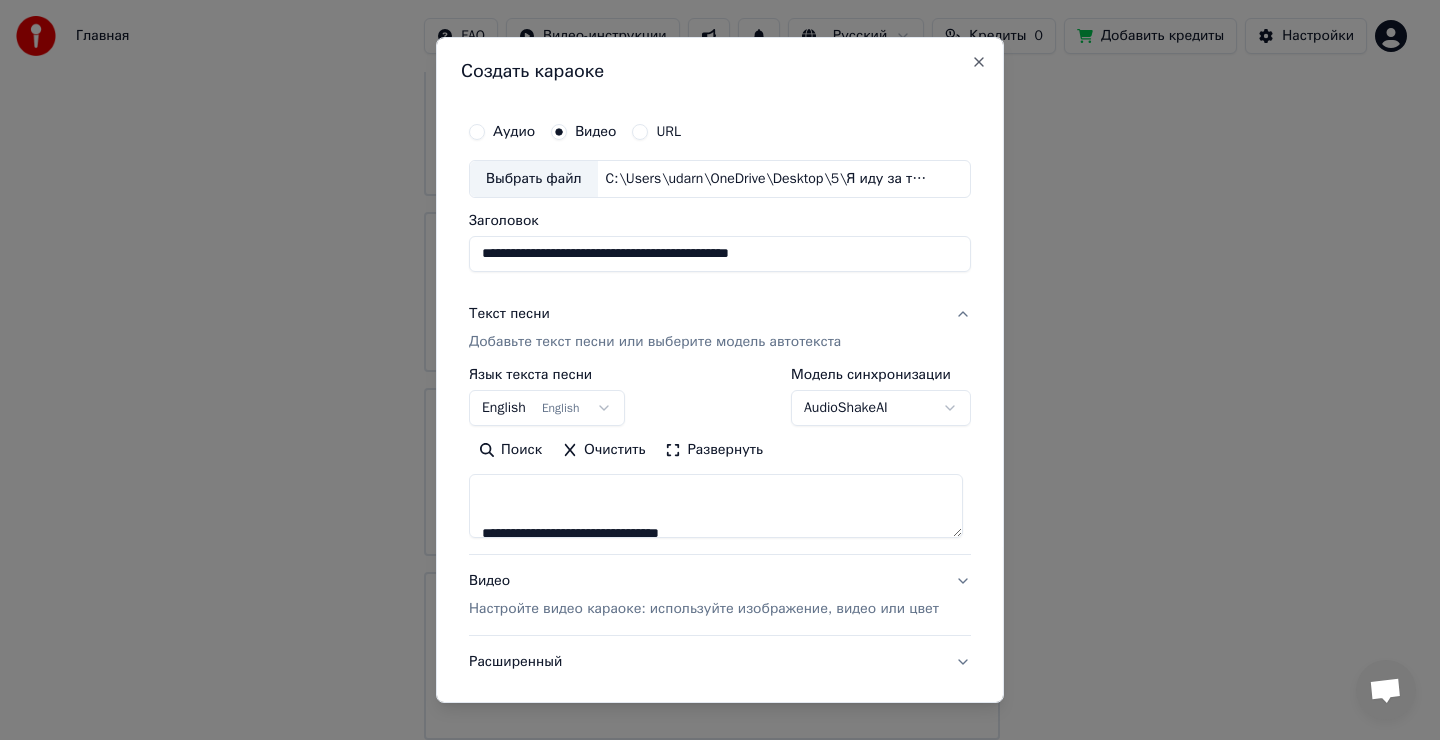 scroll, scrollTop: 100, scrollLeft: 0, axis: vertical 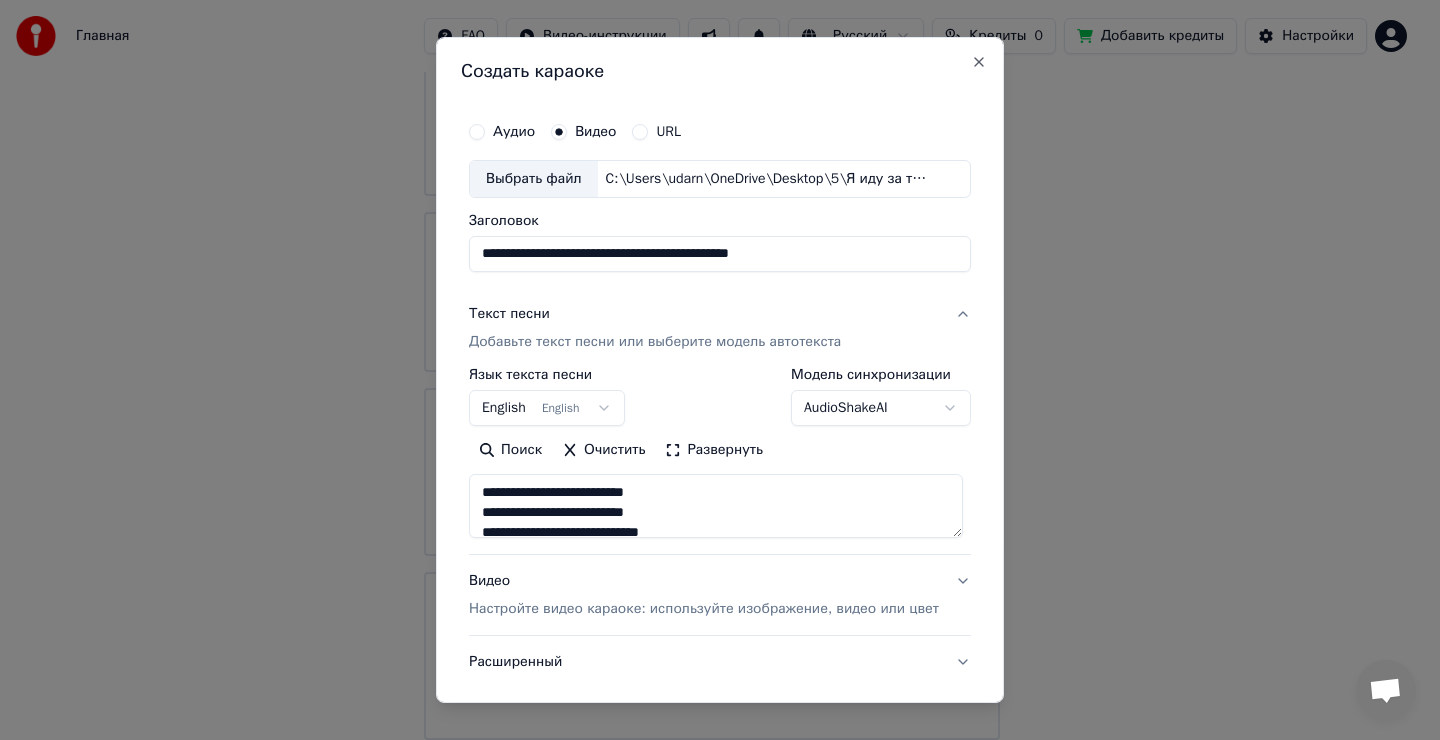 click on "English English" at bounding box center (547, 408) 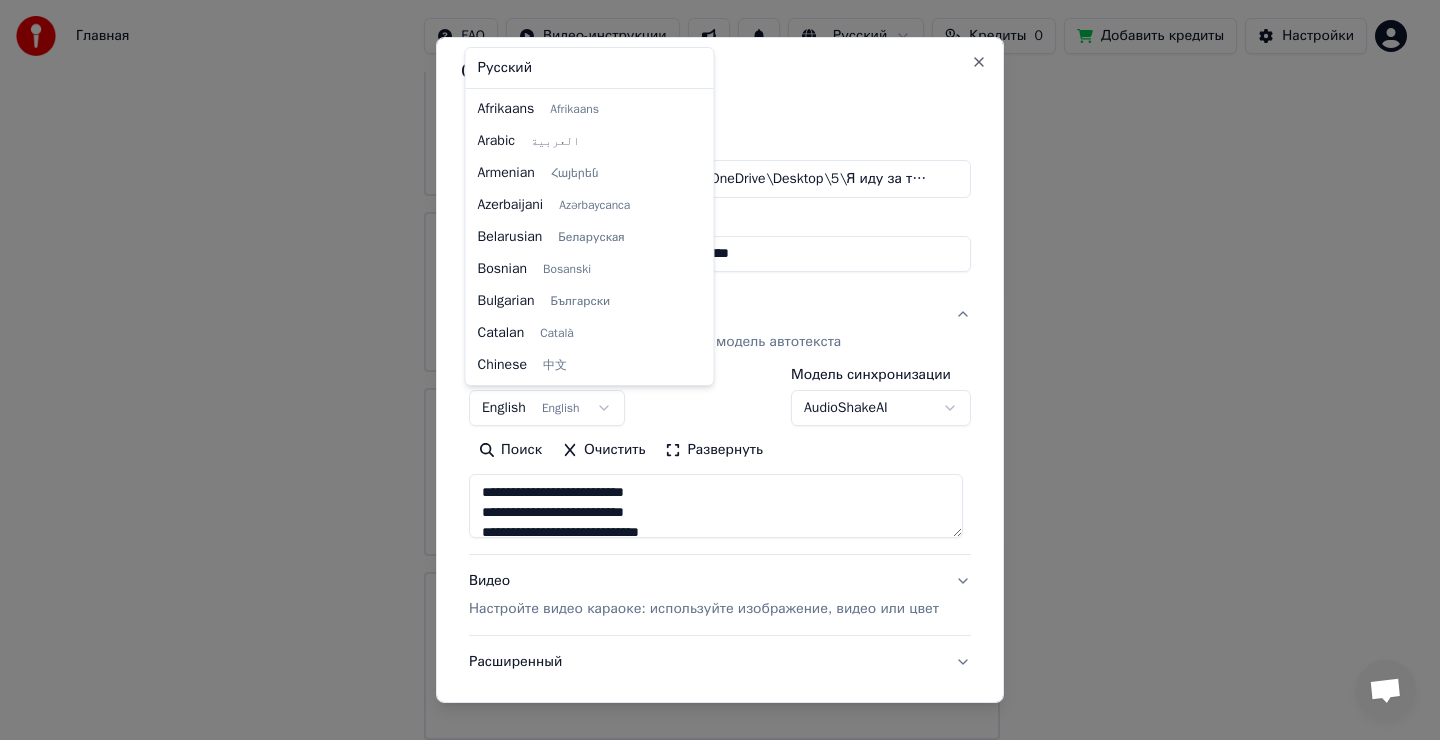 scroll, scrollTop: 160, scrollLeft: 0, axis: vertical 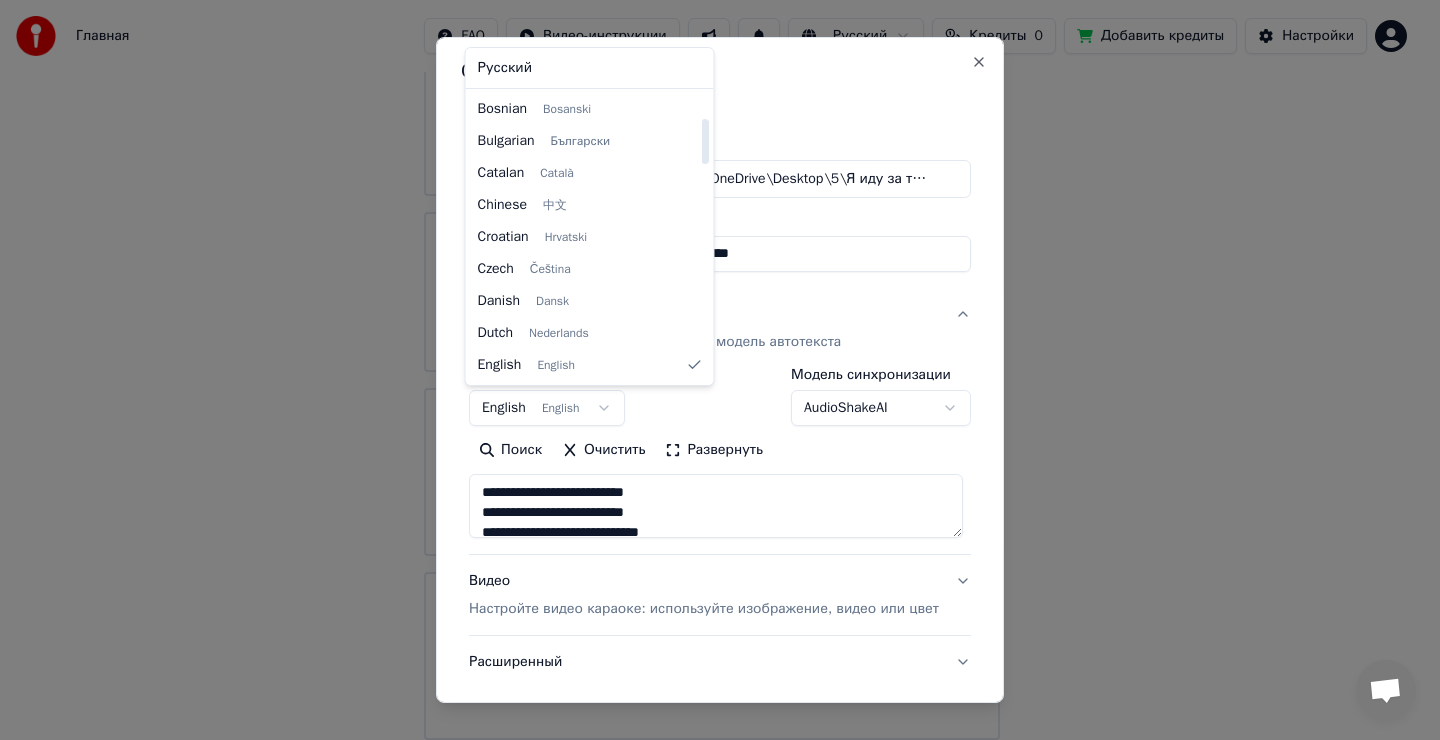 select on "**" 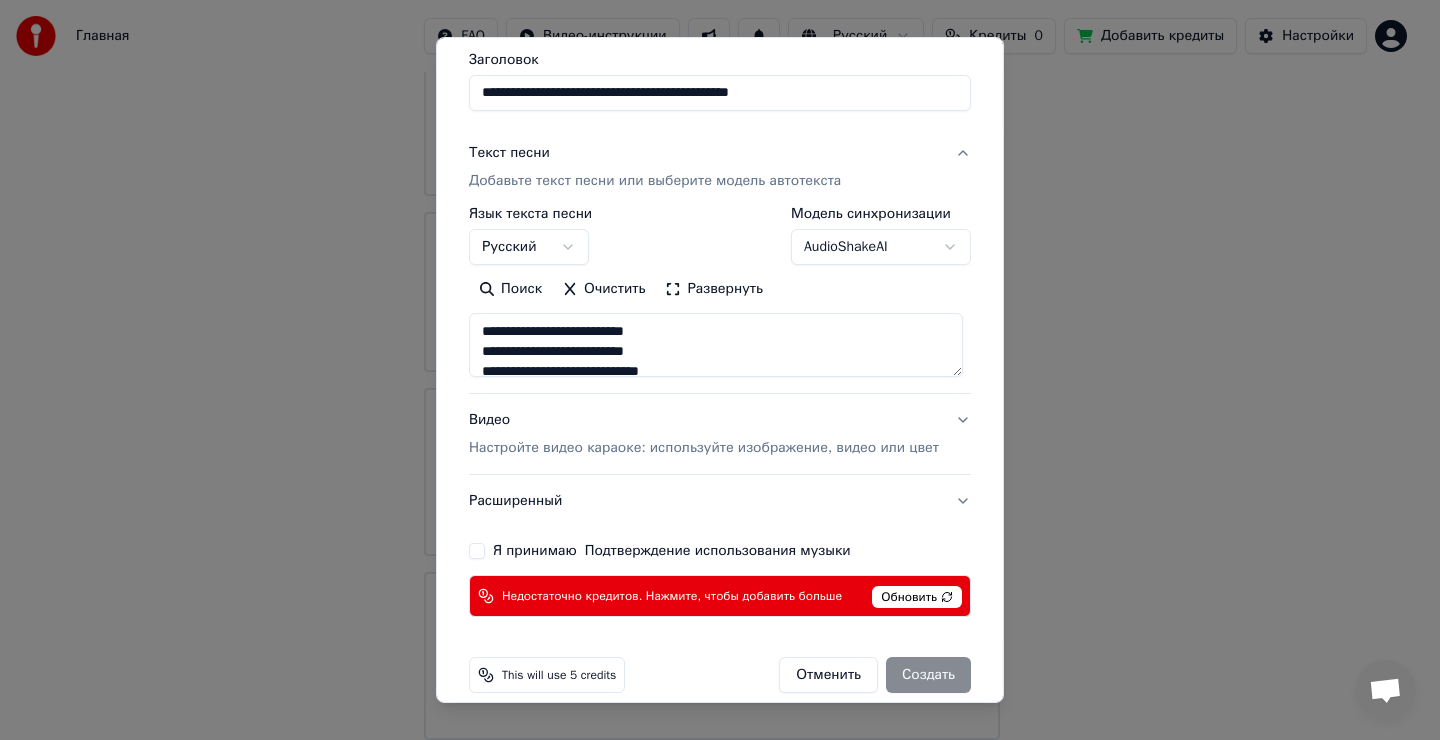 scroll, scrollTop: 184, scrollLeft: 0, axis: vertical 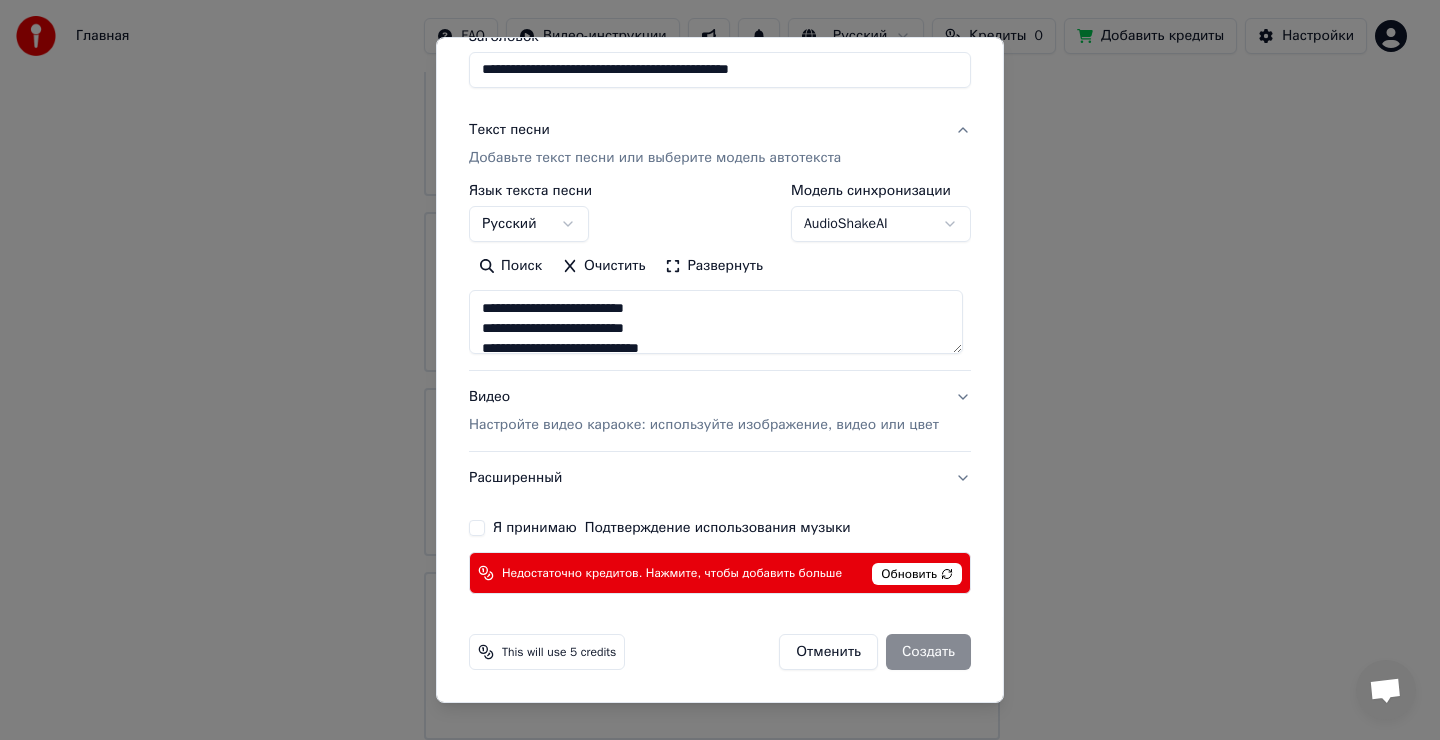 click on "Я принимаю   Подтверждение использования музыки" at bounding box center [477, 528] 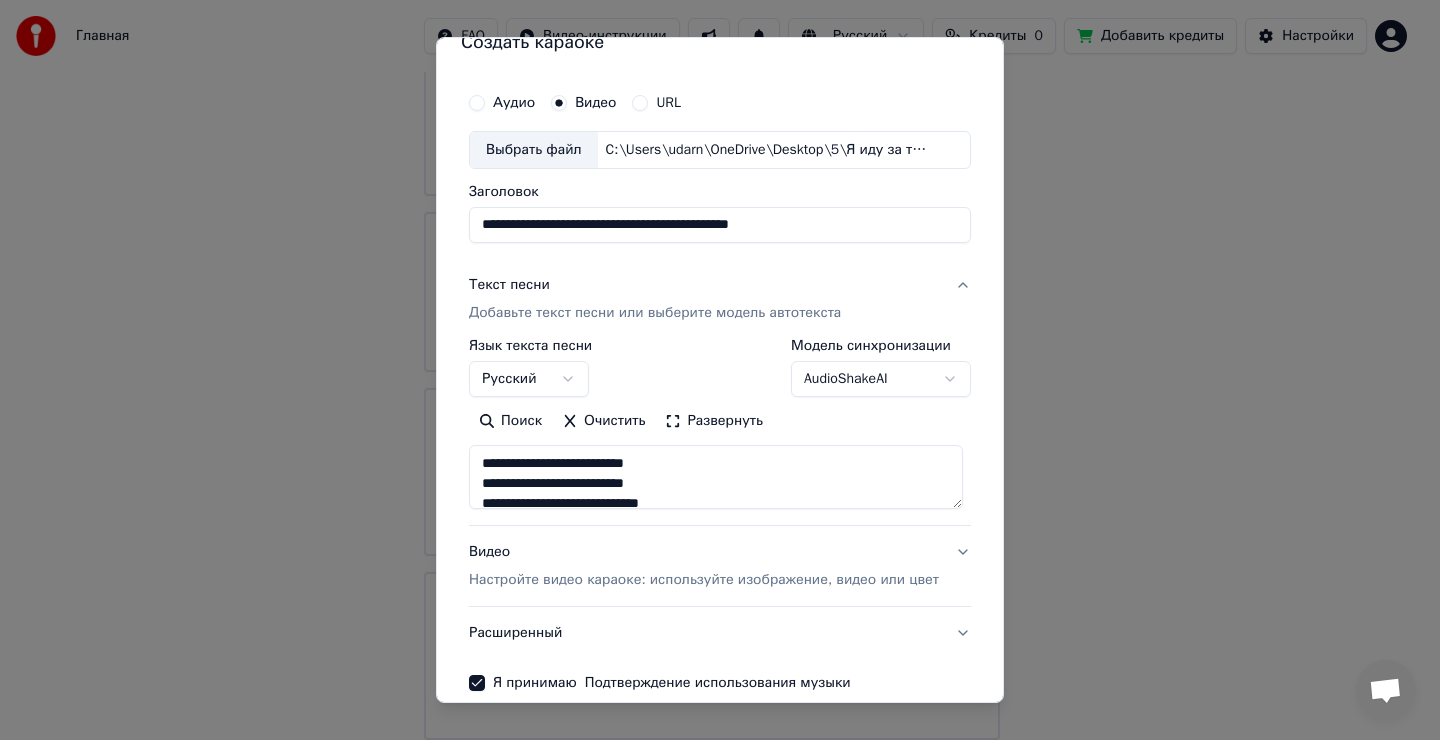 scroll, scrollTop: 0, scrollLeft: 0, axis: both 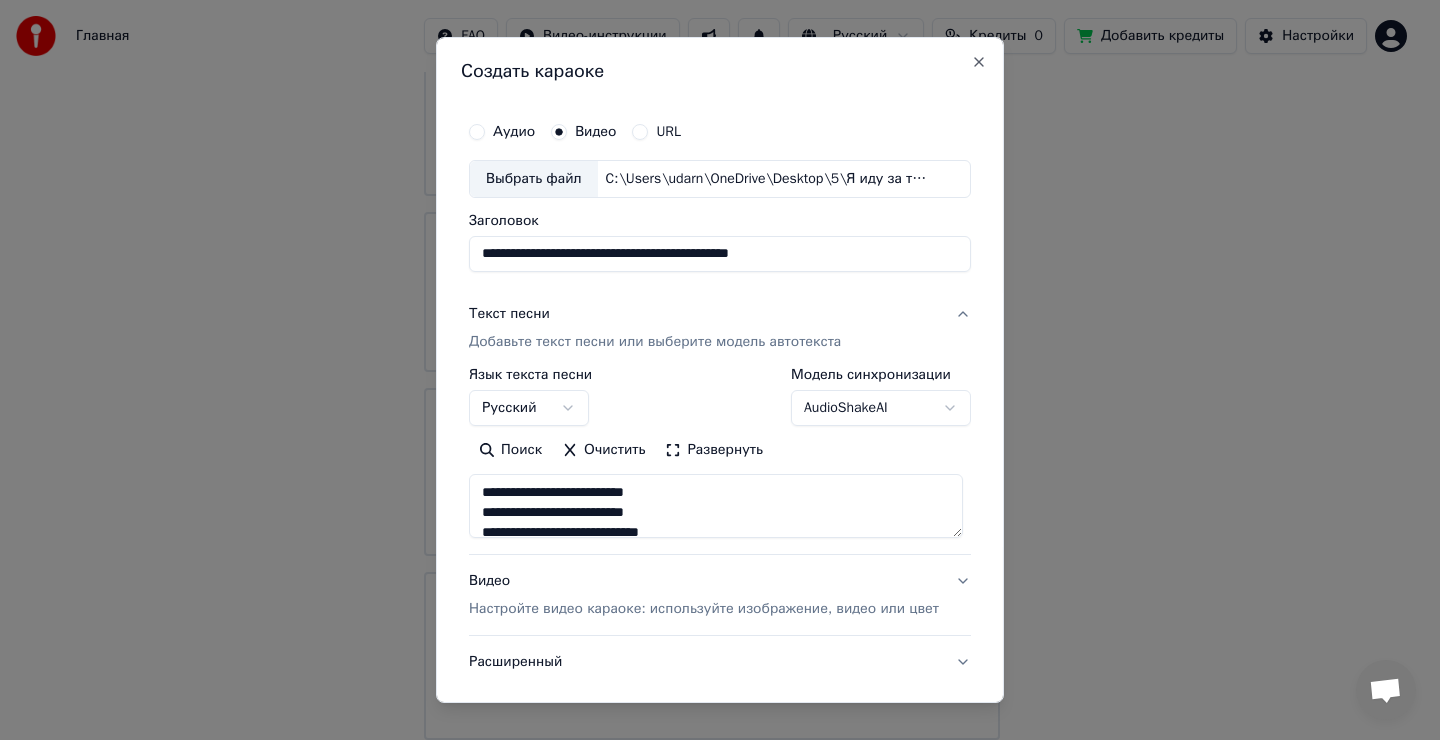 click on "**********" at bounding box center (720, 254) 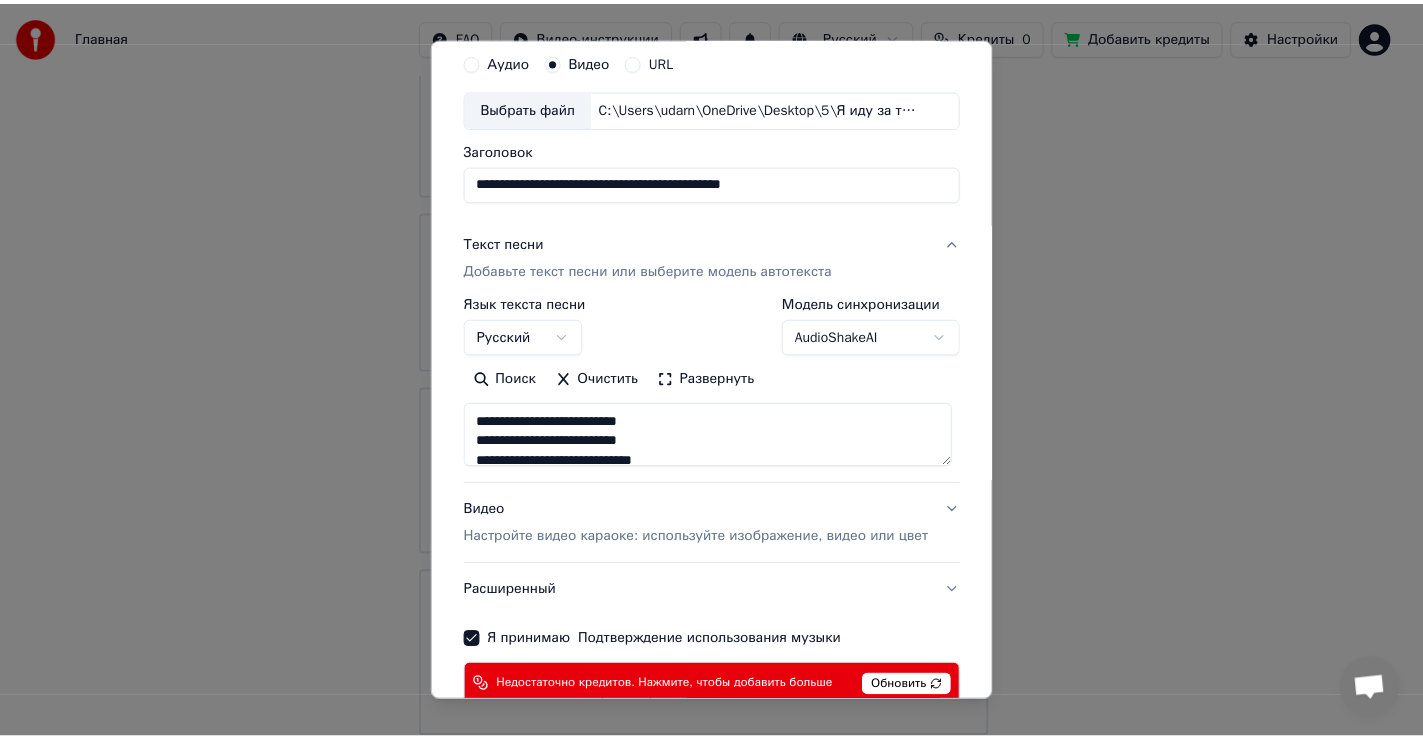 scroll, scrollTop: 184, scrollLeft: 0, axis: vertical 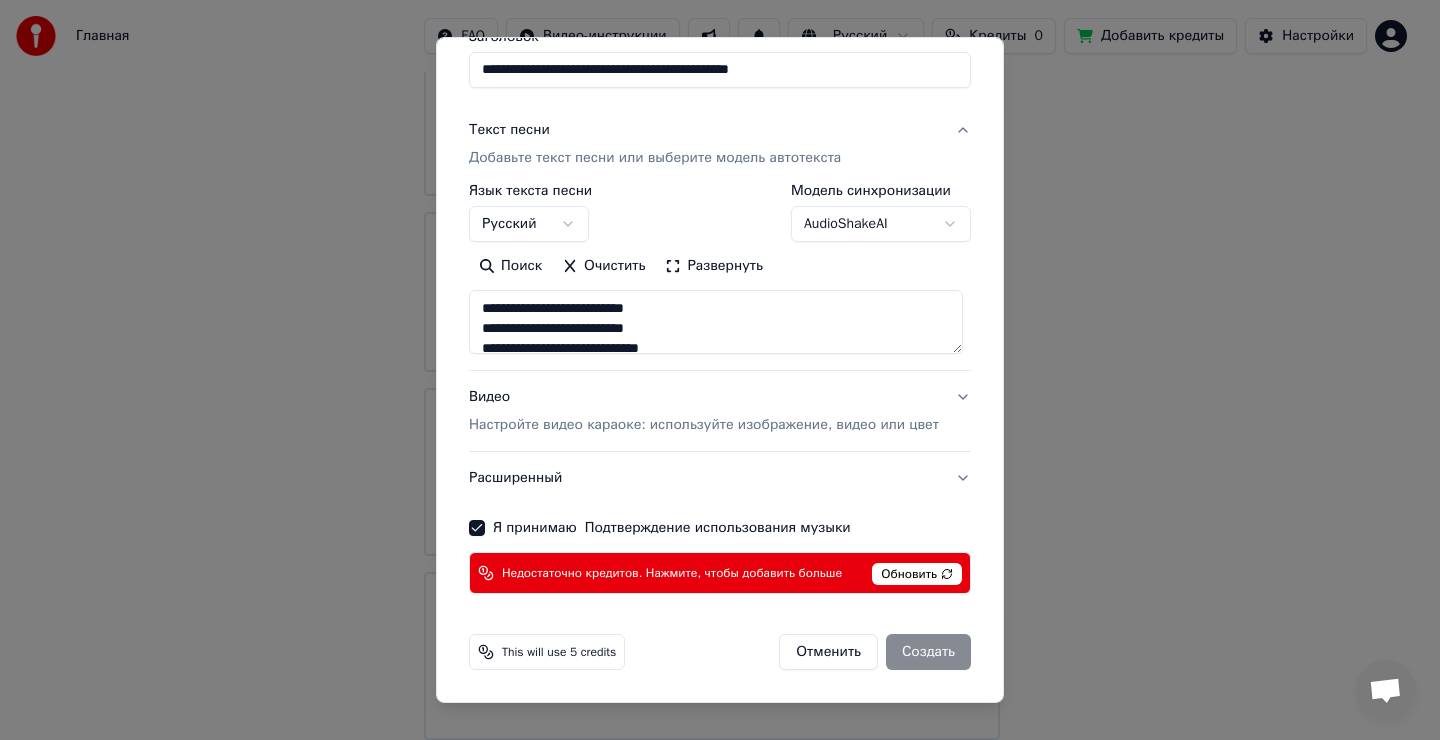 click on "Обновить" at bounding box center [917, 574] 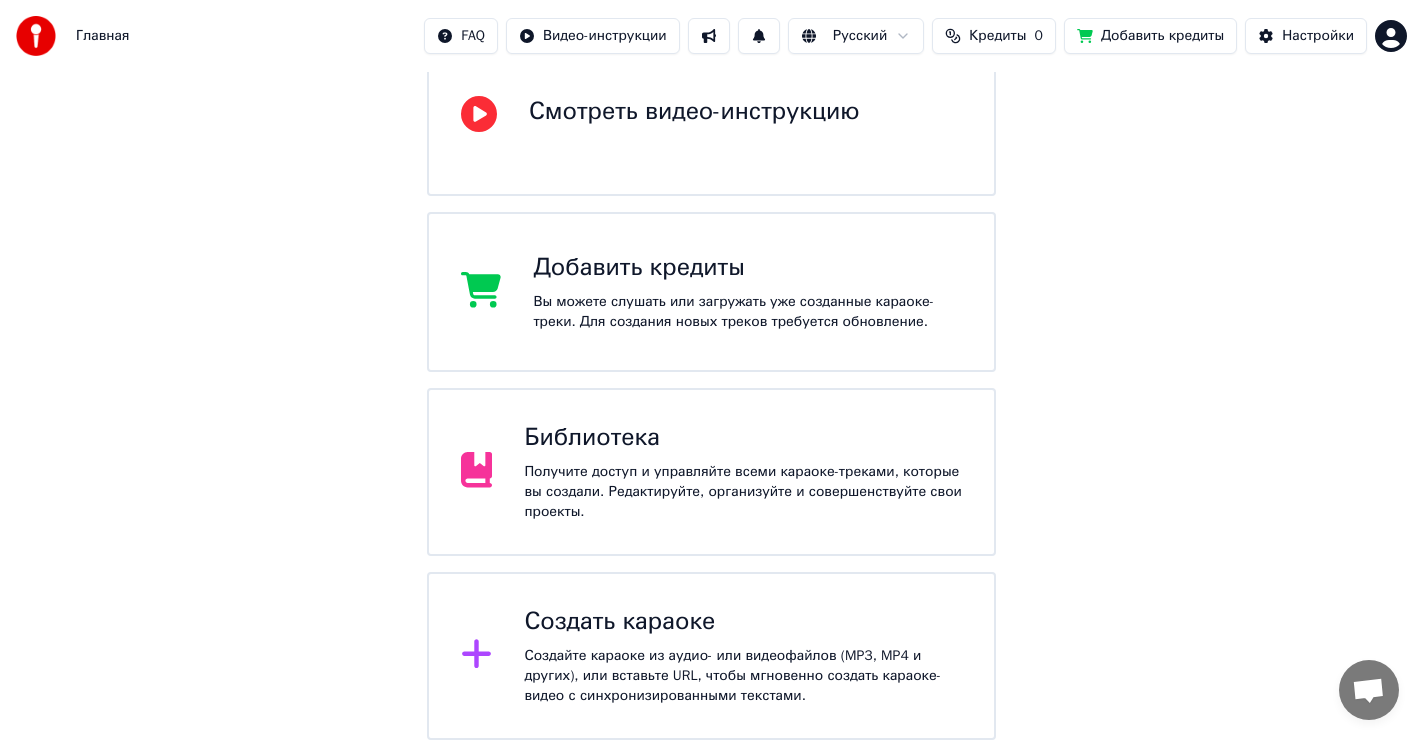 click on "Добавить кредиты" at bounding box center [1150, 36] 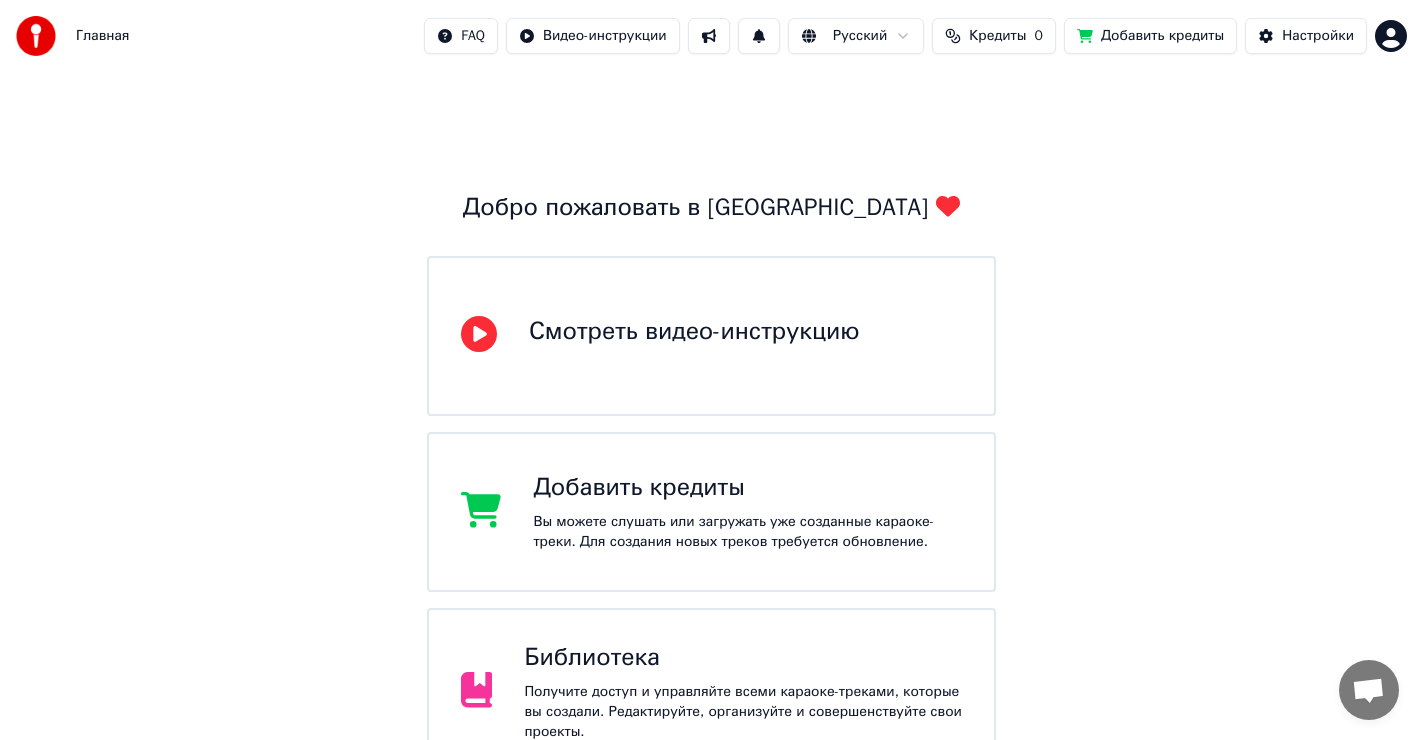 click on "Главная FAQ Видео-инструкции Русский Кредиты 0 Добавить кредиты Настройки Добро пожаловать в Youka Смотреть видео-инструкцию Добавить кредиты Вы можете слушать или загружать уже созданные караоке-треки. Для создания новых треков требуется обновление. Библиотека Получите доступ и управляйте всеми караоке-треками, которые вы создали. Редактируйте, организуйте и совершенствуйте свои проекты. Создать караоке Создайте караоке из аудио- или видеофайлов (MP3, MP4 и других), или вставьте URL, чтобы мгновенно создать караоке-видео с синхронизированными текстами." at bounding box center [711, 480] 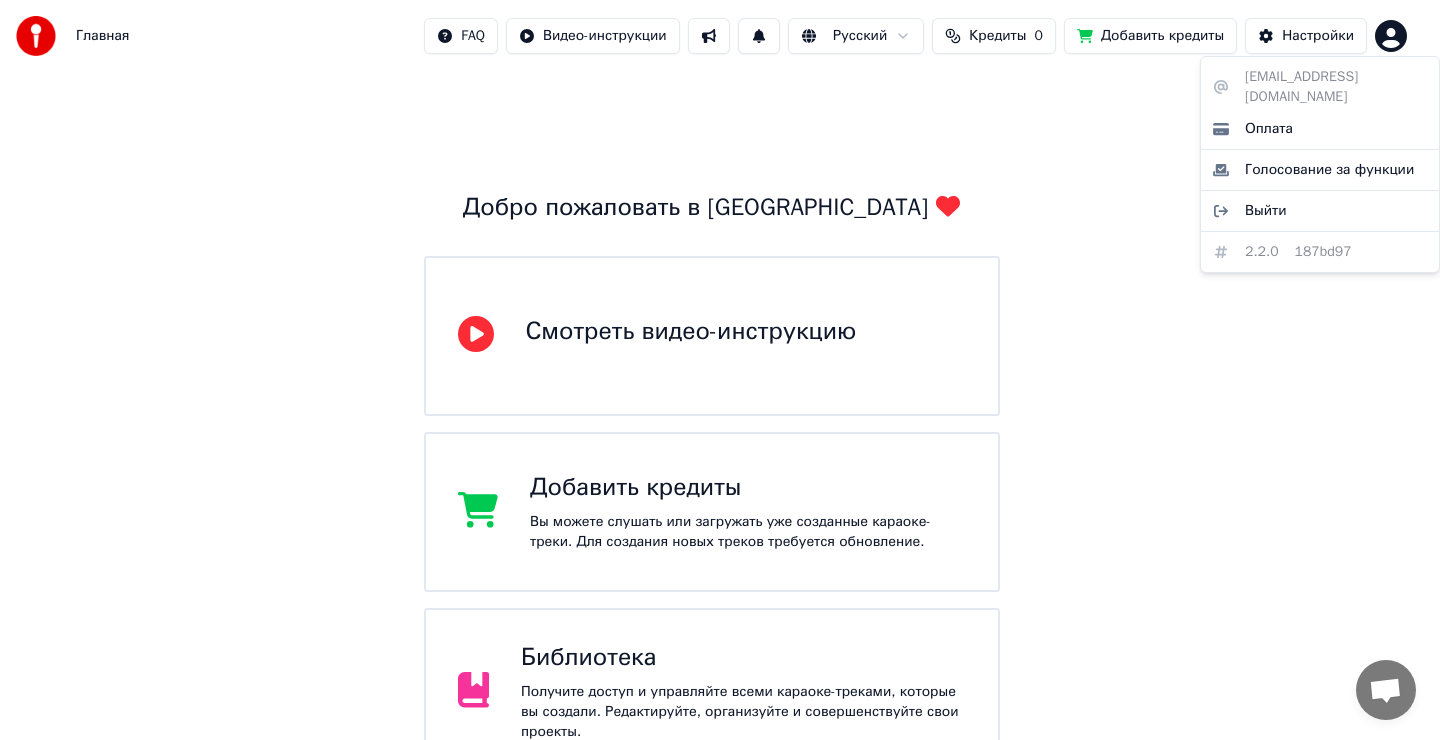drag, startPoint x: 1242, startPoint y: 79, endPoint x: 1407, endPoint y: 80, distance: 165.00304 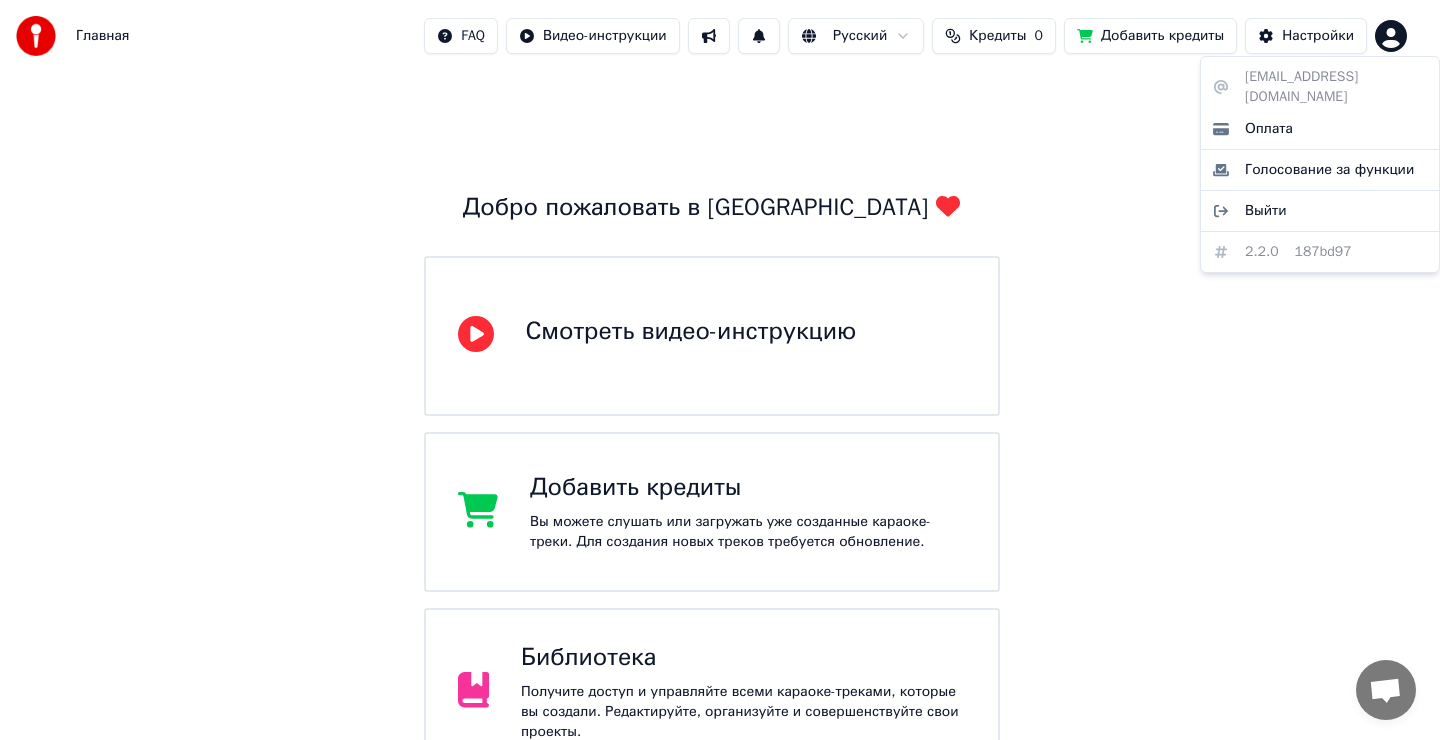 click on "Главная FAQ Видео-инструкции Русский Кредиты 0 Добавить кредиты Настройки Добро пожаловать в Youka Смотреть видео-инструкцию Добавить кредиты Вы можете слушать или загружать уже созданные караоке-треки. Для создания новых треков требуется обновление. Библиотека Получите доступ и управляйте всеми караоке-треками, которые вы создали. Редактируйте, организуйте и совершенствуйте свои проекты. Создать караоке Создайте караоке из аудио- или видеофайлов (MP3, MP4 и других), или вставьте URL, чтобы мгновенно создать караоке-видео с синхронизированными текстами. 2.2.0" at bounding box center [720, 480] 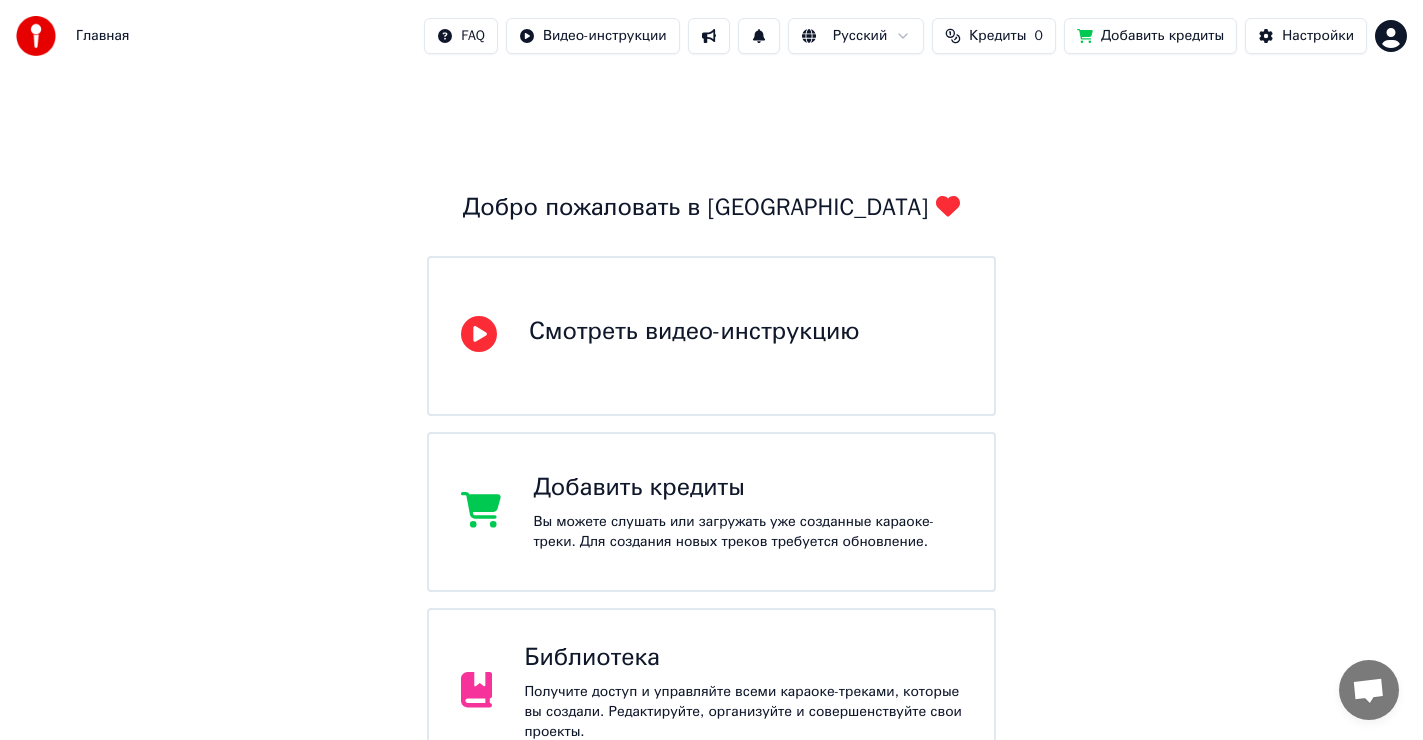 click on "Добавить кредиты" at bounding box center (1150, 36) 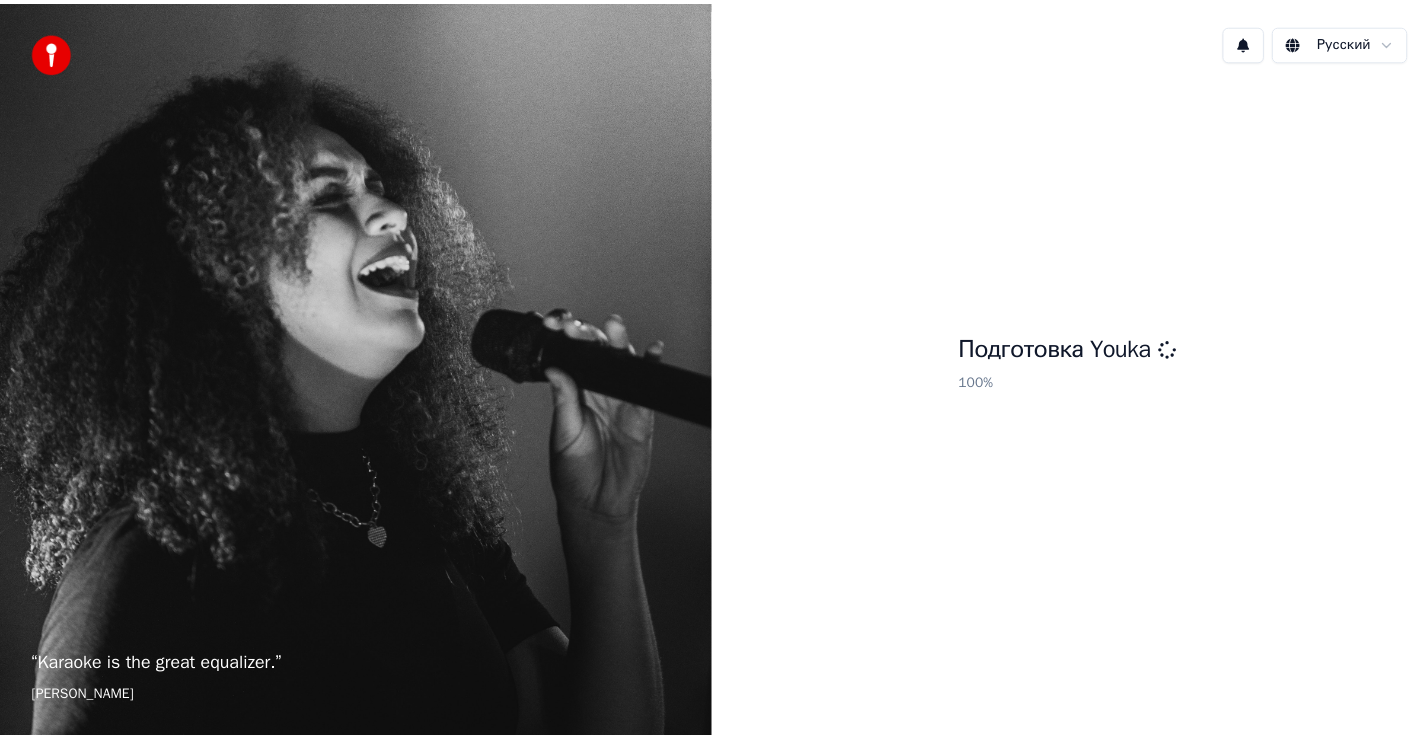 scroll, scrollTop: 0, scrollLeft: 0, axis: both 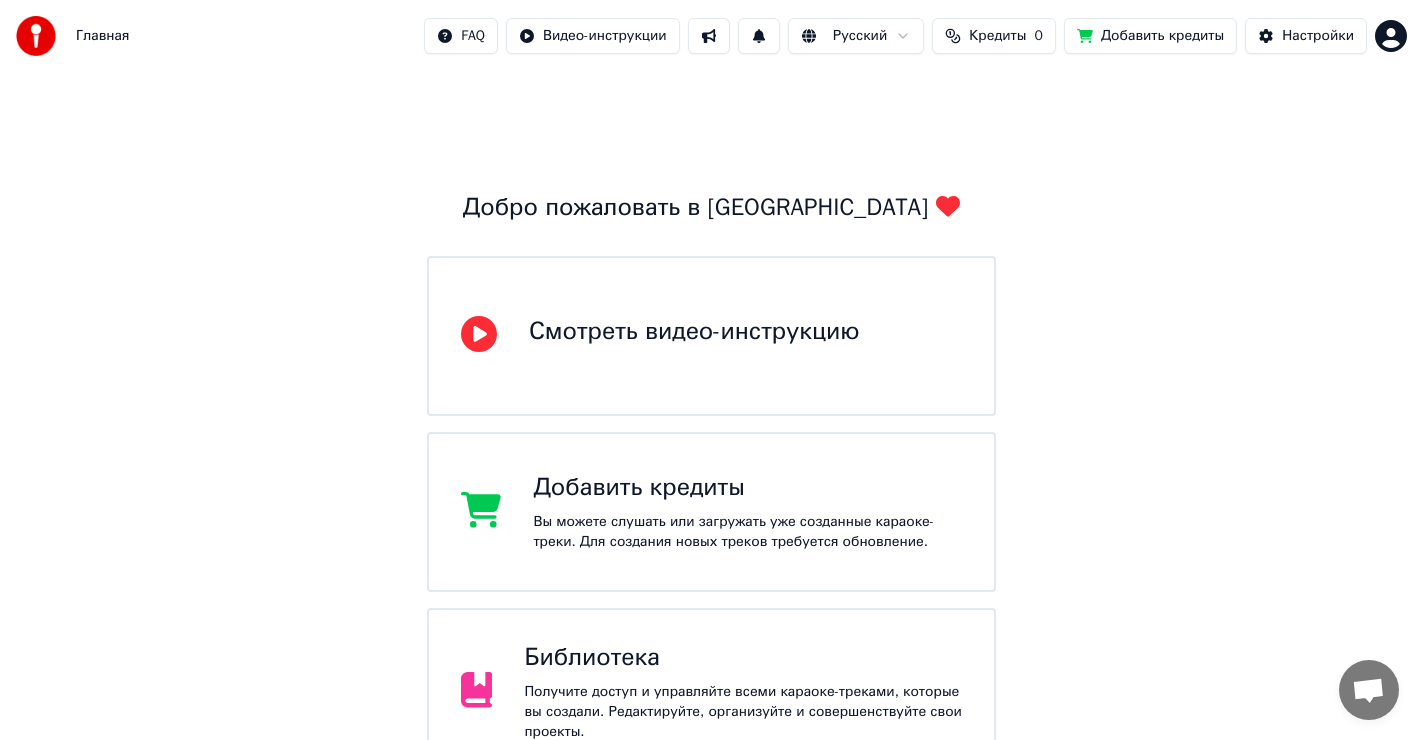 click on "Добавить кредиты" at bounding box center (1150, 36) 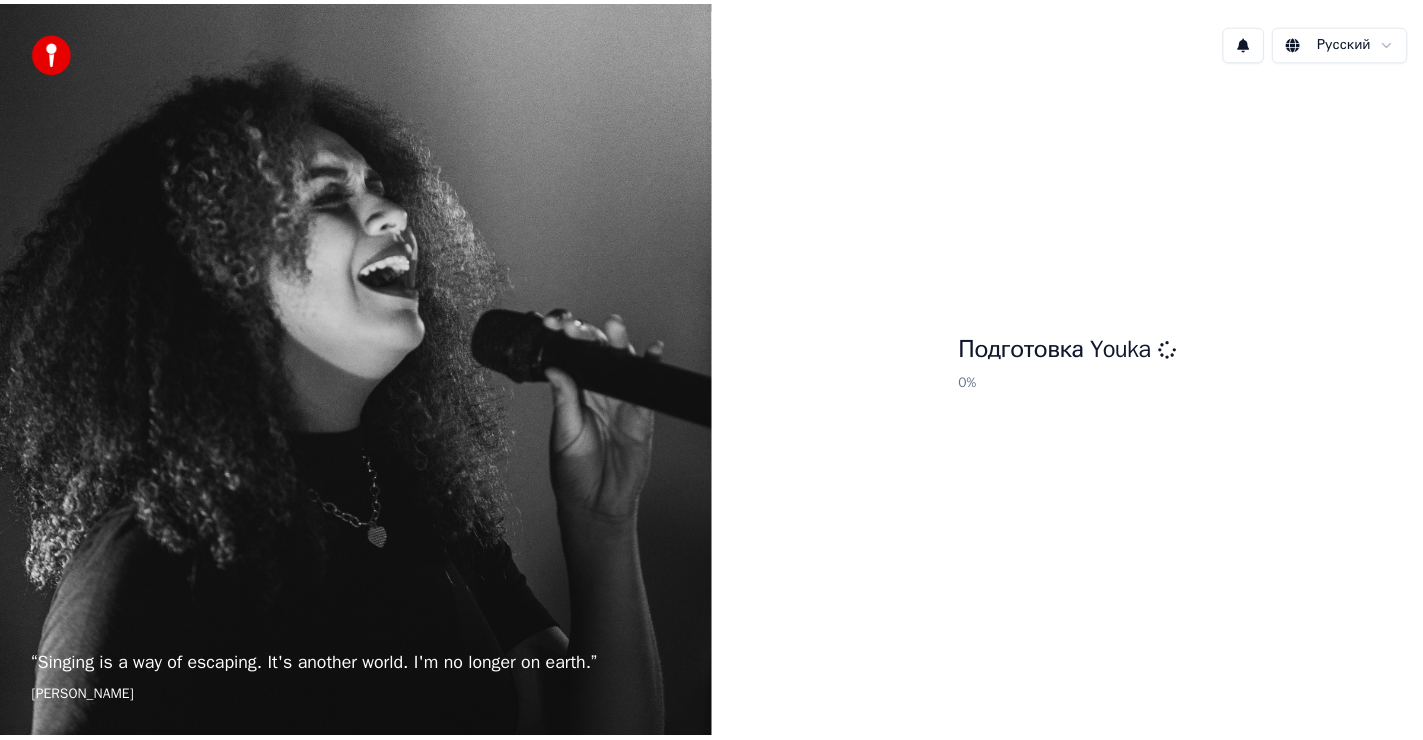 scroll, scrollTop: 0, scrollLeft: 0, axis: both 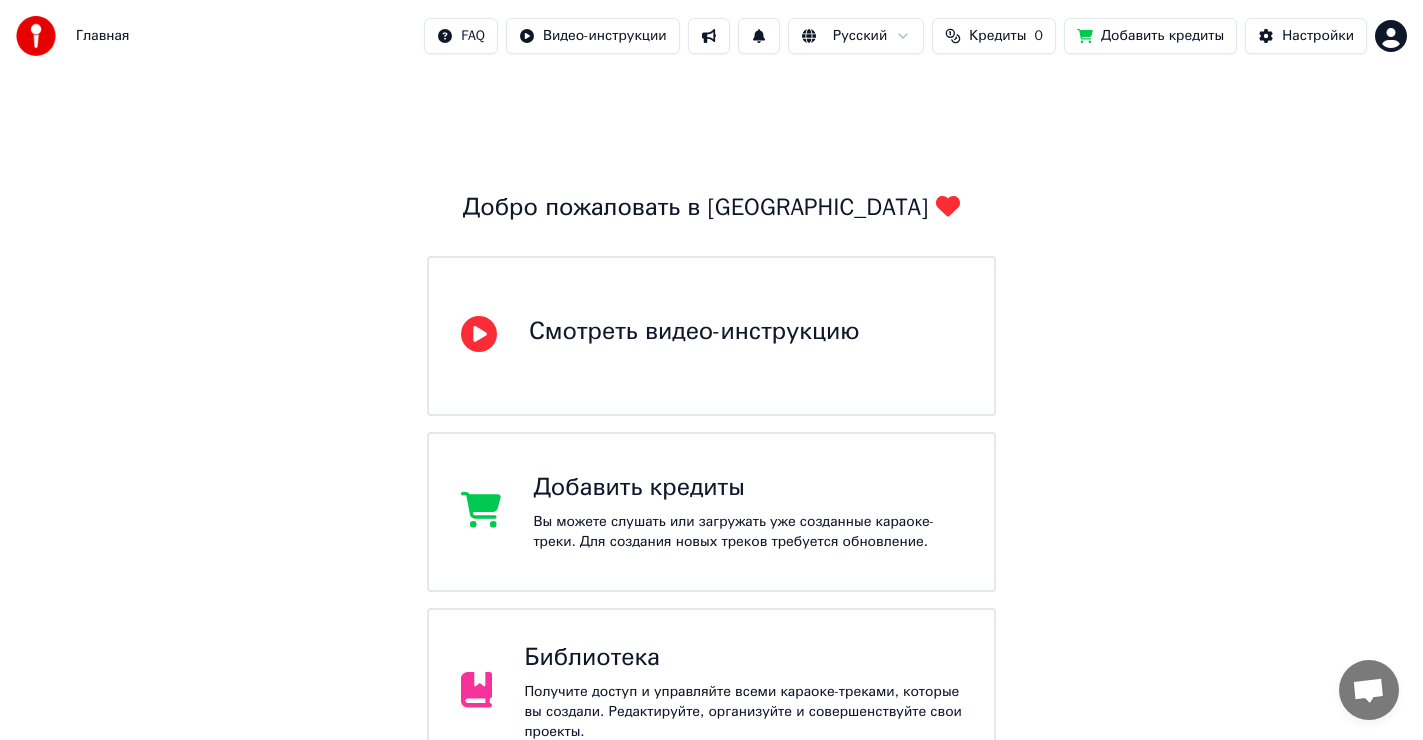 click on "Главная" at bounding box center [72, 36] 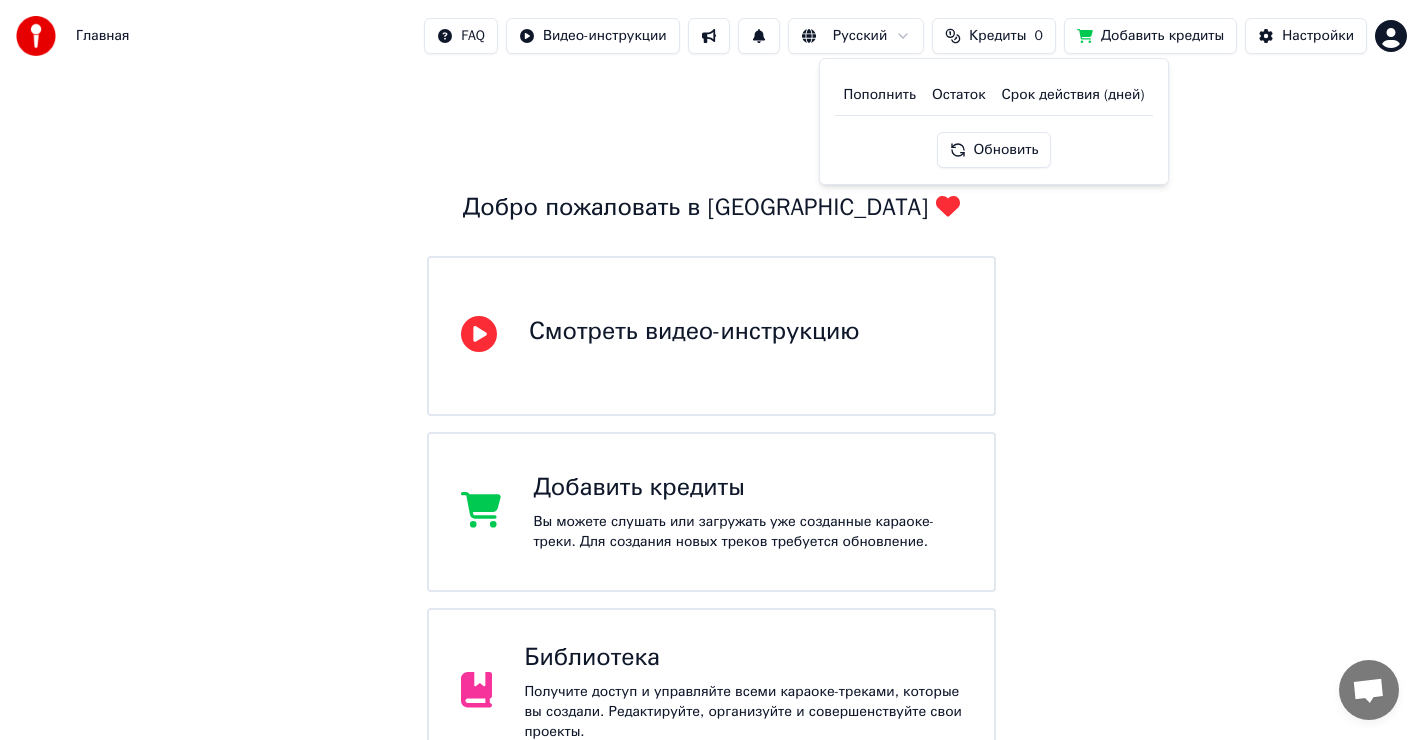 click on "Пополнить" at bounding box center [879, 95] 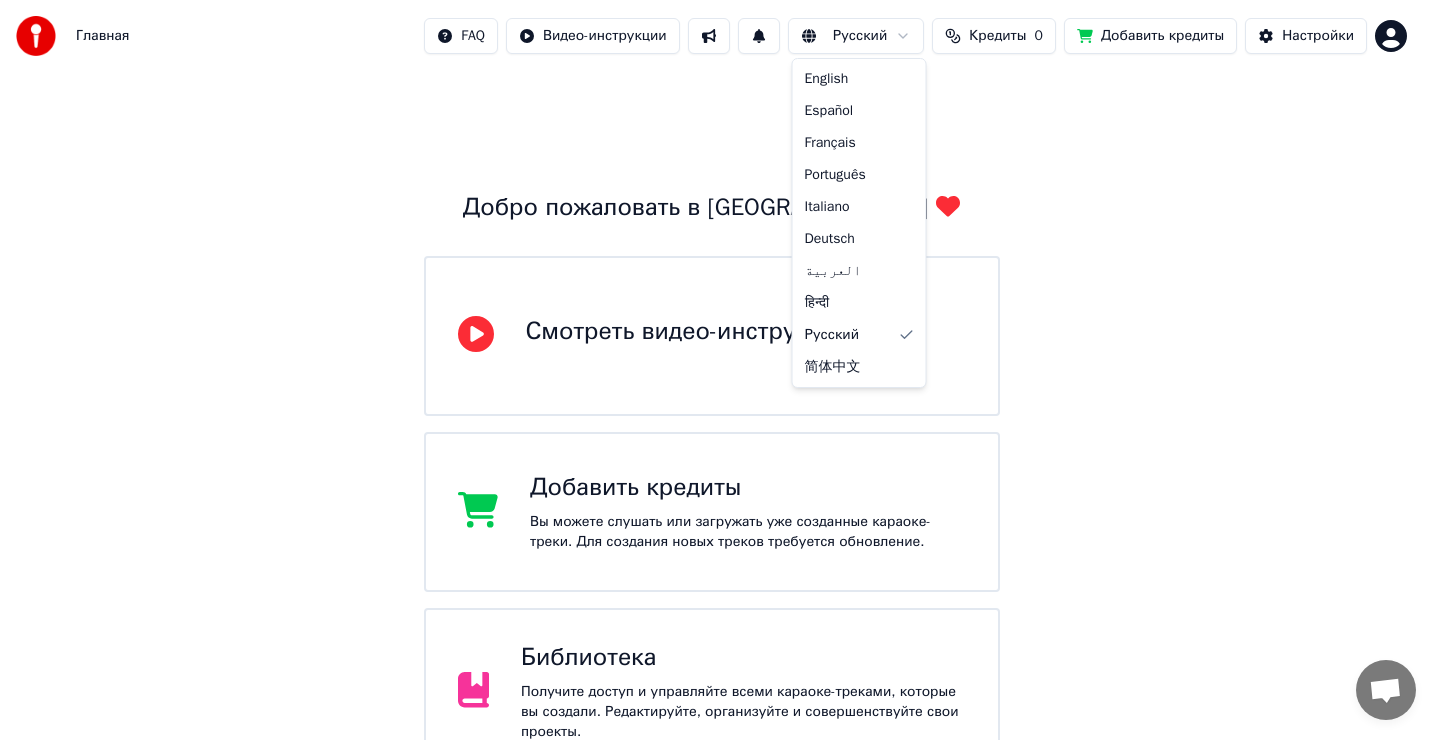click on "Главная FAQ Видео-инструкции Русский Кредиты 0 Добавить кредиты Настройки Добро пожаловать в Youka Смотреть видео-инструкцию Добавить кредиты Вы можете слушать или загружать уже созданные караоке-треки. Для создания новых треков требуется обновление. Библиотека Получите доступ и управляйте всеми караоке-треками, которые вы создали. Редактируйте, организуйте и совершенствуйте свои проекты. Создать караоке Создайте караоке из аудио- или видеофайлов (MP3, MP4 и других), или вставьте URL, чтобы мгновенно создать караоке-видео с синхронизированными текстами. English" at bounding box center (720, 480) 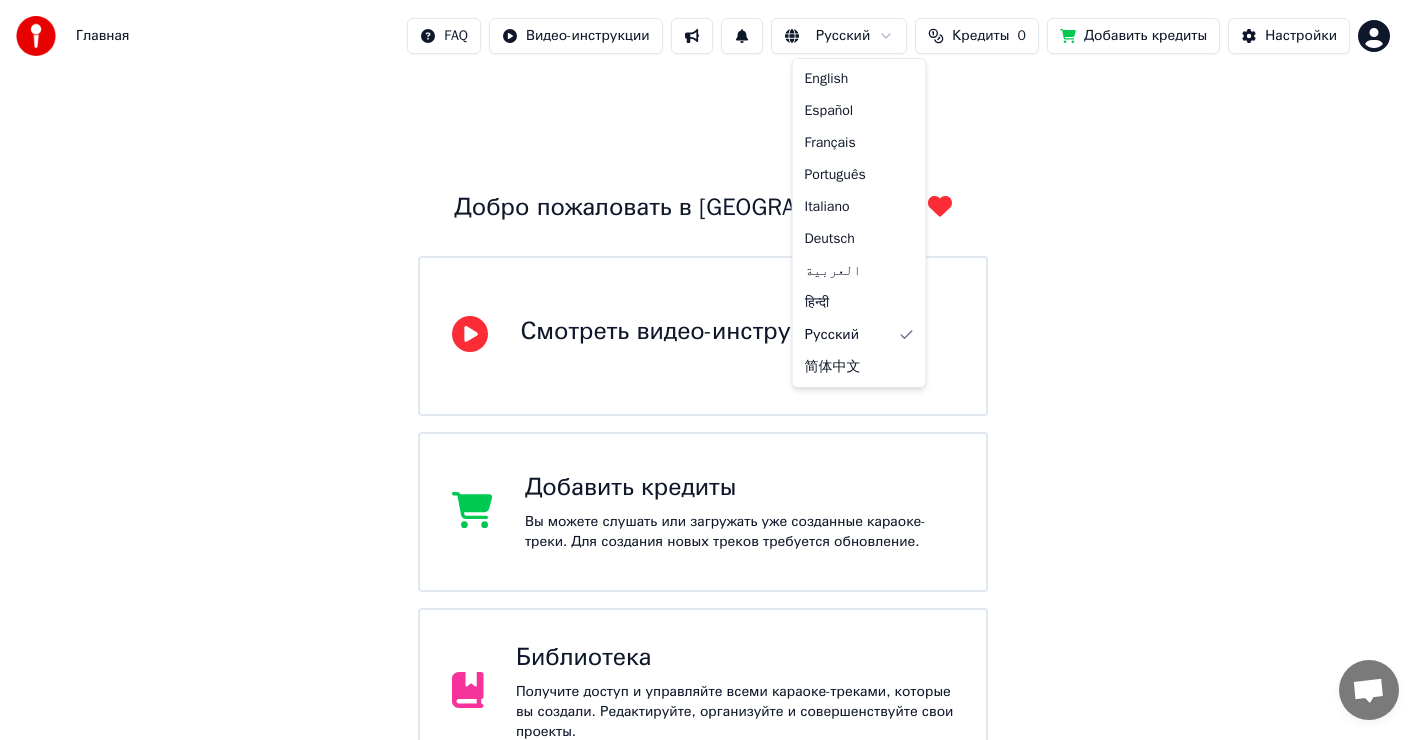 click on "Главная FAQ Видео-инструкции Русский Кредиты 0 Добавить кредиты Настройки Добро пожаловать в Youka Смотреть видео-инструкцию Добавить кредиты Вы можете слушать или загружать уже созданные караоке-треки. Для создания новых треков требуется обновление. Библиотека Получите доступ и управляйте всеми караоке-треками, которые вы создали. Редактируйте, организуйте и совершенствуйте свои проекты. Создать караоке Создайте караоке из аудио- или видеофайлов (MP3, MP4 и других), или вставьте URL, чтобы мгновенно создать караоке-видео с синхронизированными текстами. English" at bounding box center (711, 480) 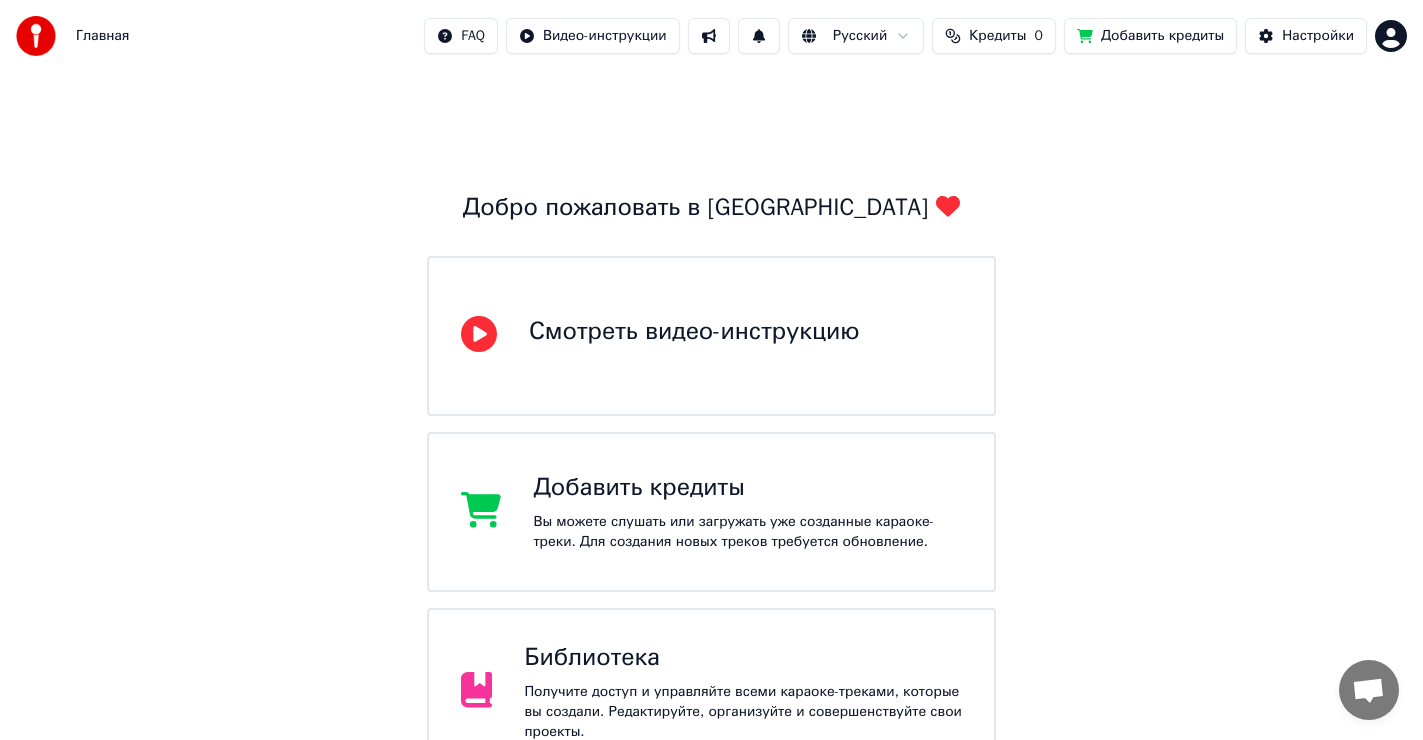 click on "Главная FAQ Видео-инструкции Русский Кредиты 0 Добавить кредиты Настройки Добро пожаловать в Youka Смотреть видео-инструкцию Добавить кредиты Вы можете слушать или загружать уже созданные караоке-треки. Для создания новых треков требуется обновление. Библиотека Получите доступ и управляйте всеми караоке-треками, которые вы создали. Редактируйте, организуйте и совершенствуйте свои проекты. Создать караоке Создайте караоке из аудио- или видеофайлов (MP3, MP4 и других), или вставьте URL, чтобы мгновенно создать караоке-видео с синхронизированными текстами." at bounding box center (711, 480) 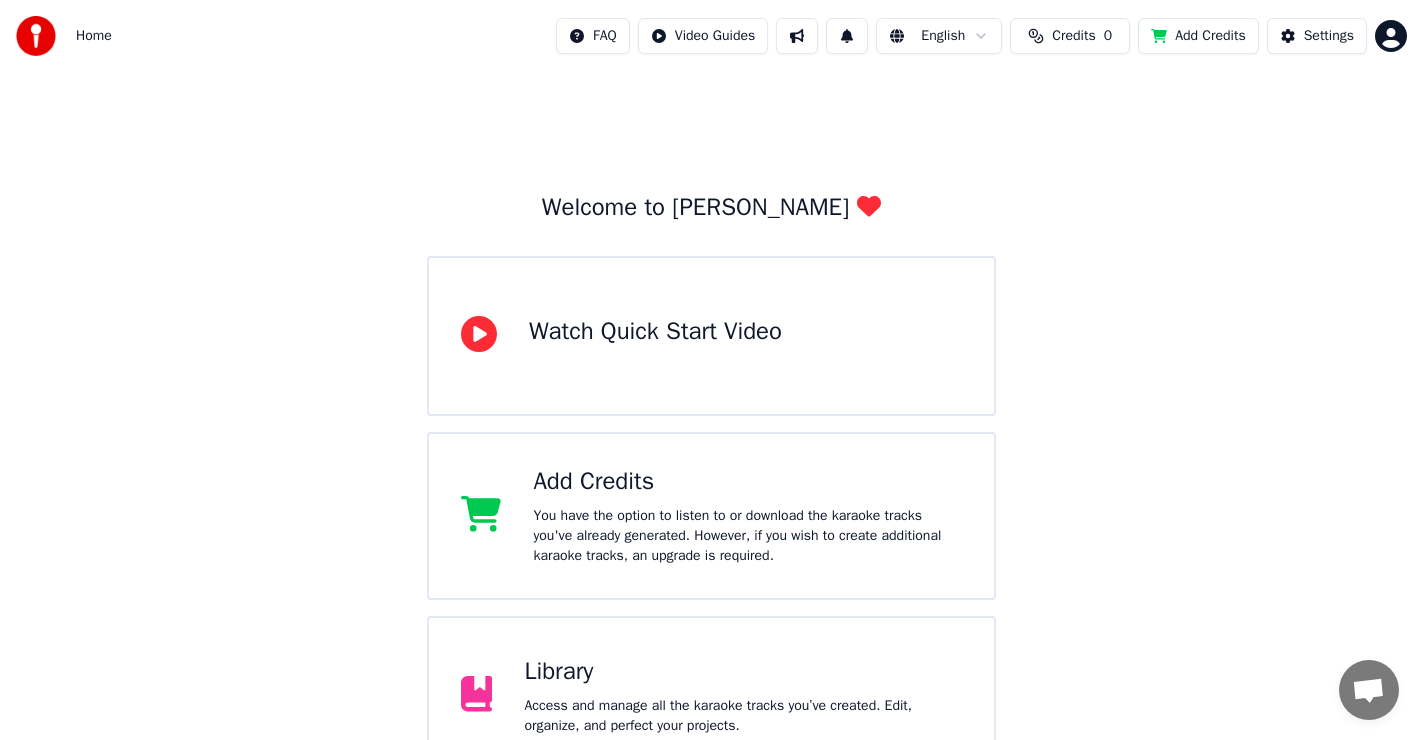 click on "Credits" at bounding box center (1073, 36) 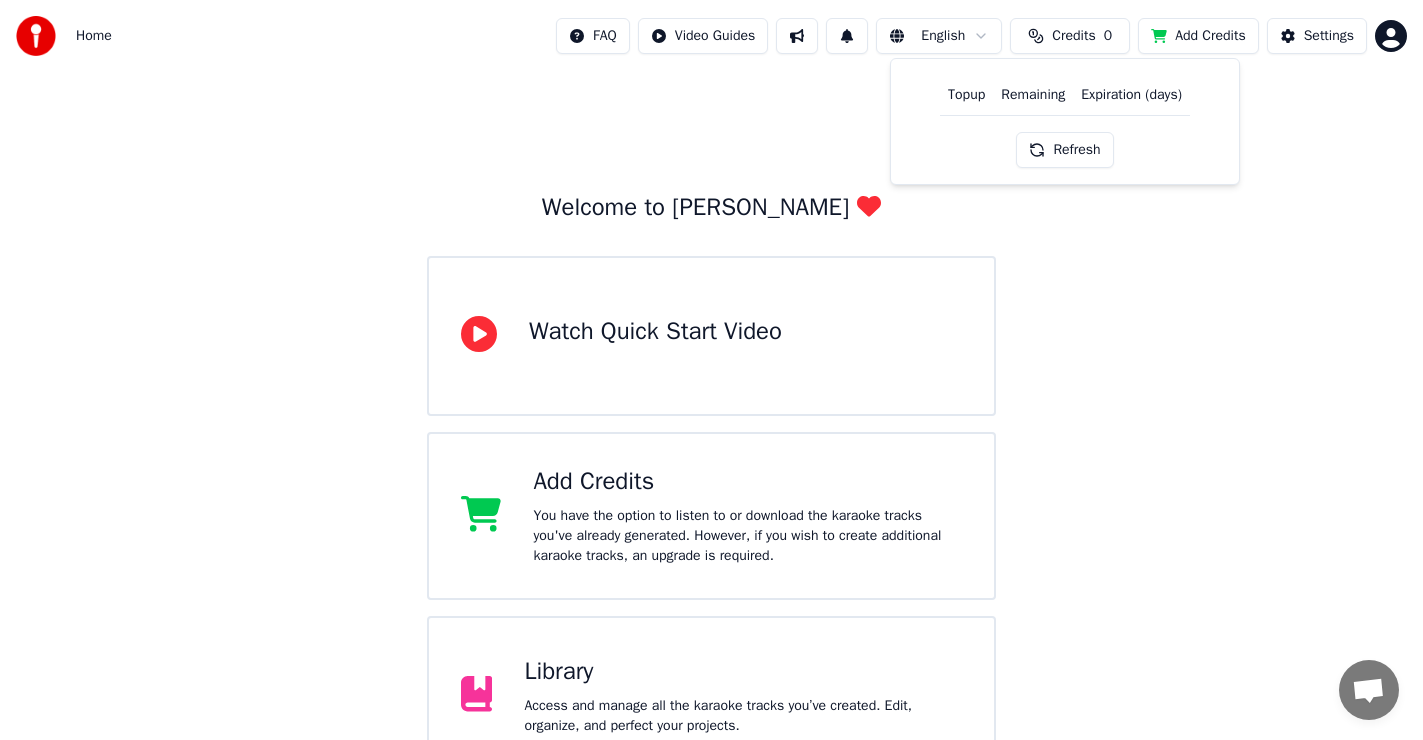 drag, startPoint x: 842, startPoint y: 93, endPoint x: 967, endPoint y: 70, distance: 127.09839 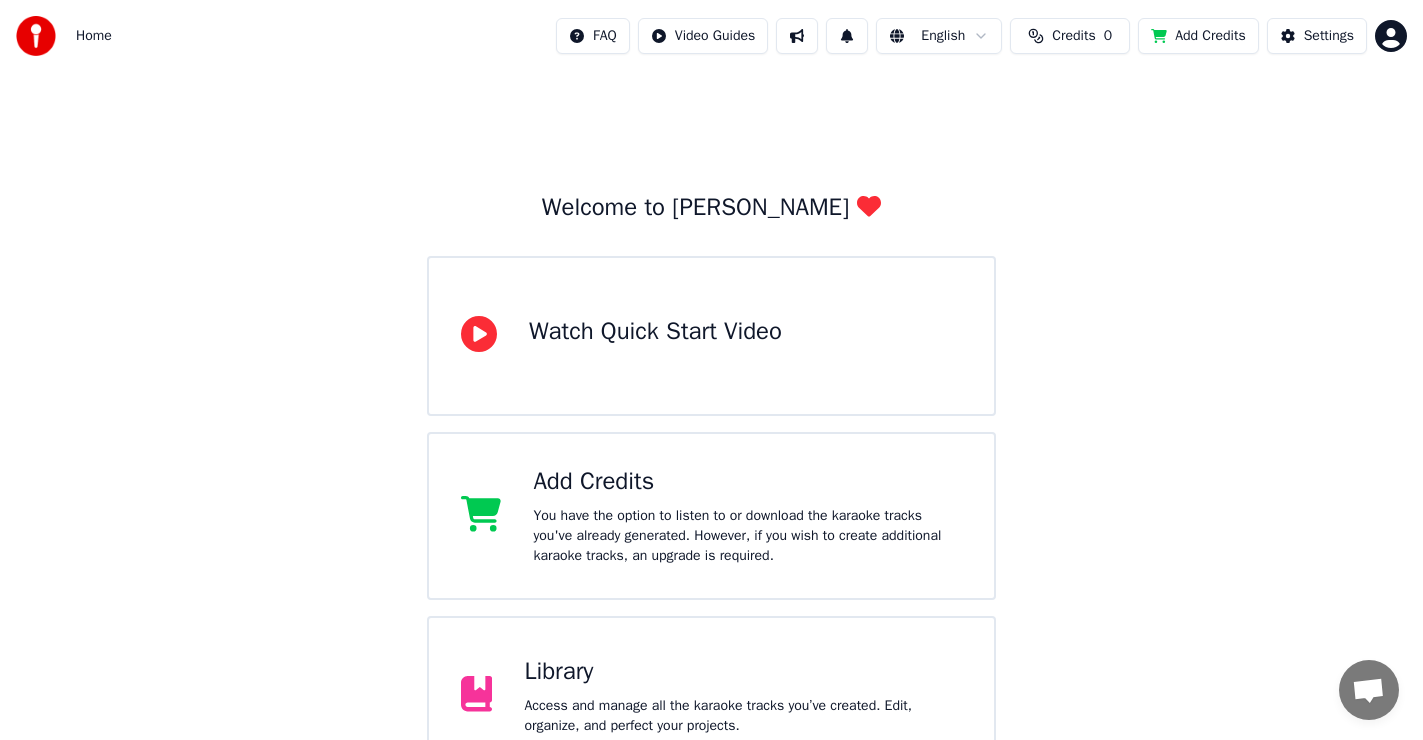 click on "Add Credits" at bounding box center [1198, 36] 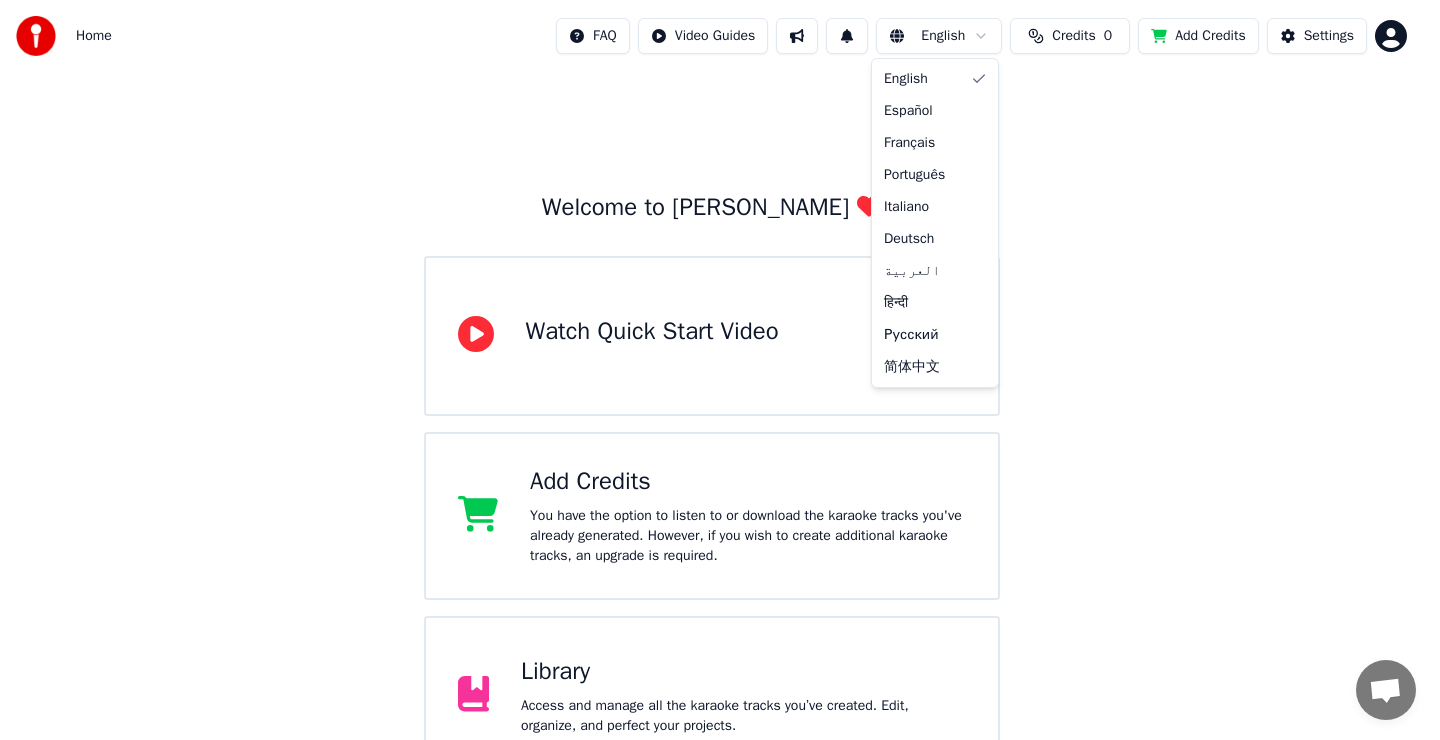 click on "Home FAQ Video Guides English Credits 0 Add Credits Settings Welcome to Youka Watch Quick Start Video Add Credits You have the option to listen to or download the karaoke tracks you've already generated. However, if you wish to create additional karaoke tracks, an upgrade is required. Library Access and manage all the karaoke tracks you’ve created. Edit, organize, and perfect your projects. Create Karaoke Create karaoke from audio or video files (MP3, MP4, and more), or paste a URL to instantly generate a karaoke video with synchronized lyrics. English Español Français Português Italiano Deutsch العربية हिन्दी Русский 简体中文" at bounding box center [720, 480] 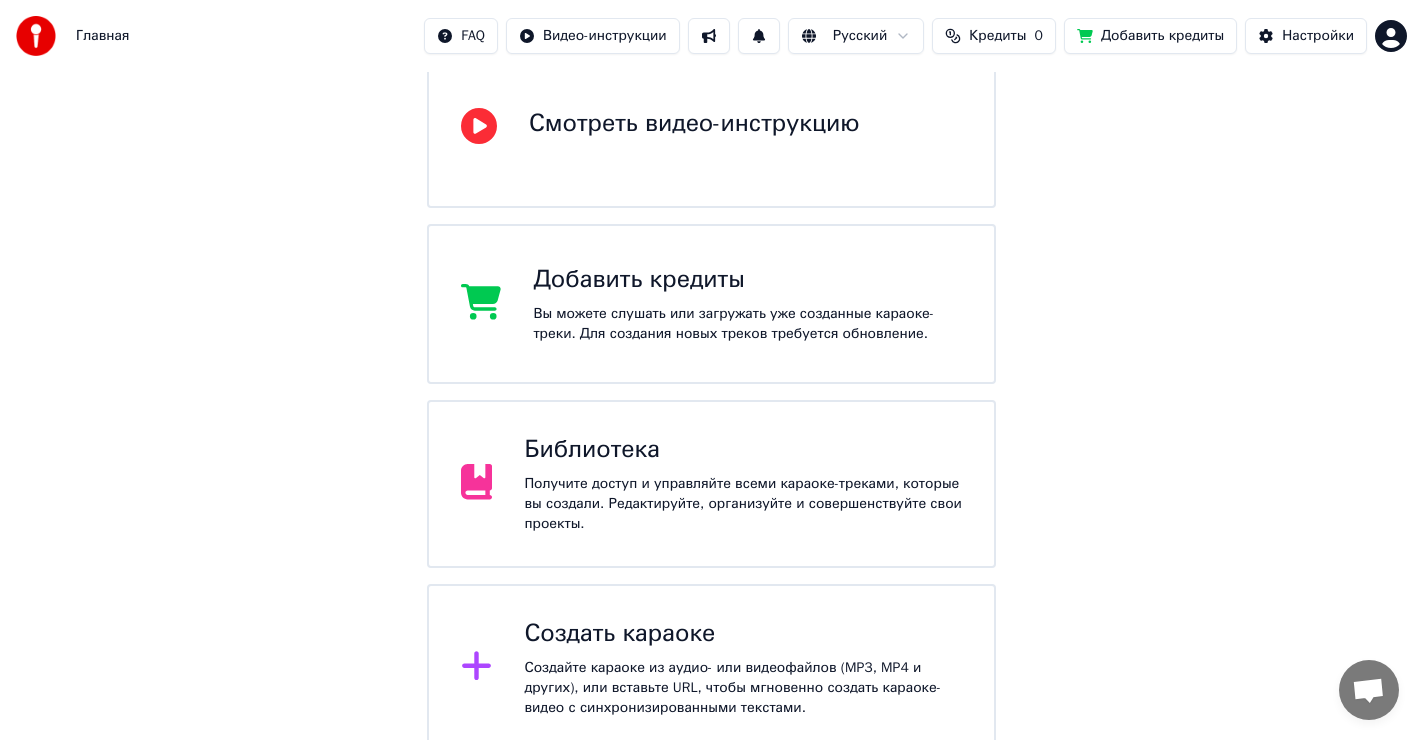 scroll, scrollTop: 220, scrollLeft: 0, axis: vertical 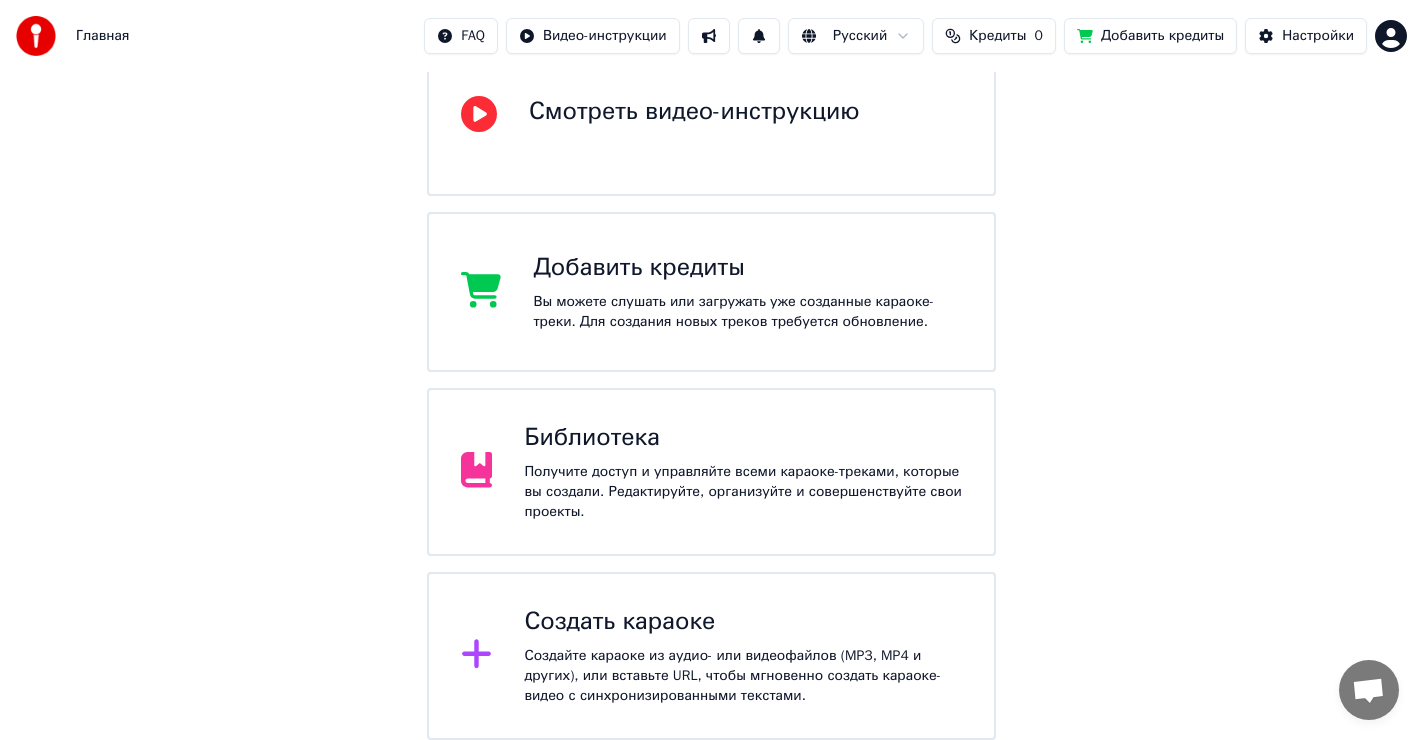 click on "Кредиты" at bounding box center [997, 36] 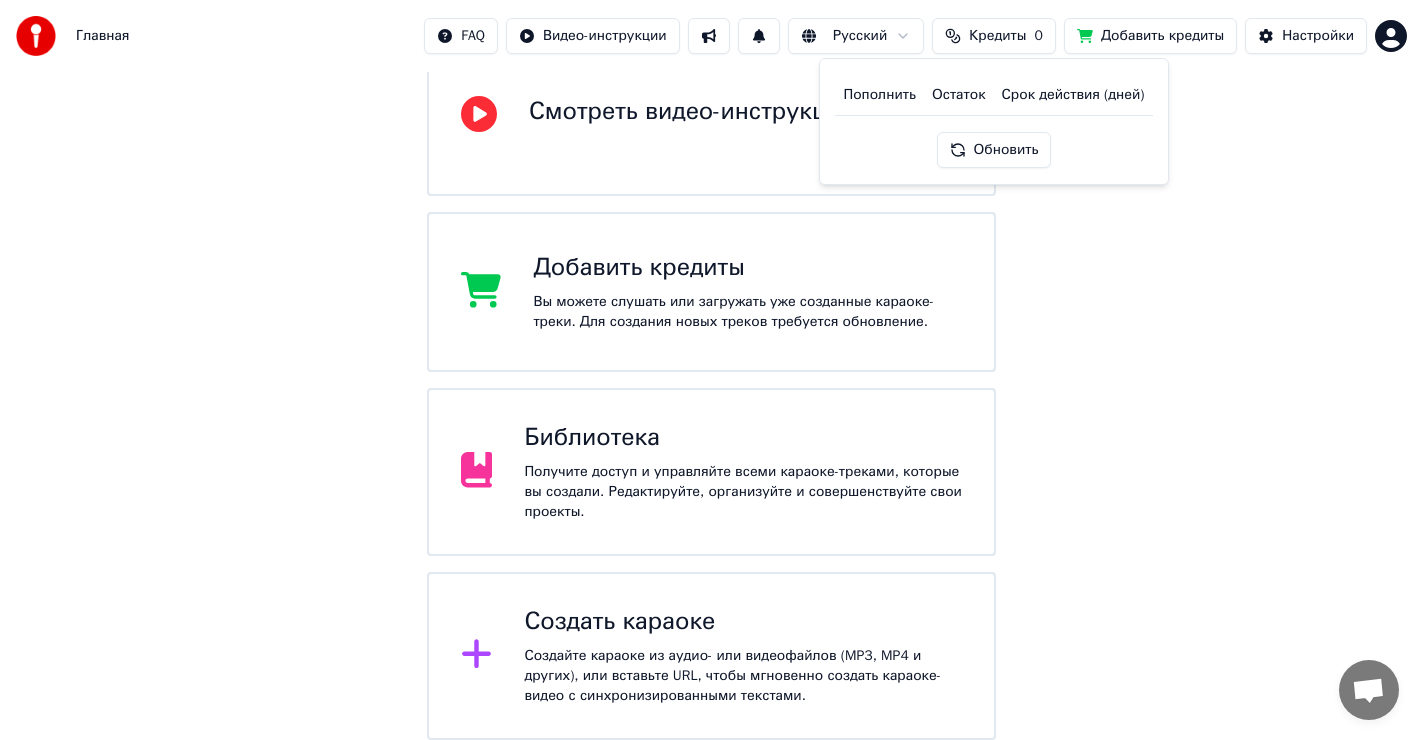 click on "Обновить" at bounding box center (994, 150) 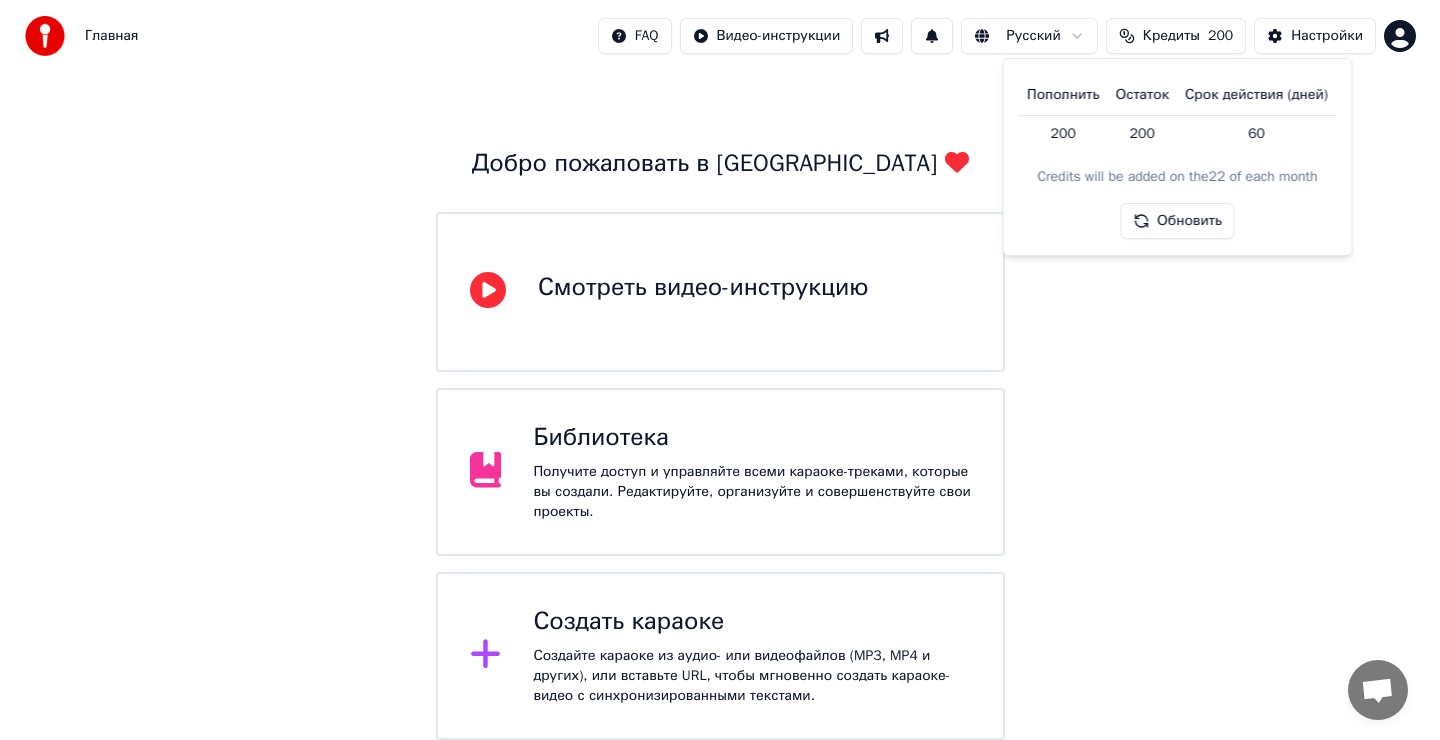 scroll, scrollTop: 44, scrollLeft: 0, axis: vertical 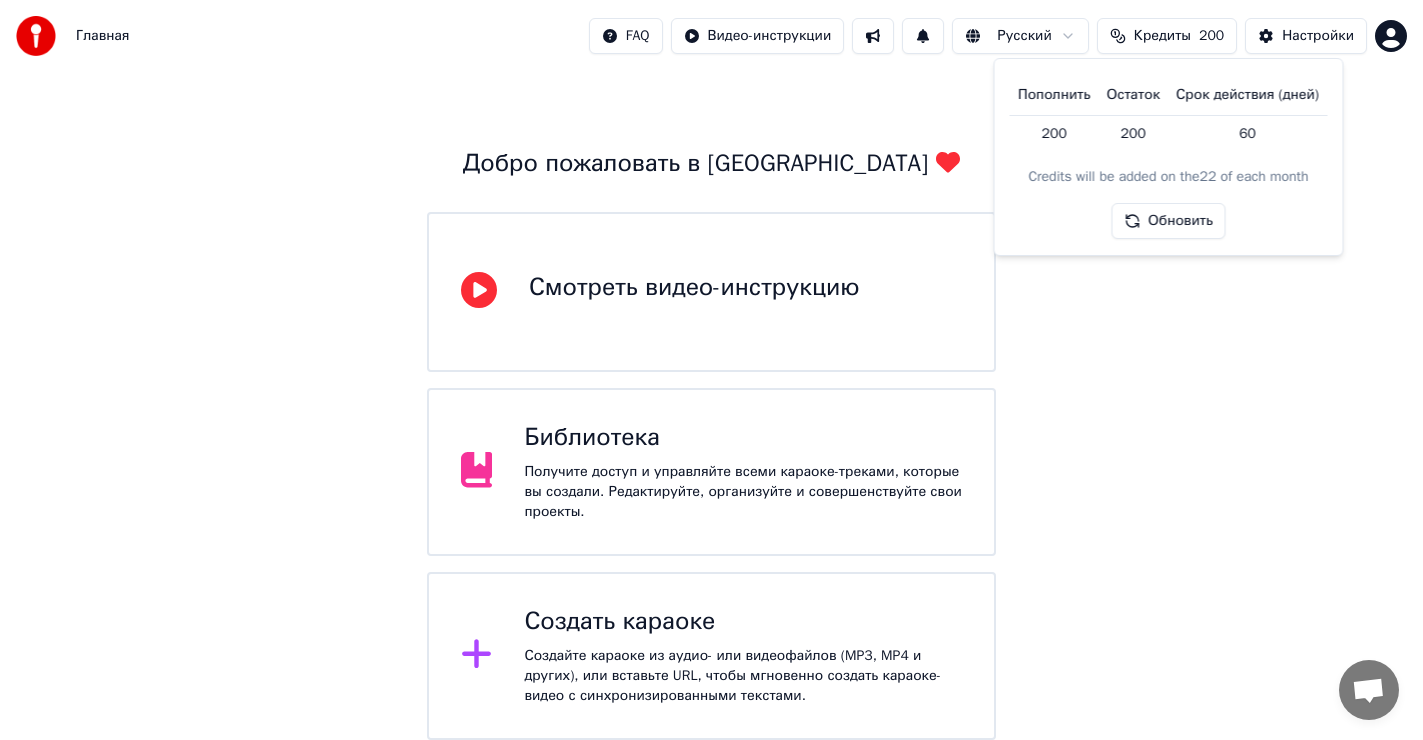click on "Обновить" at bounding box center (1168, 221) 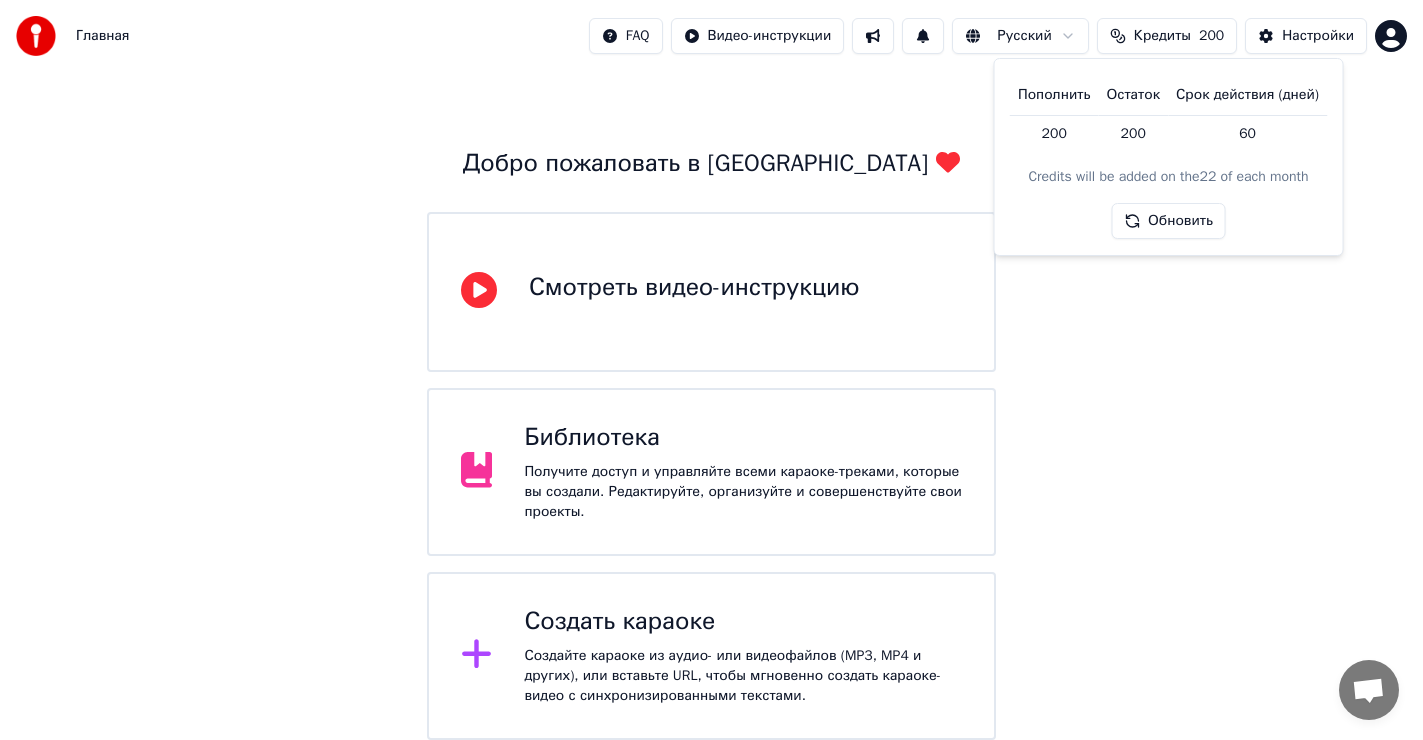 click on "Добро пожаловать в Youka Смотреть видео-инструкцию Библиотека Получите доступ и управляйте всеми караоке-треками, которые вы создали. Редактируйте, организуйте и совершенствуйте свои проекты. Создать караоке Создайте караоке из аудио- или видеофайлов (MP3, MP4 и других), или вставьте URL, чтобы мгновенно создать караоке-видео с синхронизированными текстами." at bounding box center (711, 384) 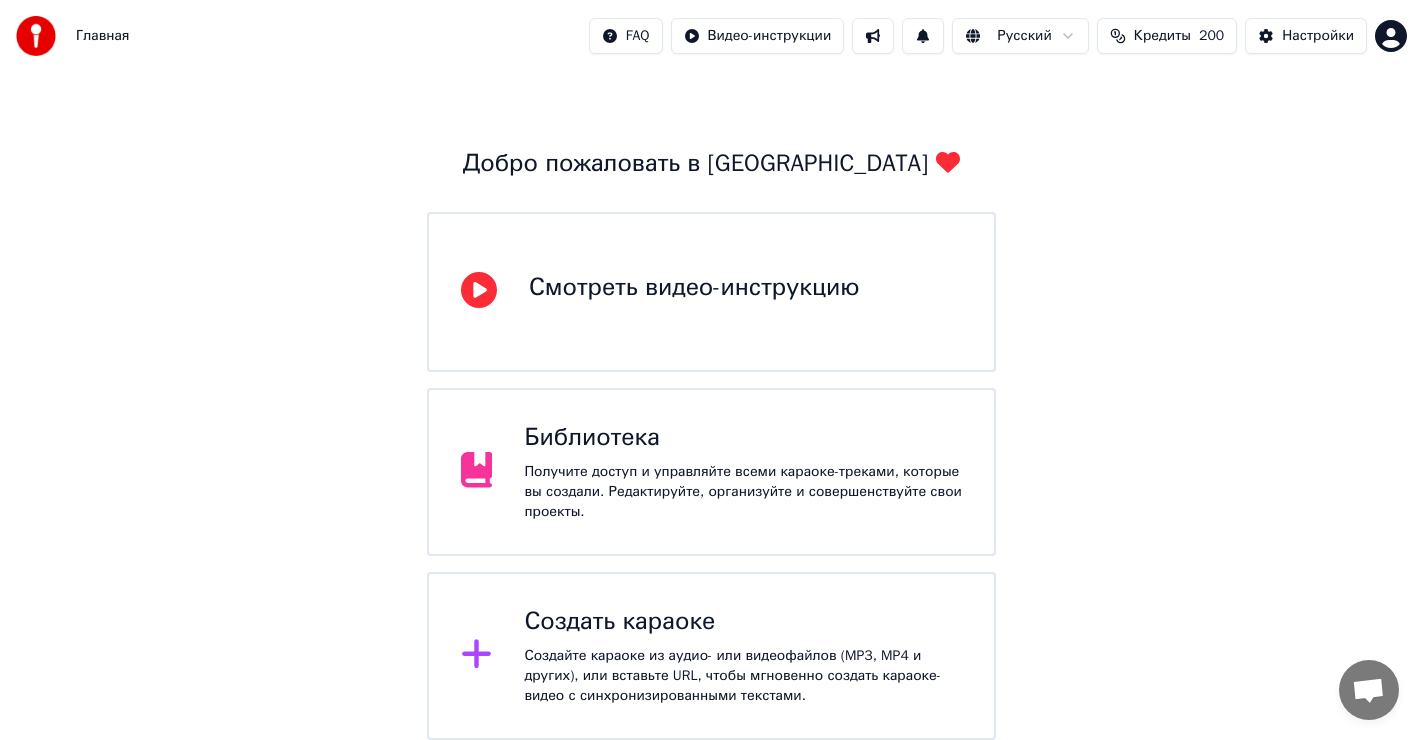 click on "Создать караоке" at bounding box center (743, 622) 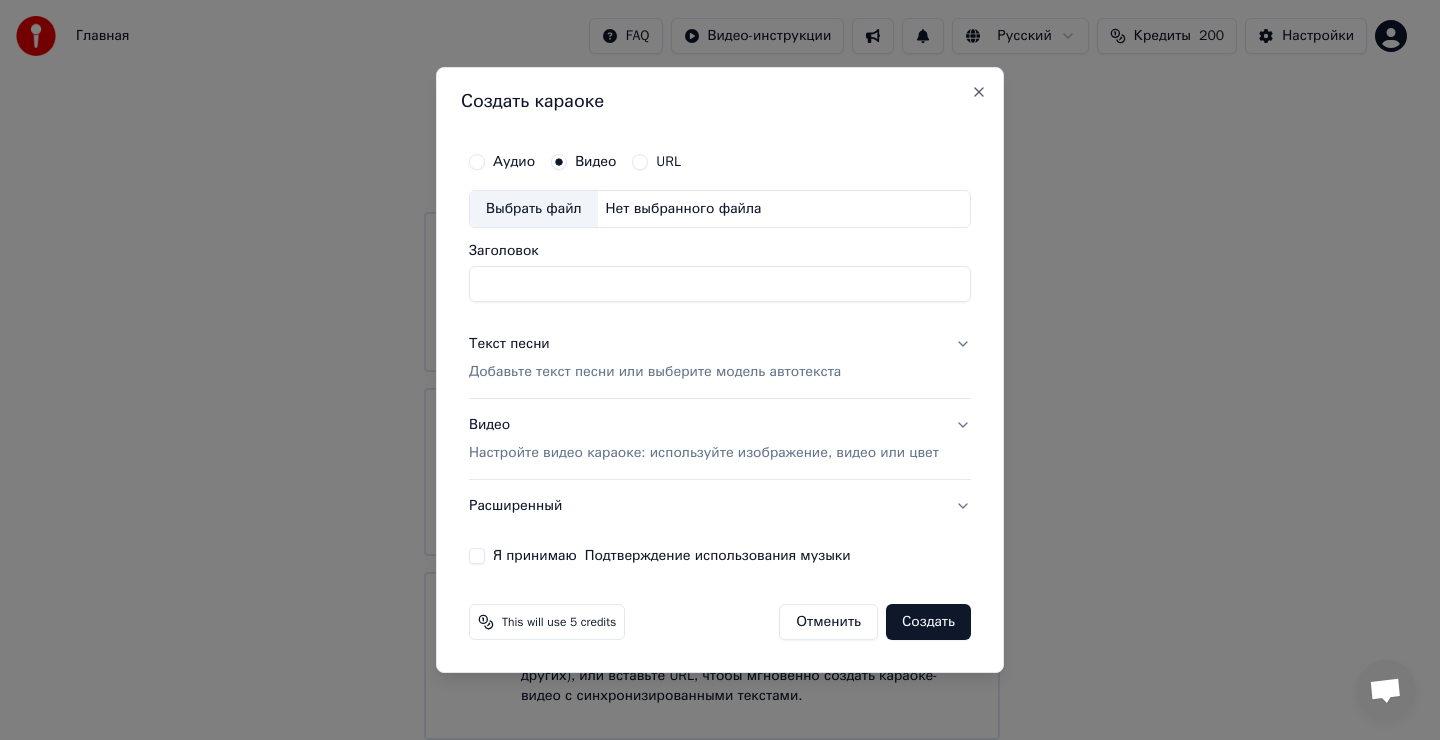 click on "Выбрать файл" at bounding box center [534, 209] 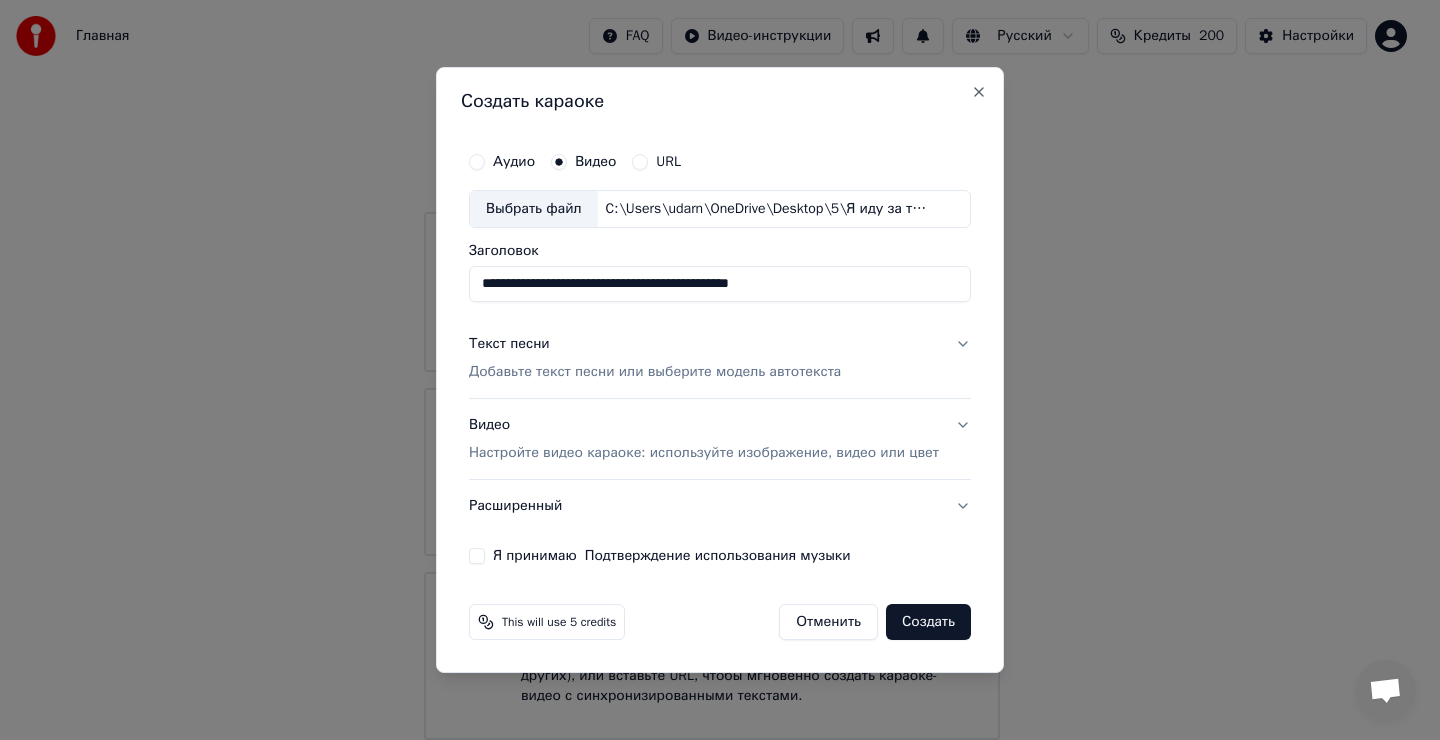 type on "**********" 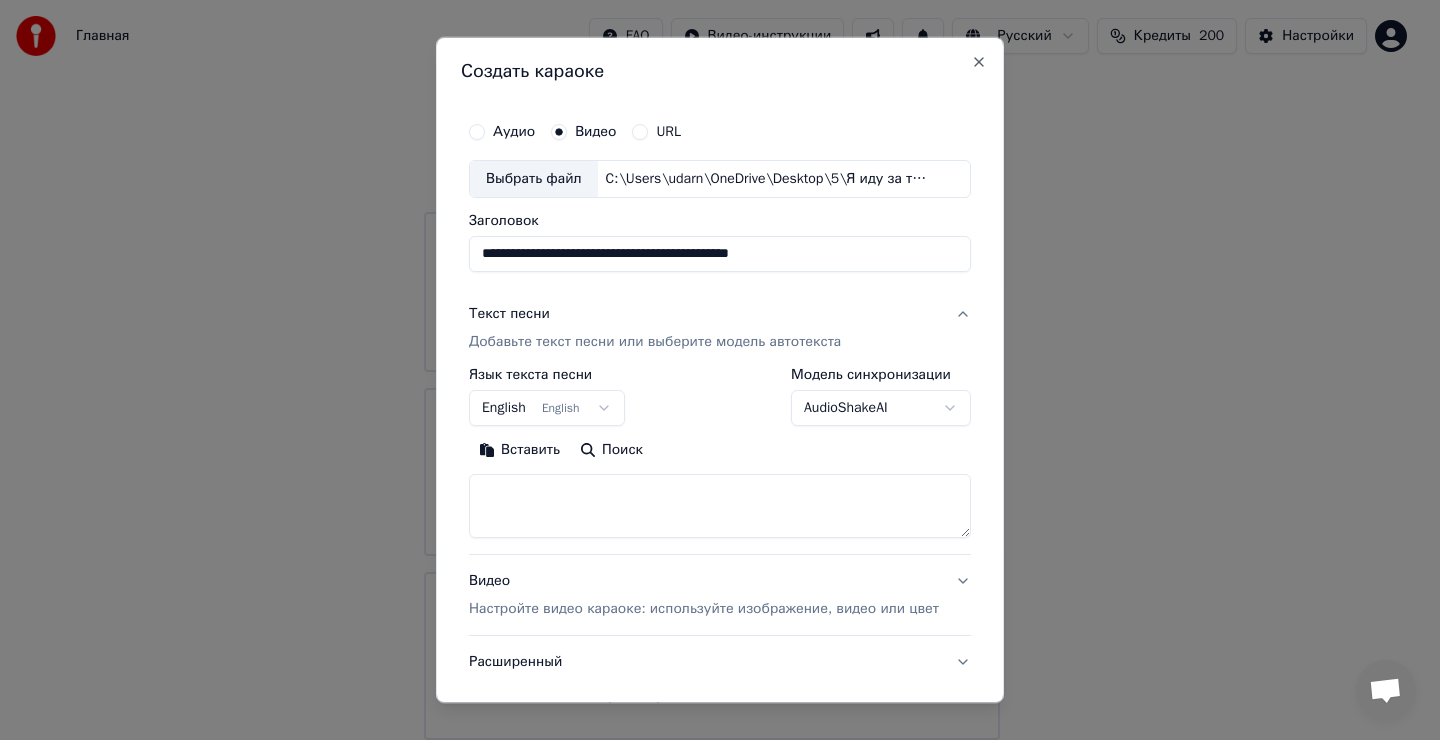 click at bounding box center (720, 506) 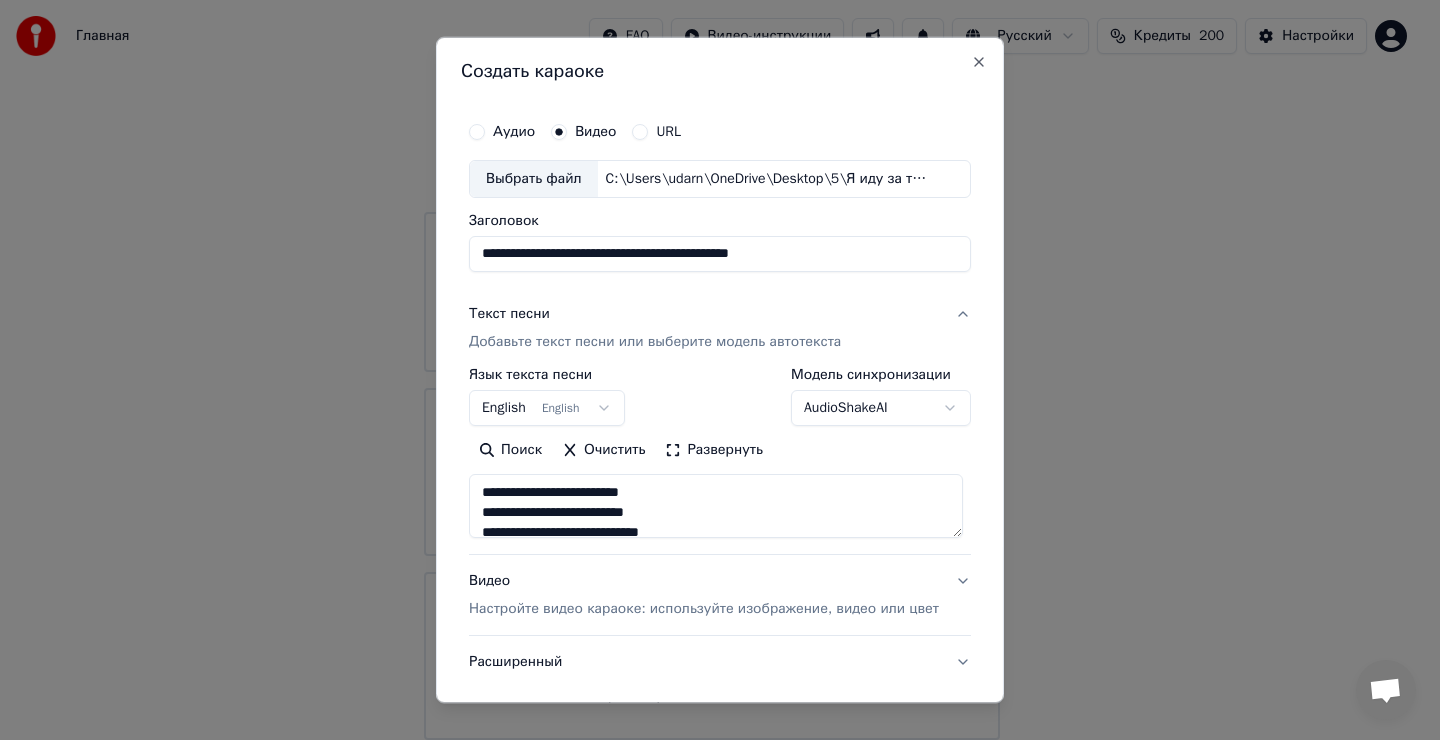 type on "**********" 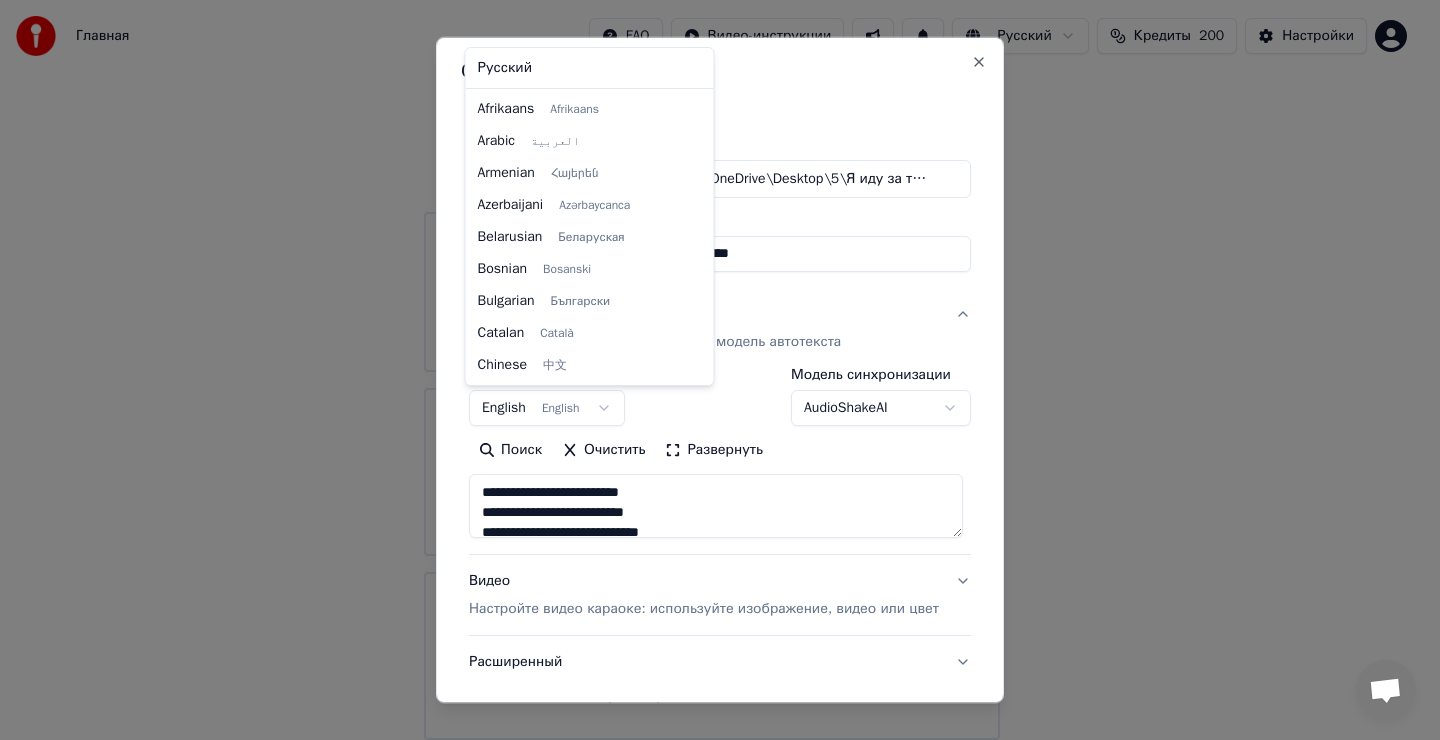 scroll, scrollTop: 160, scrollLeft: 0, axis: vertical 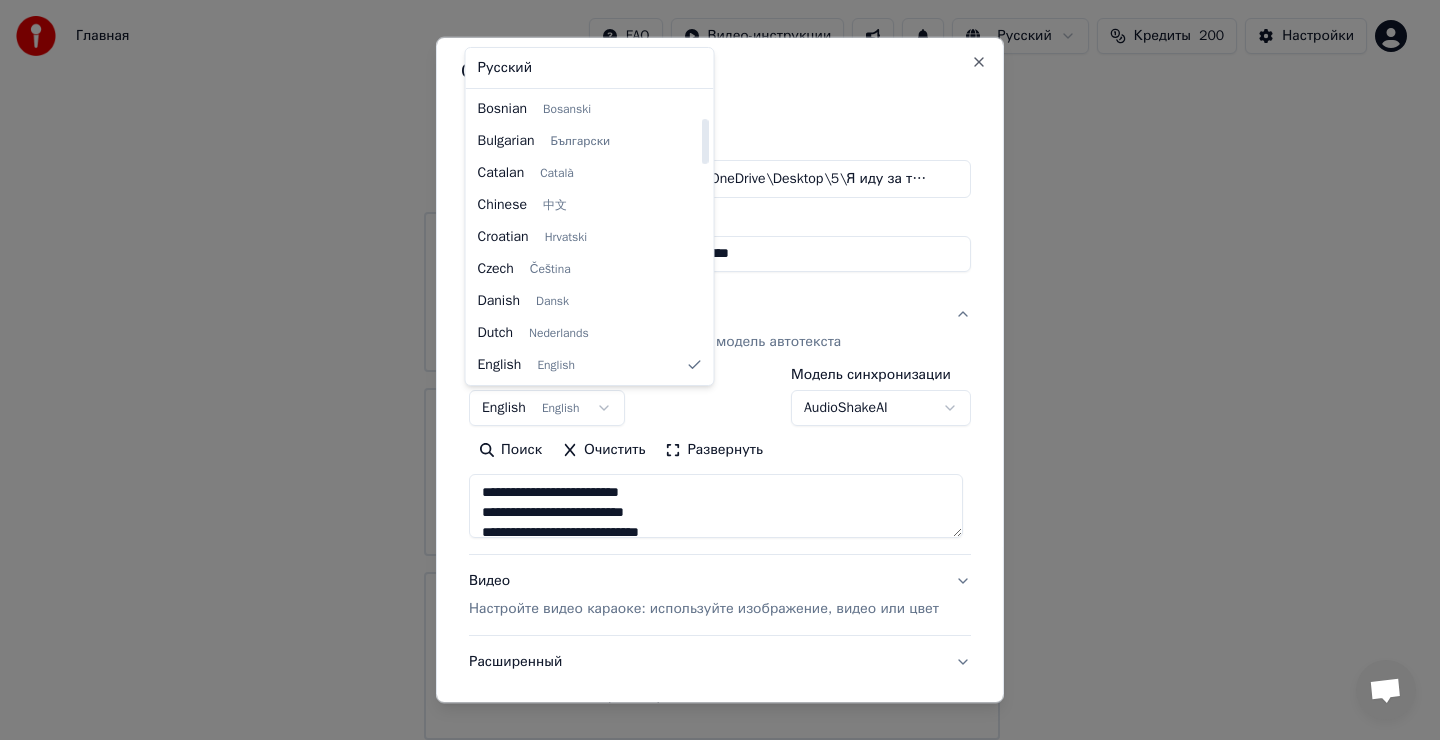 select on "**" 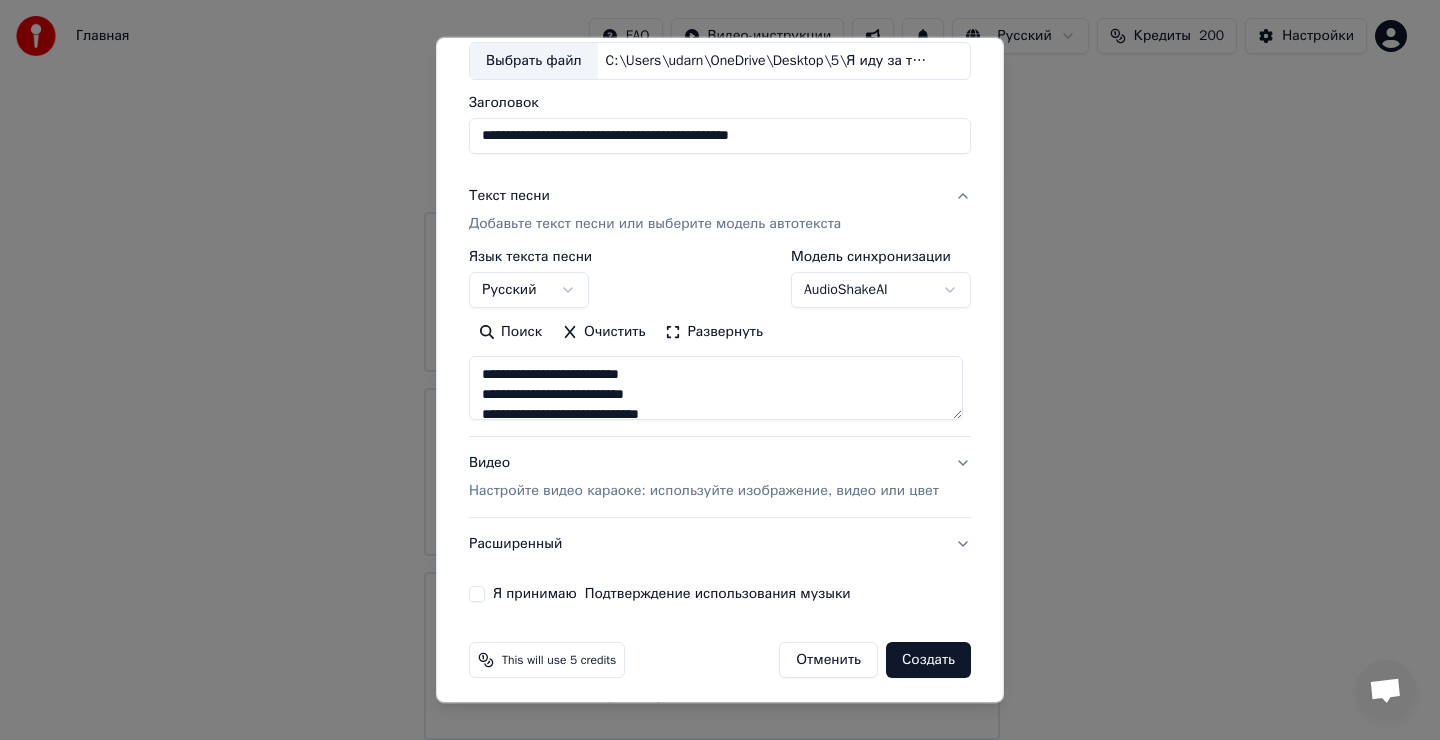scroll, scrollTop: 126, scrollLeft: 0, axis: vertical 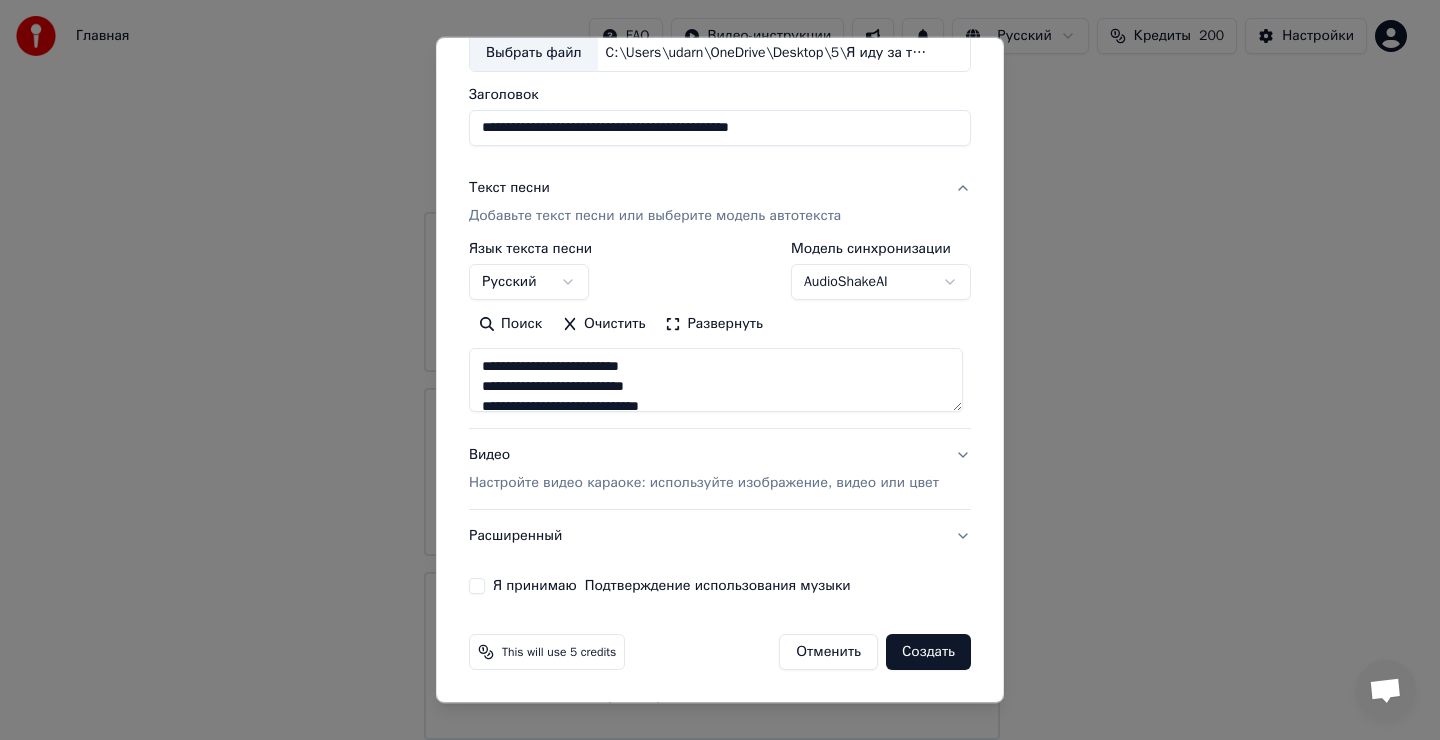 click on "Я принимаю   Подтверждение использования музыки" at bounding box center [477, 586] 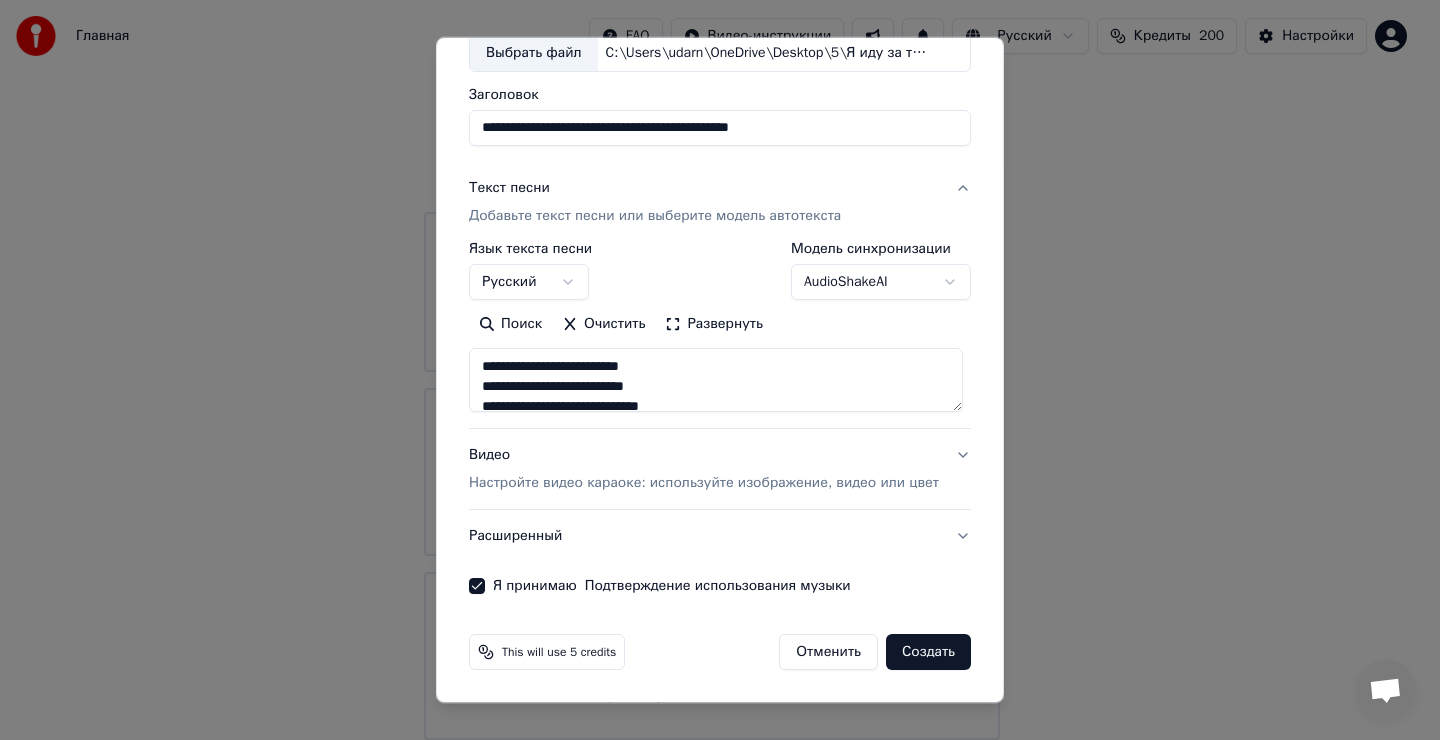 click on "Создать" at bounding box center (928, 652) 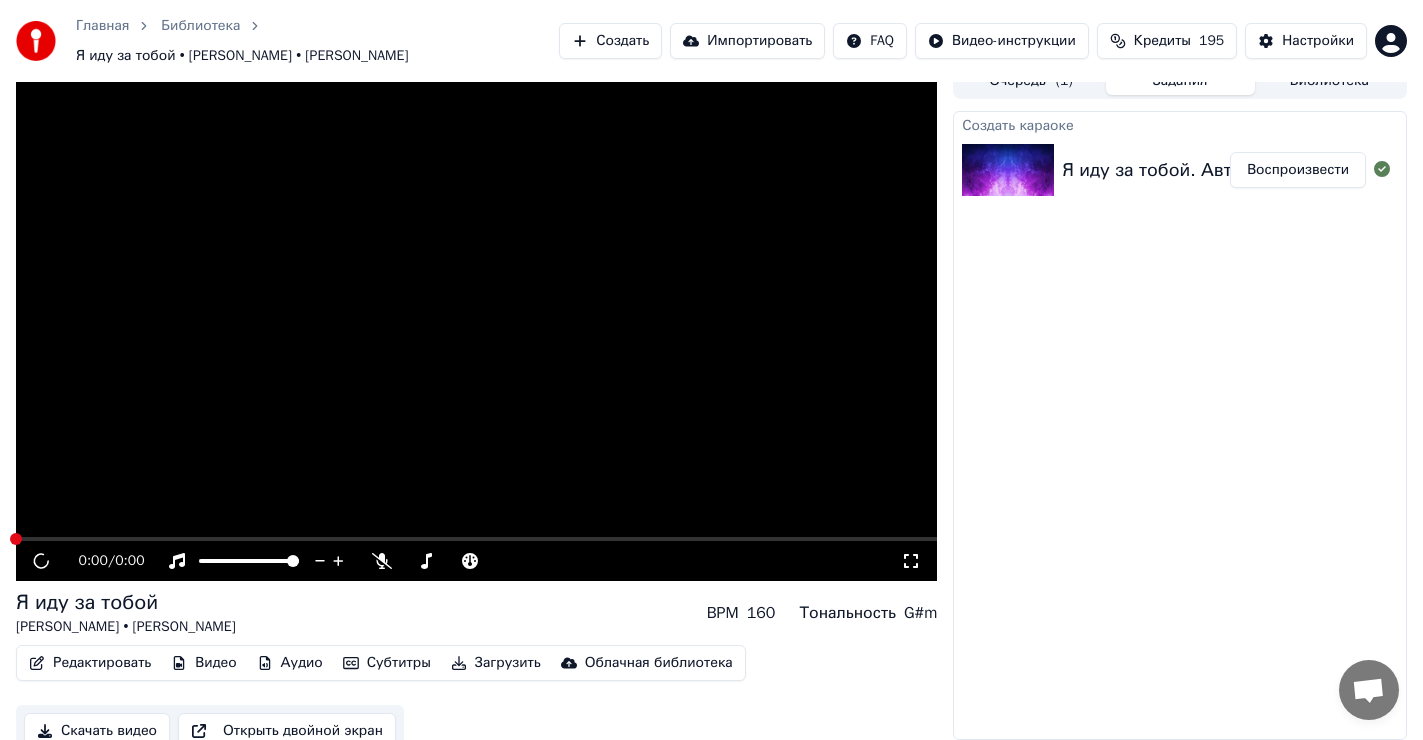 scroll, scrollTop: 9, scrollLeft: 0, axis: vertical 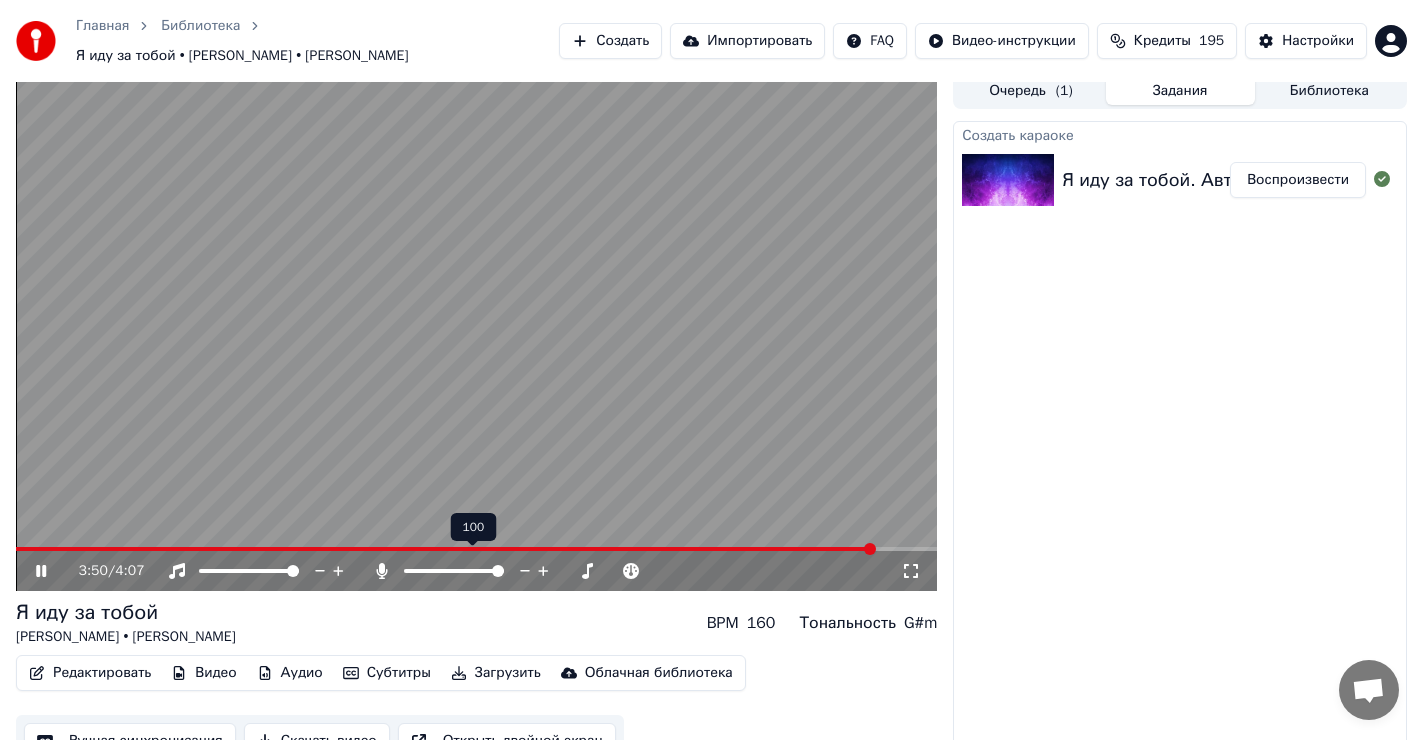click 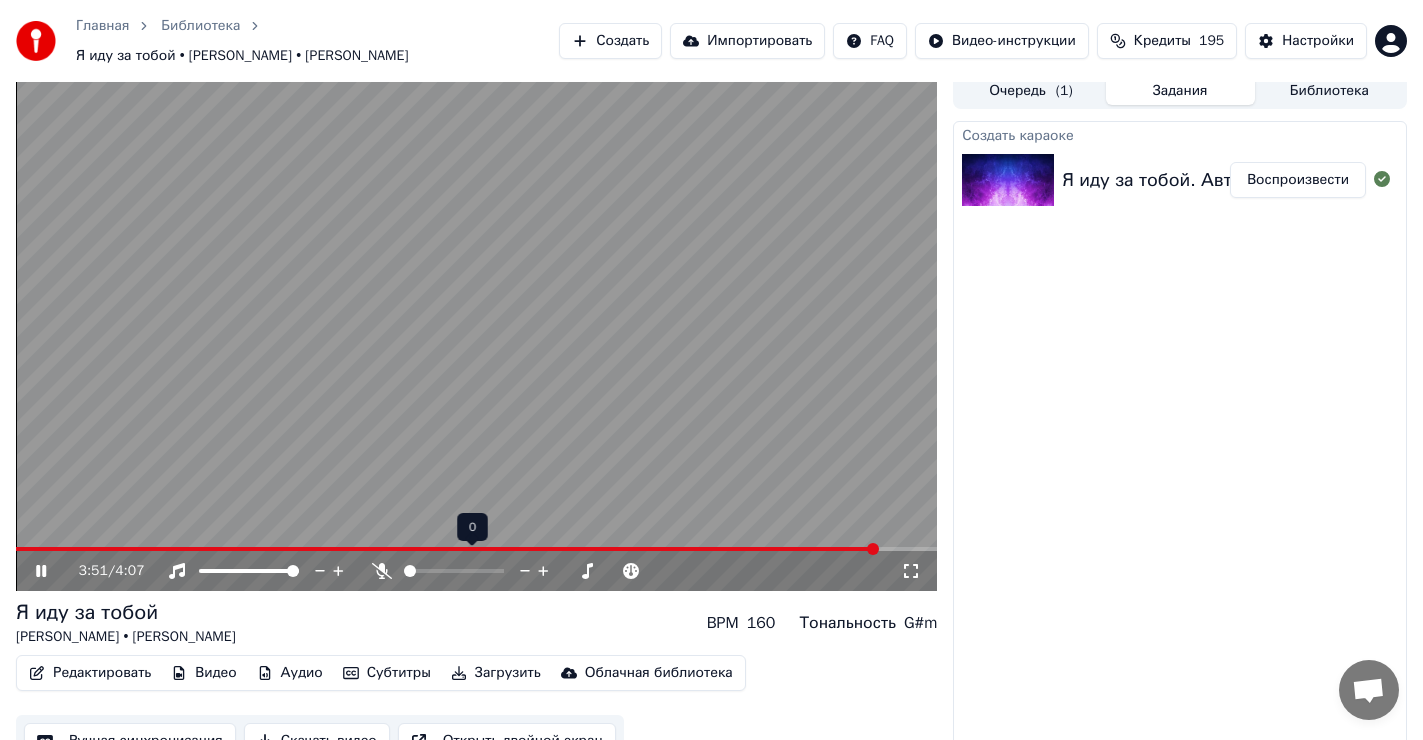 click 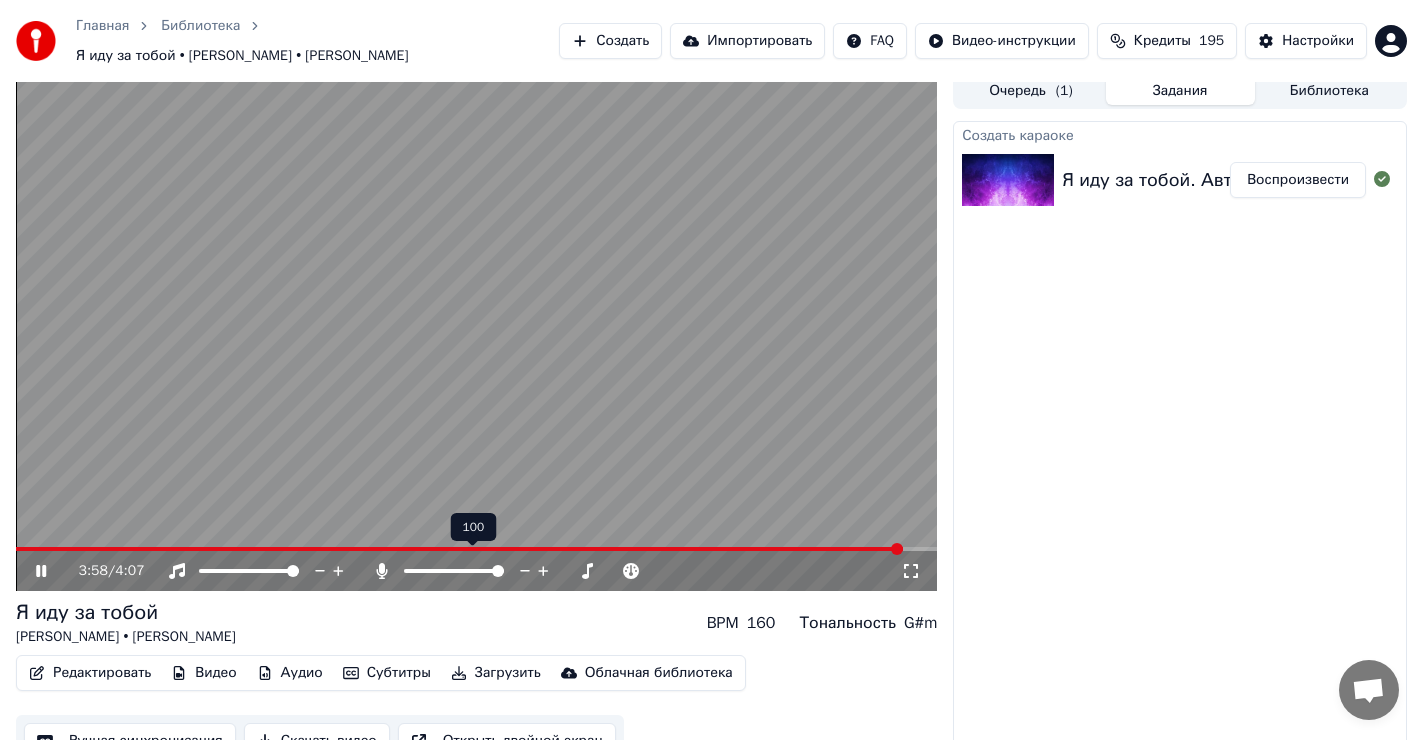 click 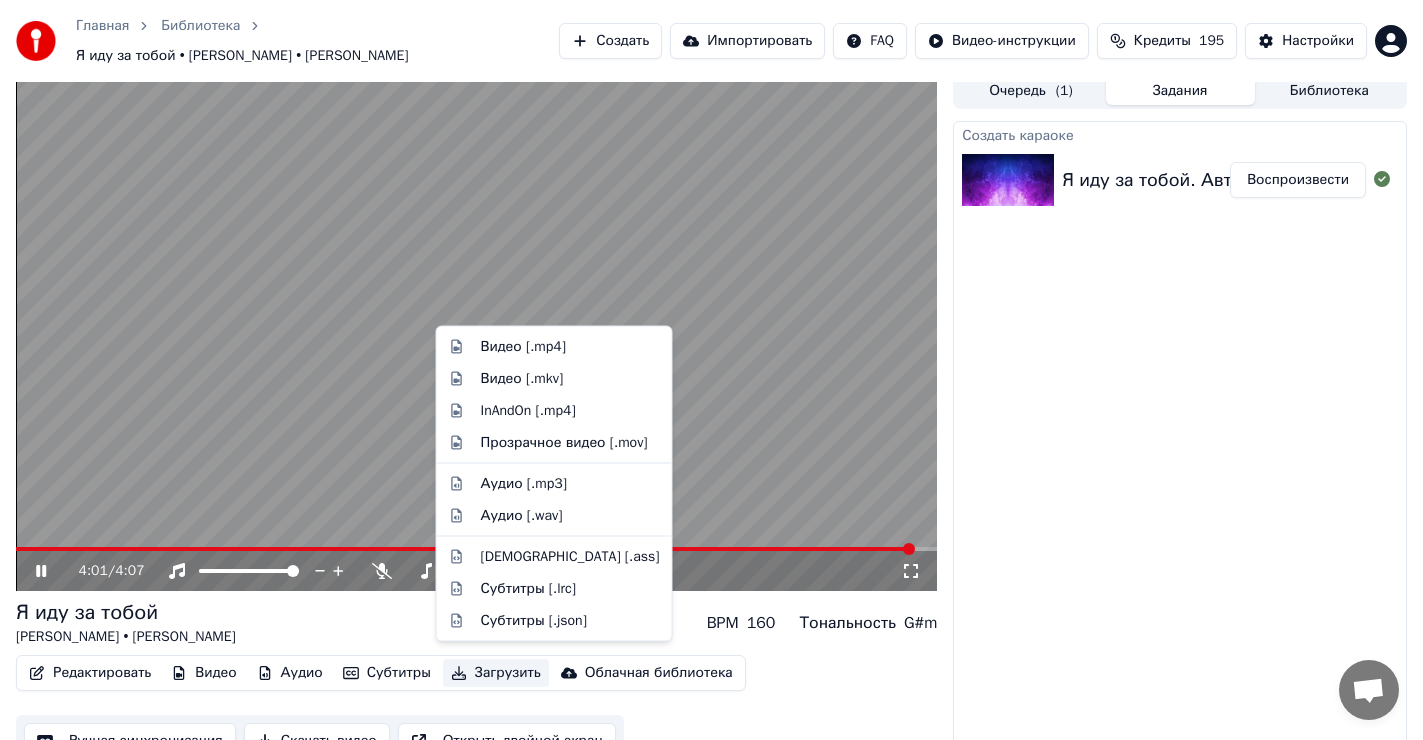 click on "Загрузить" at bounding box center [496, 673] 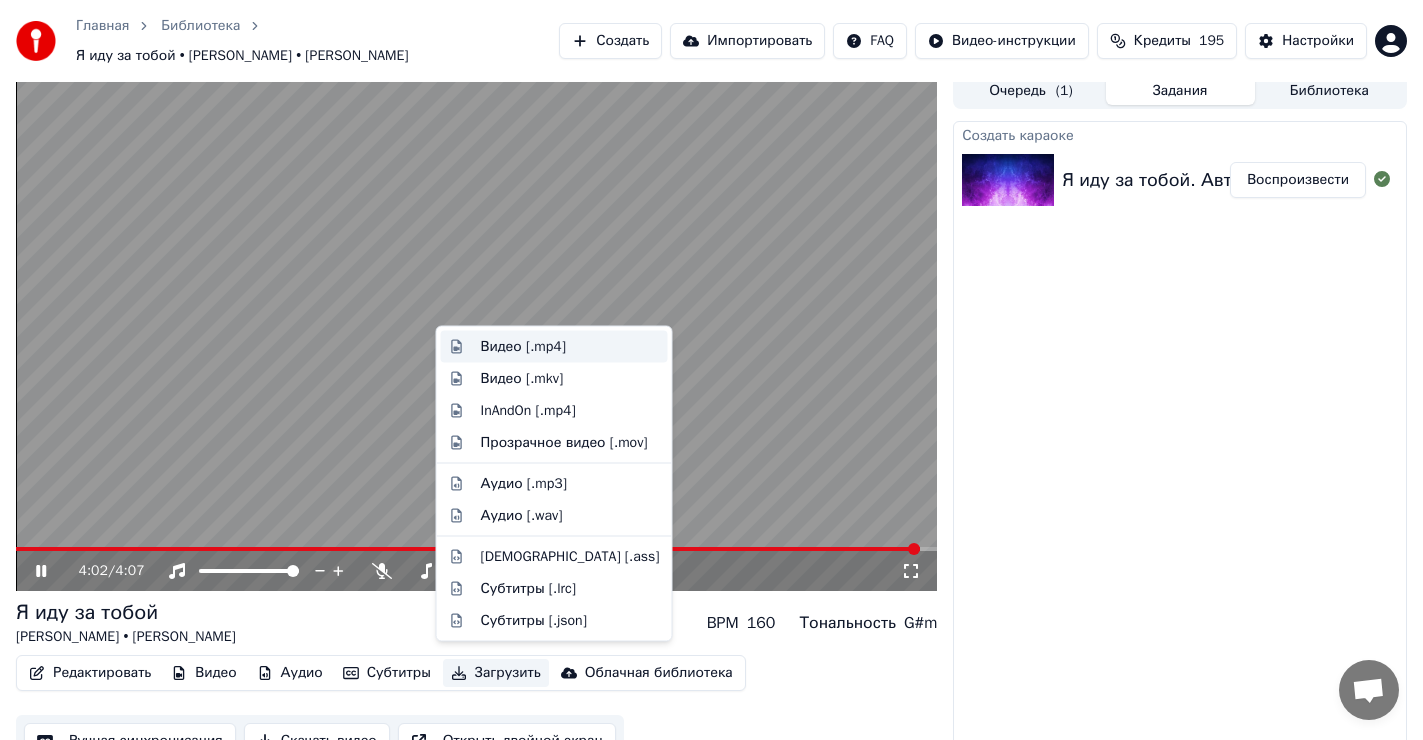click on "Видео [.mp4]" at bounding box center (523, 347) 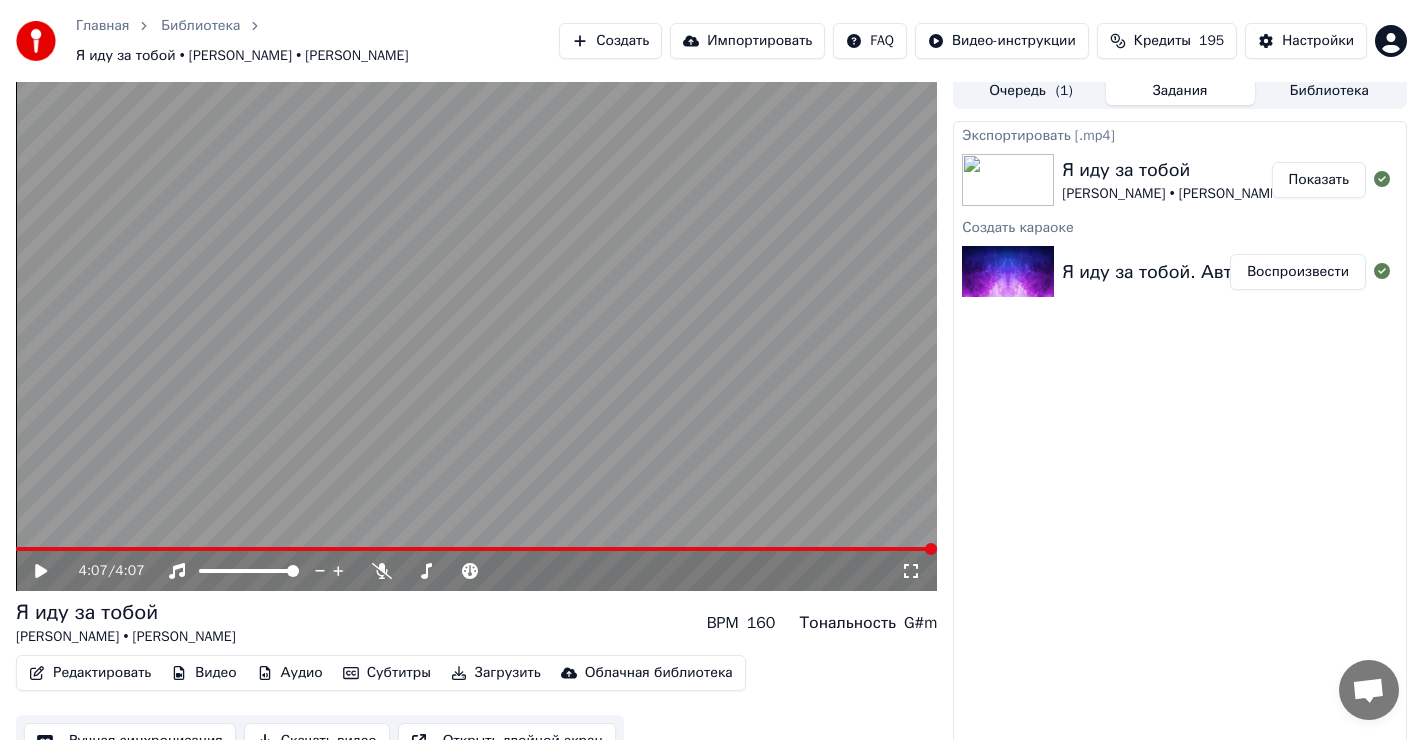 click on "Показать" at bounding box center (1319, 180) 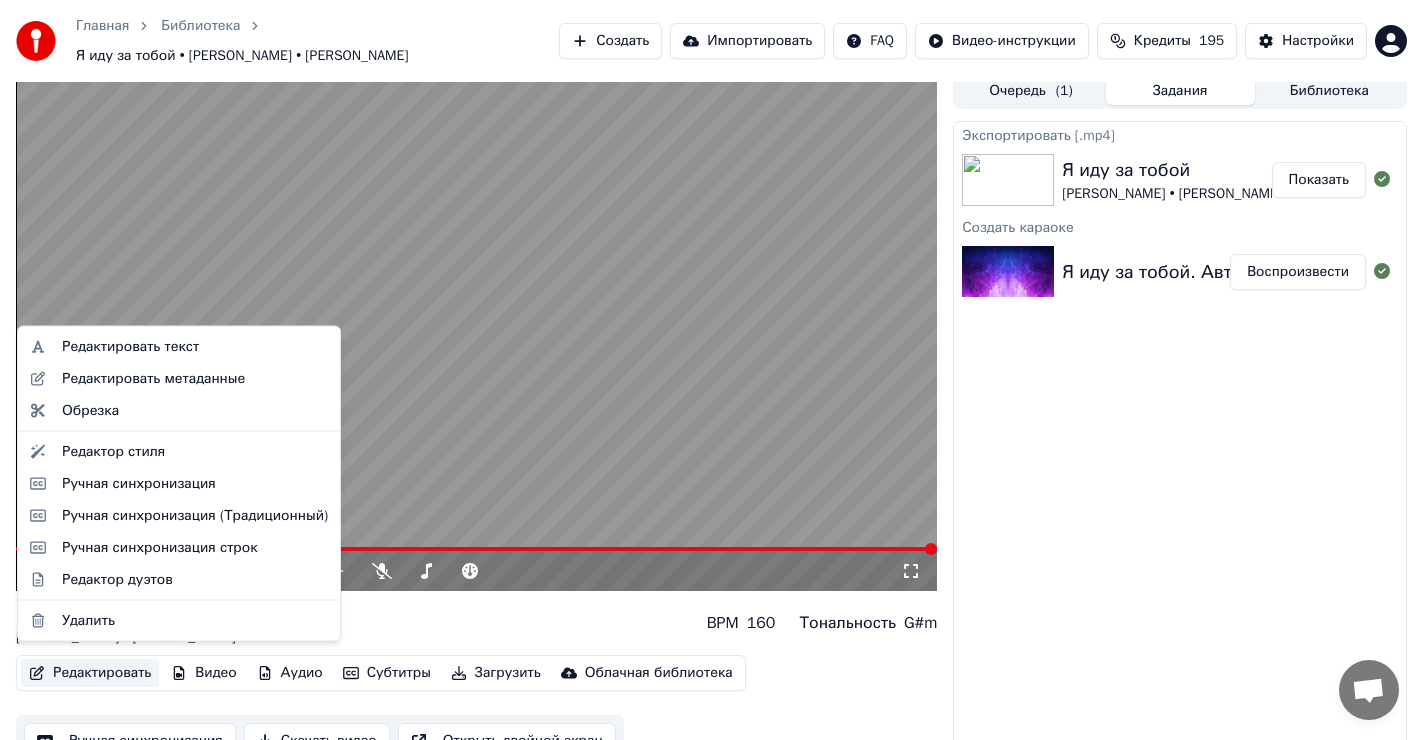 click on "Редактировать" at bounding box center [90, 673] 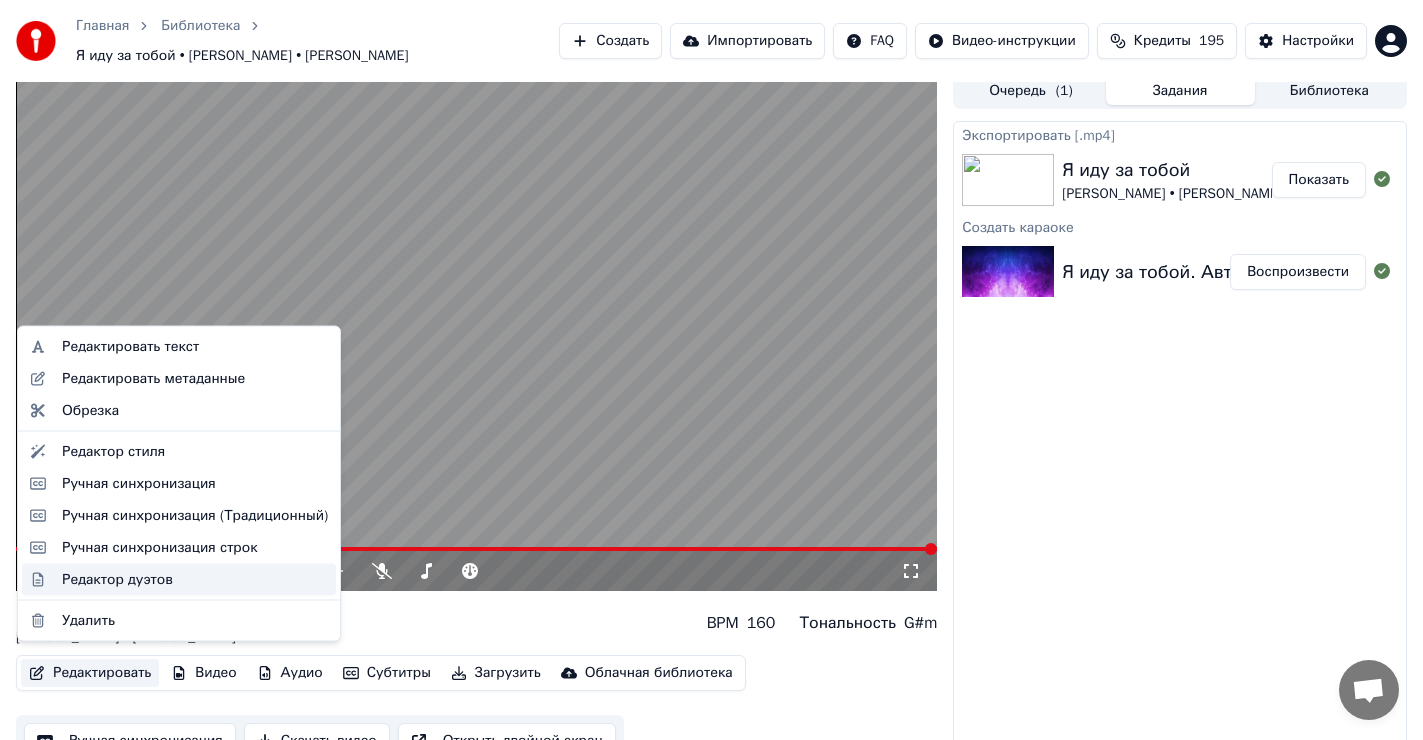 scroll, scrollTop: 26, scrollLeft: 0, axis: vertical 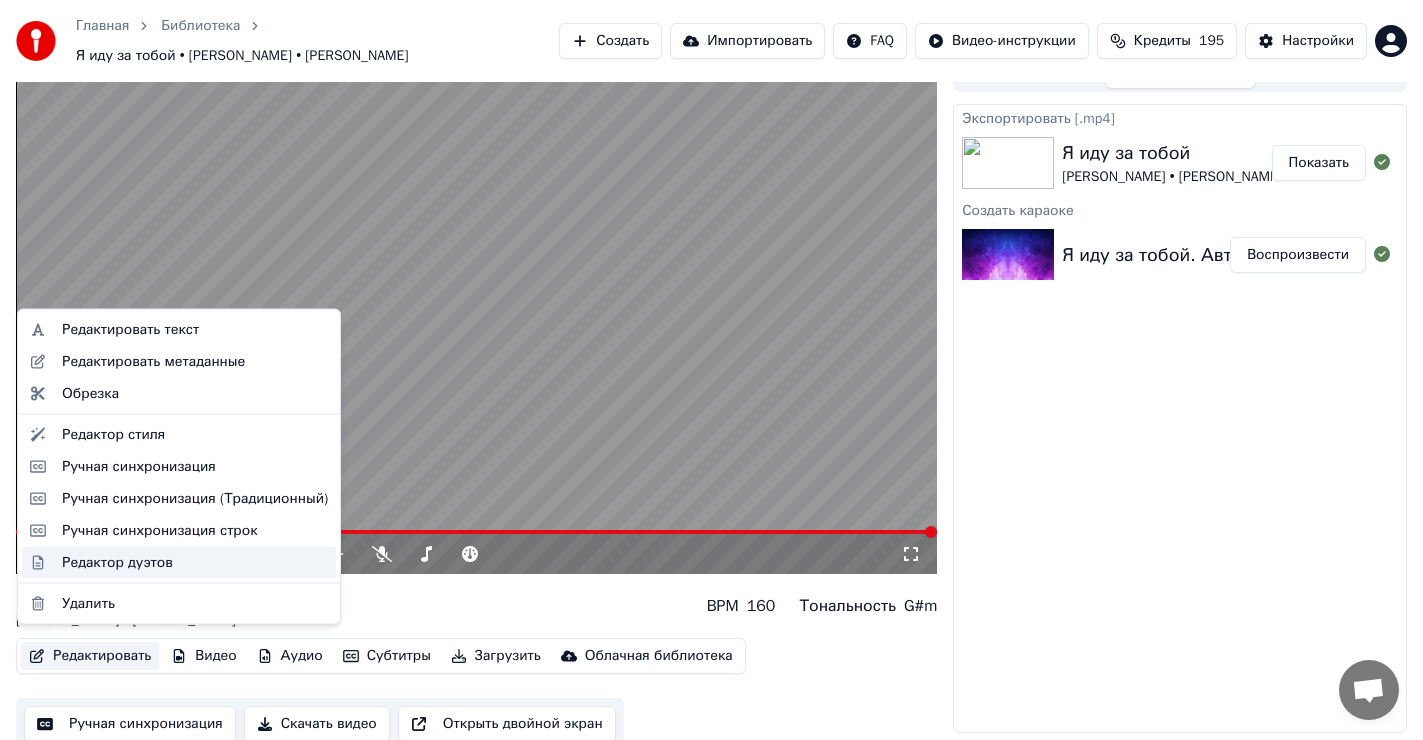 click on "Редактор дуэтов" at bounding box center (117, 562) 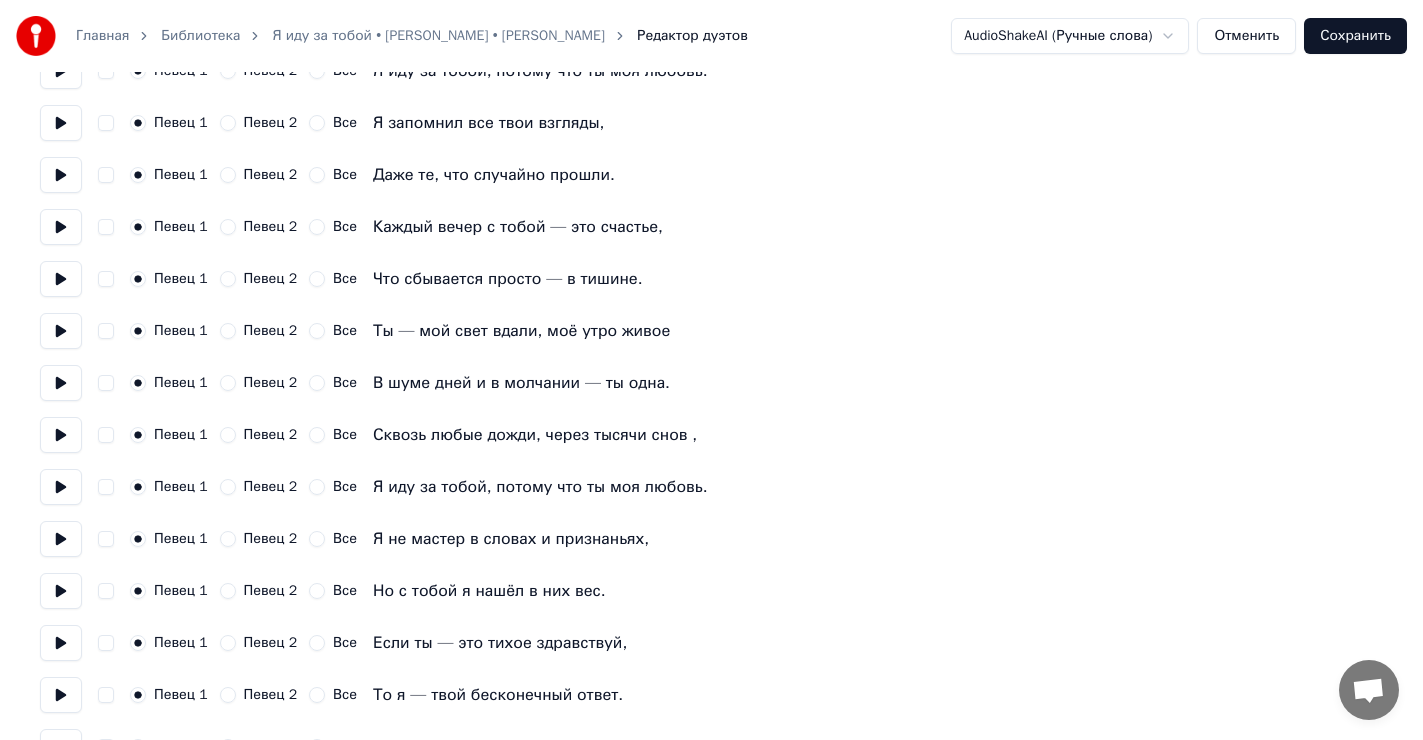 scroll, scrollTop: 976, scrollLeft: 0, axis: vertical 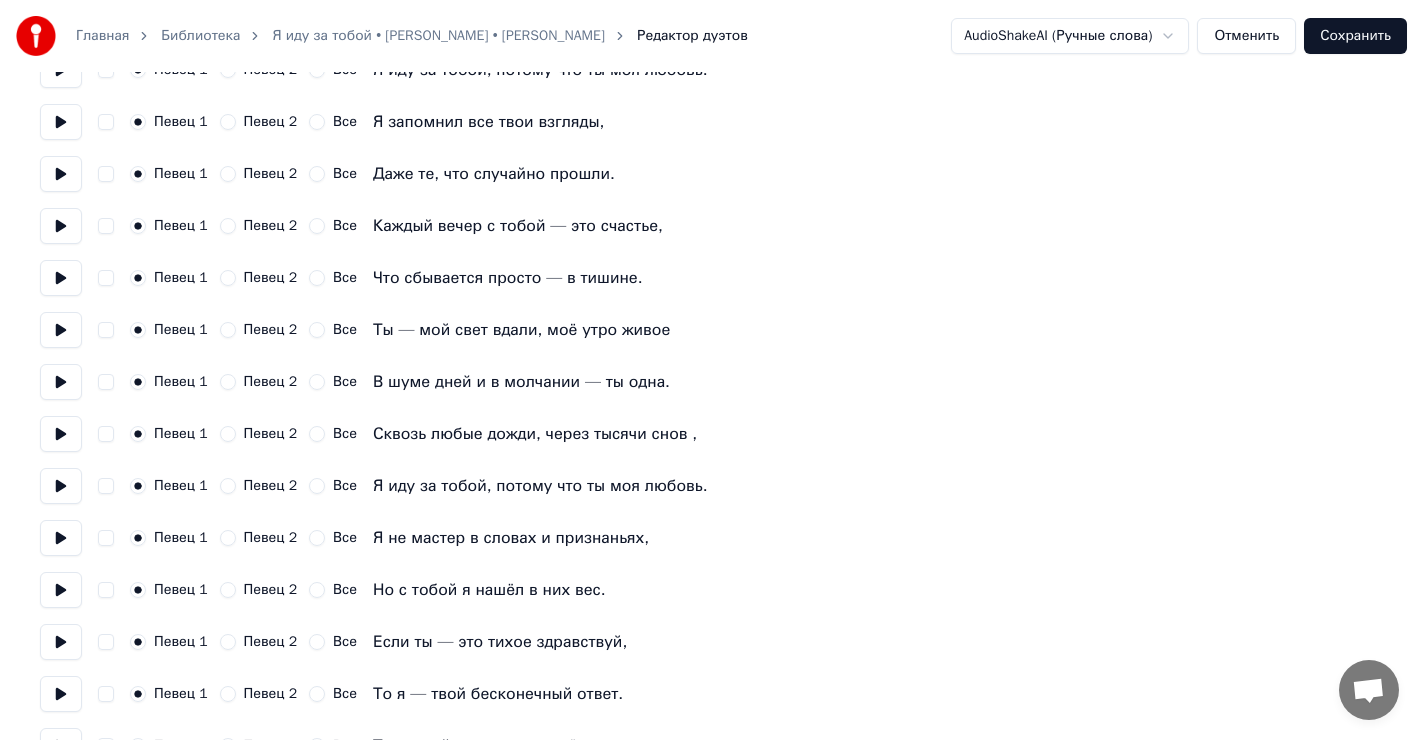 click on "Певец 2" at bounding box center (228, 330) 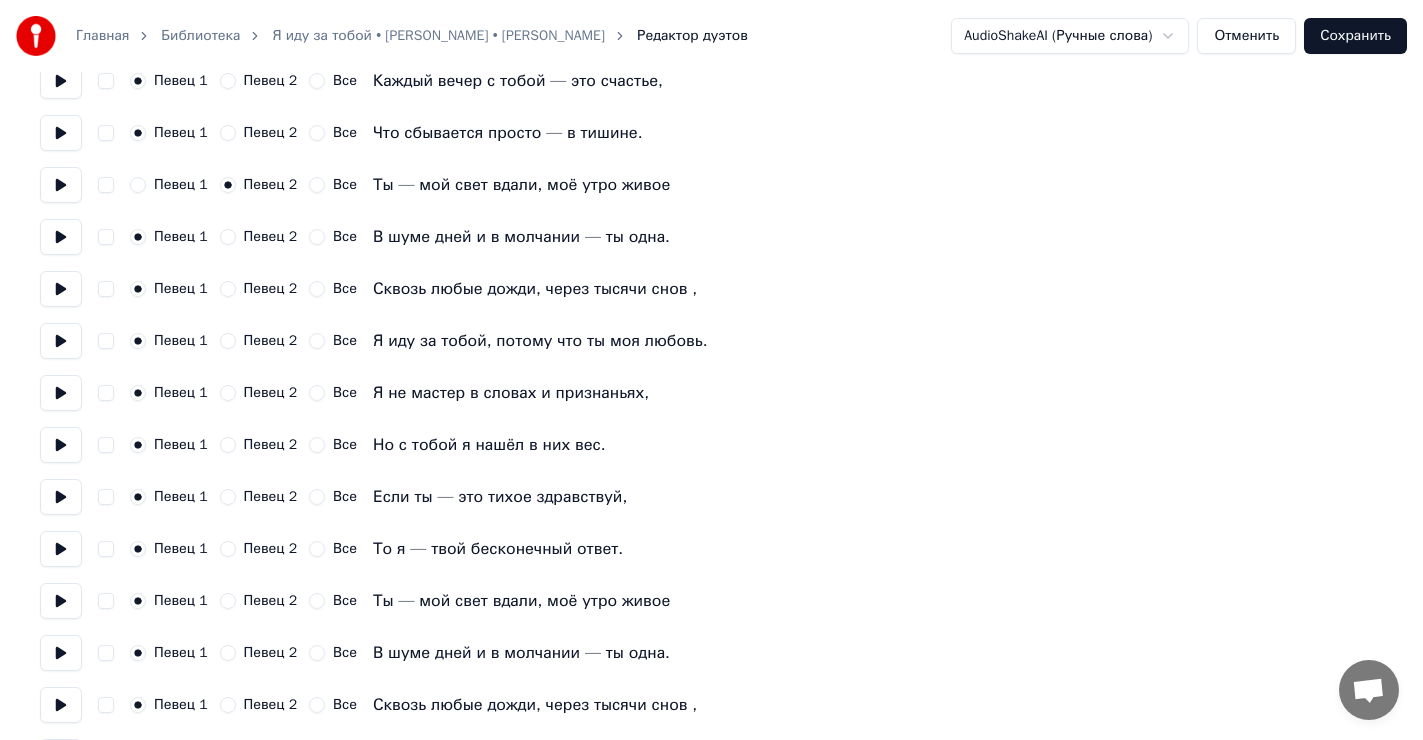 scroll, scrollTop: 1176, scrollLeft: 0, axis: vertical 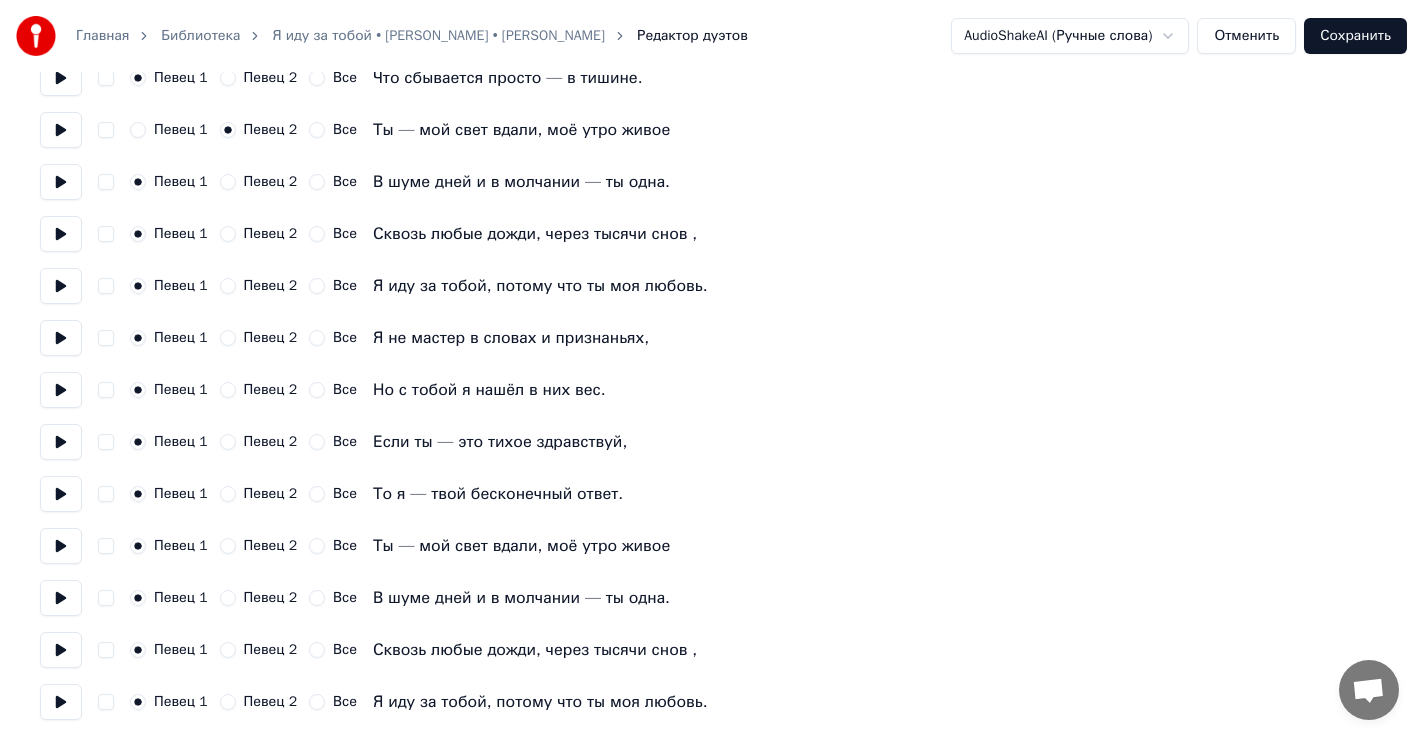click on "Все" at bounding box center [317, 338] 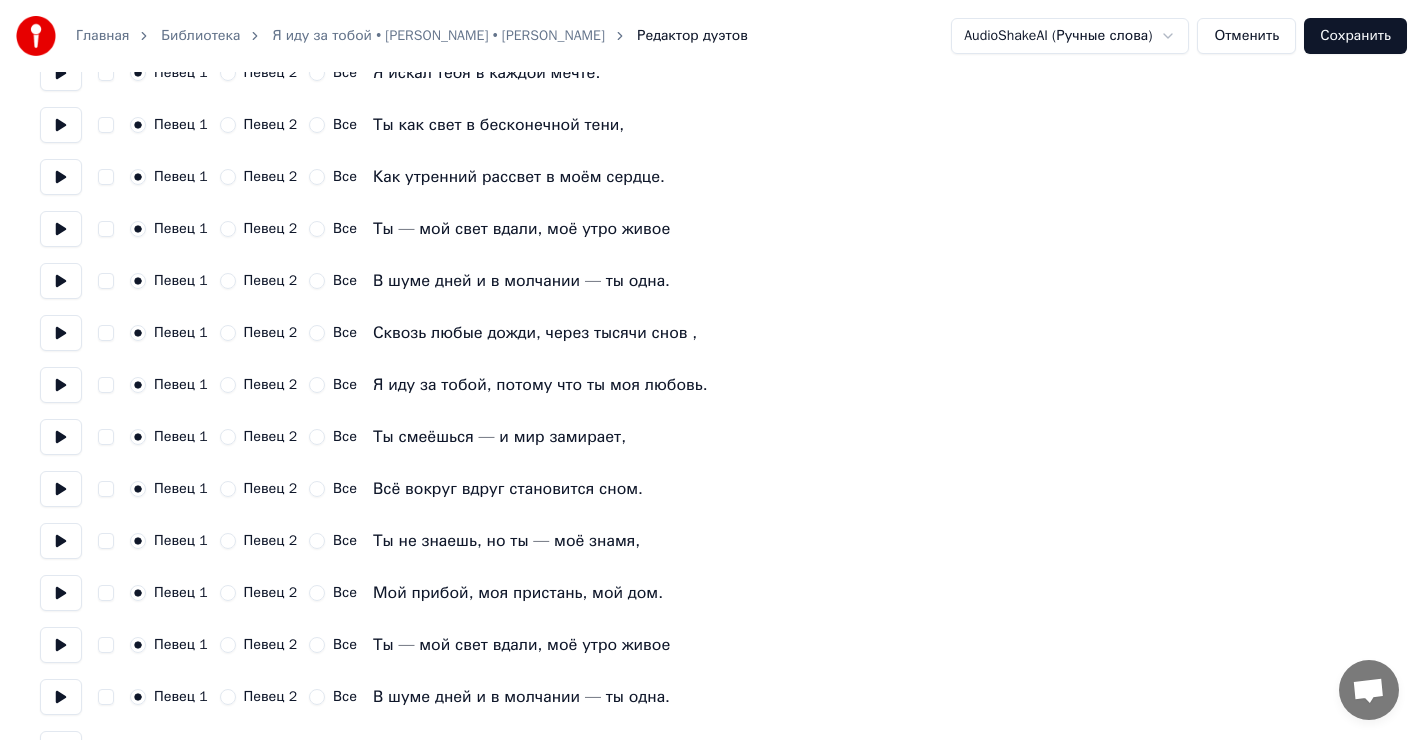 scroll, scrollTop: 300, scrollLeft: 0, axis: vertical 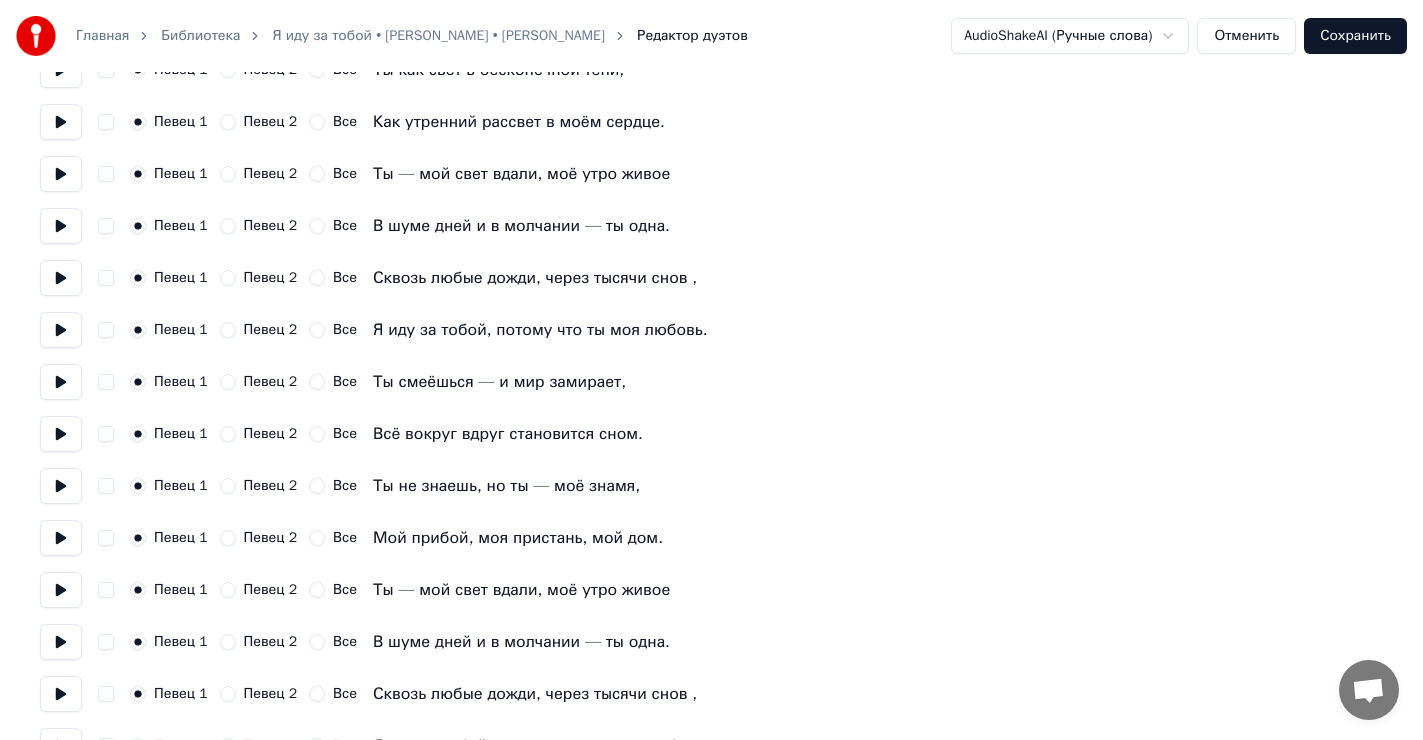 click on "Певец 2" at bounding box center (228, 382) 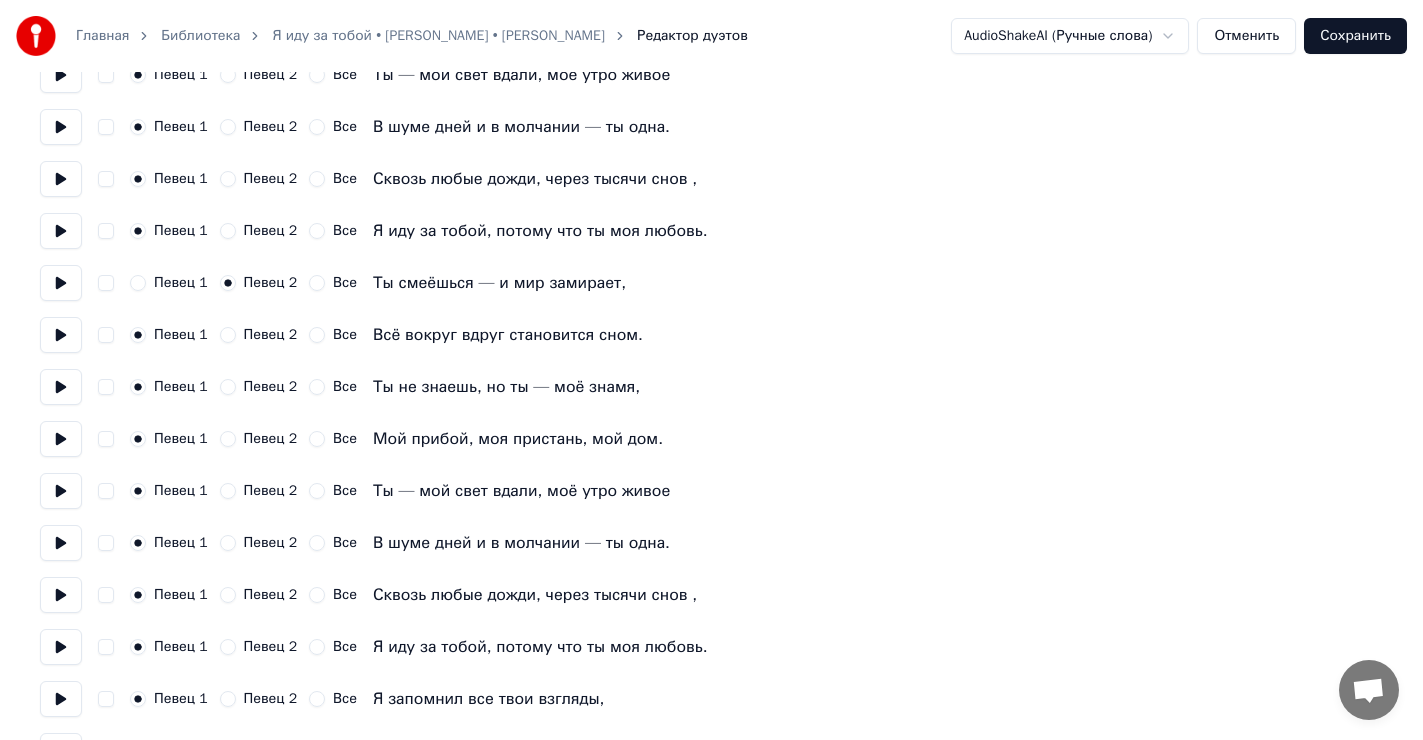 scroll, scrollTop: 400, scrollLeft: 0, axis: vertical 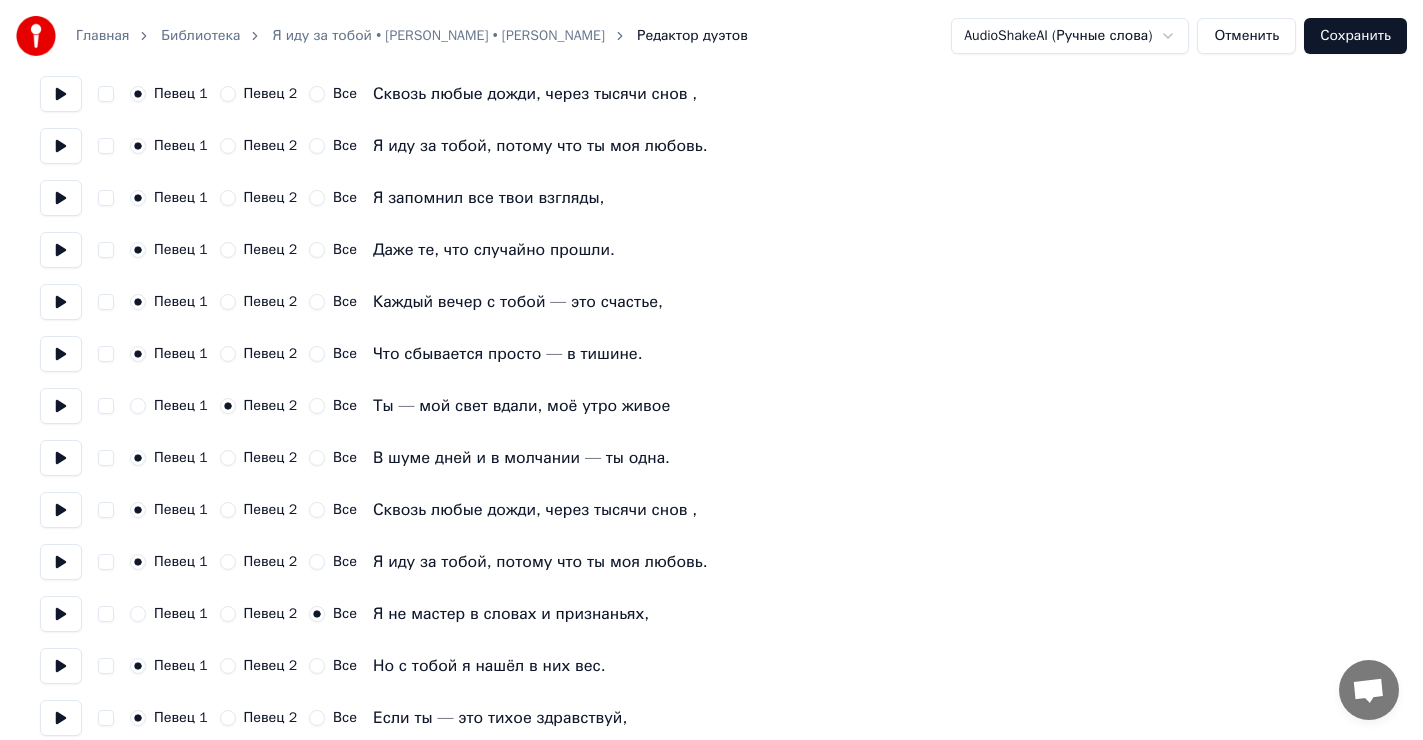 click on "Певец 1" at bounding box center (138, 406) 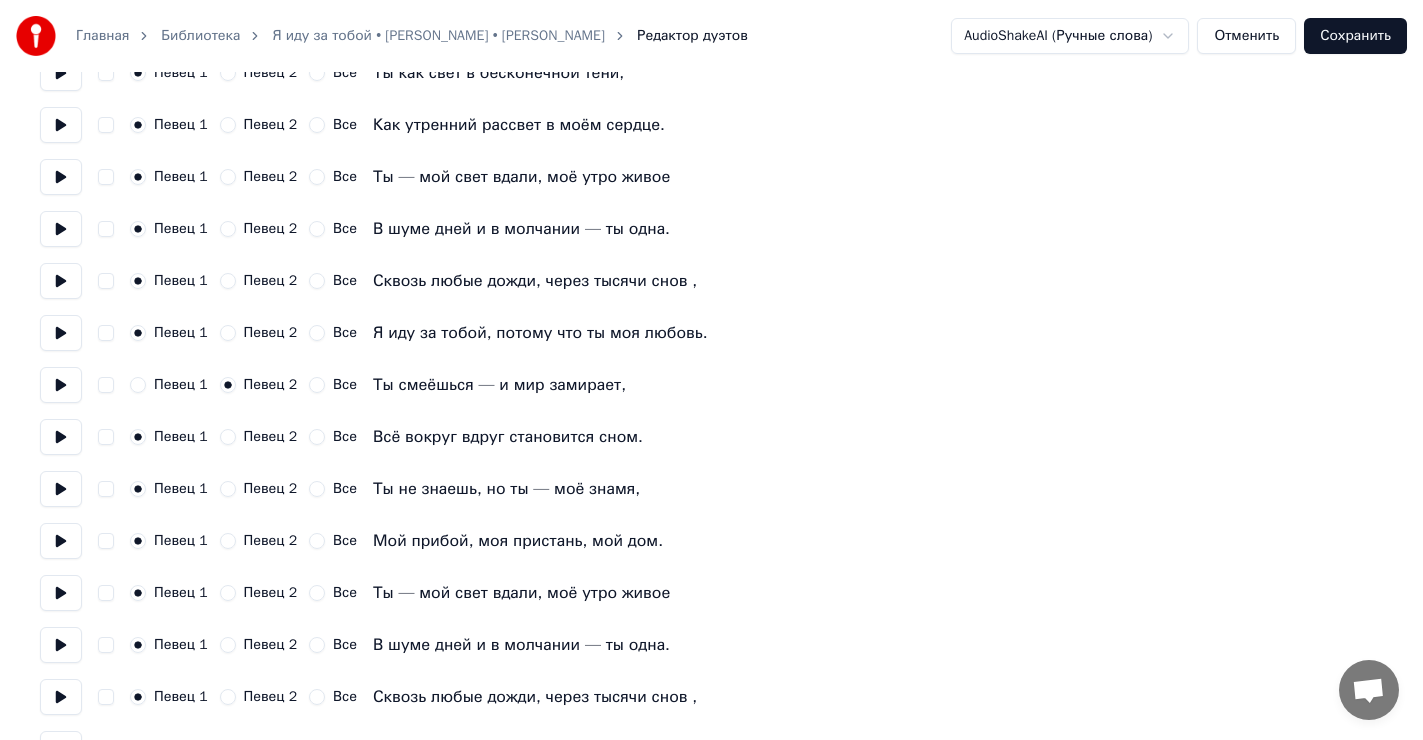 scroll, scrollTop: 76, scrollLeft: 0, axis: vertical 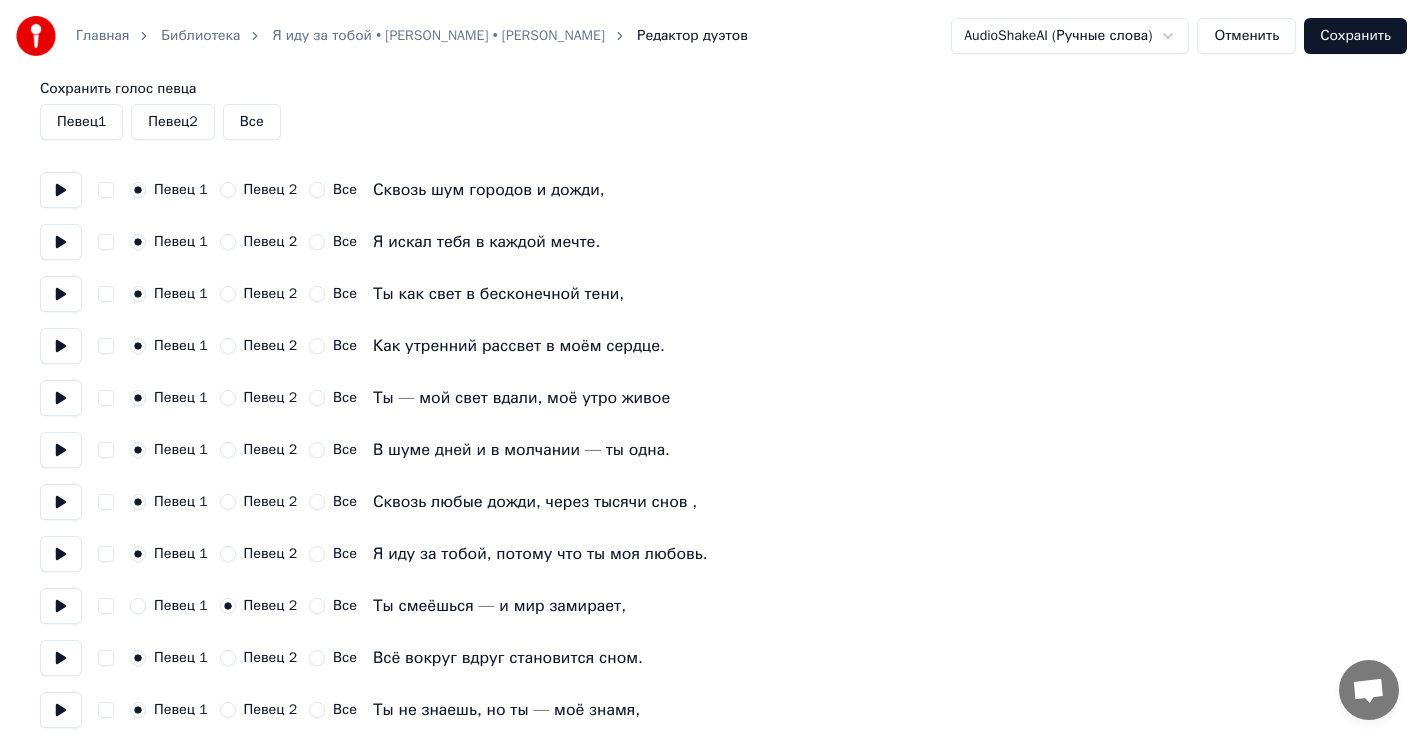 click on "Сохранить" at bounding box center (1355, 36) 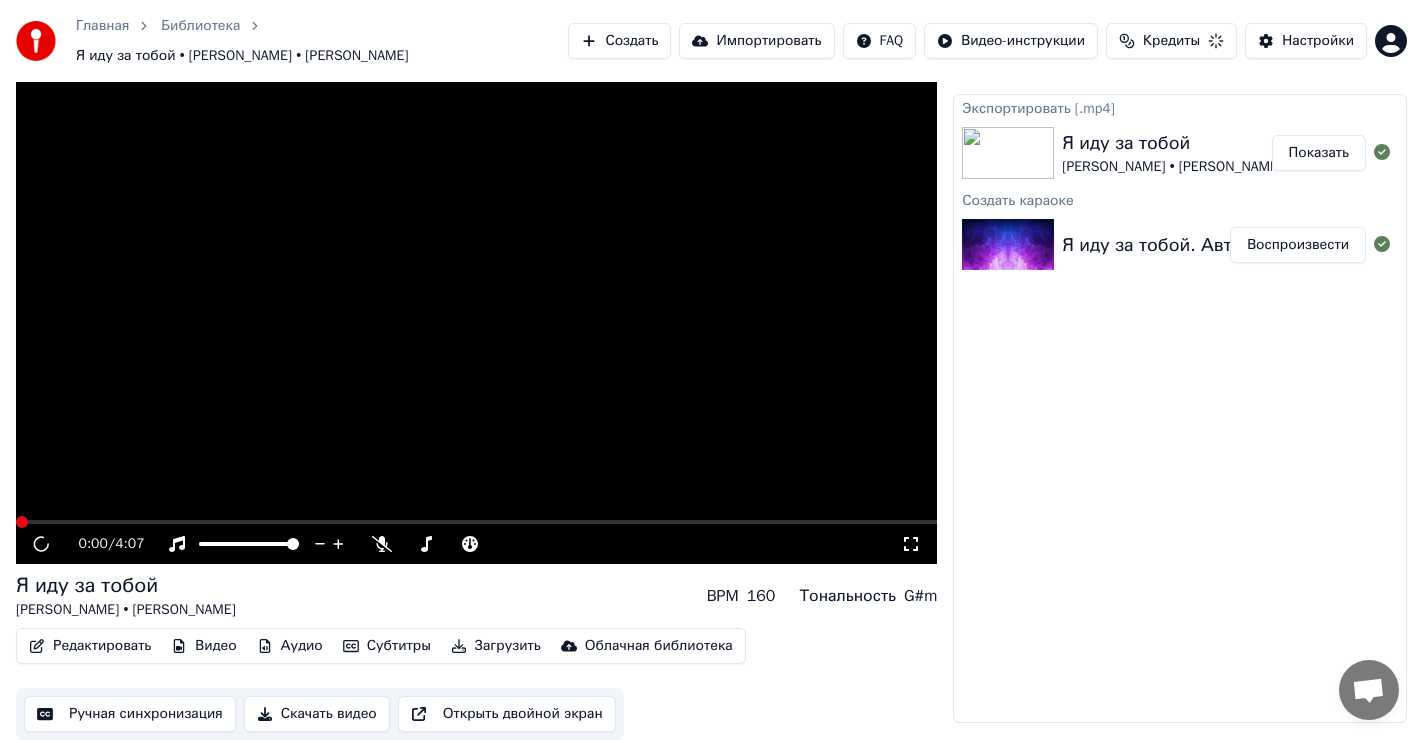 scroll, scrollTop: 26, scrollLeft: 0, axis: vertical 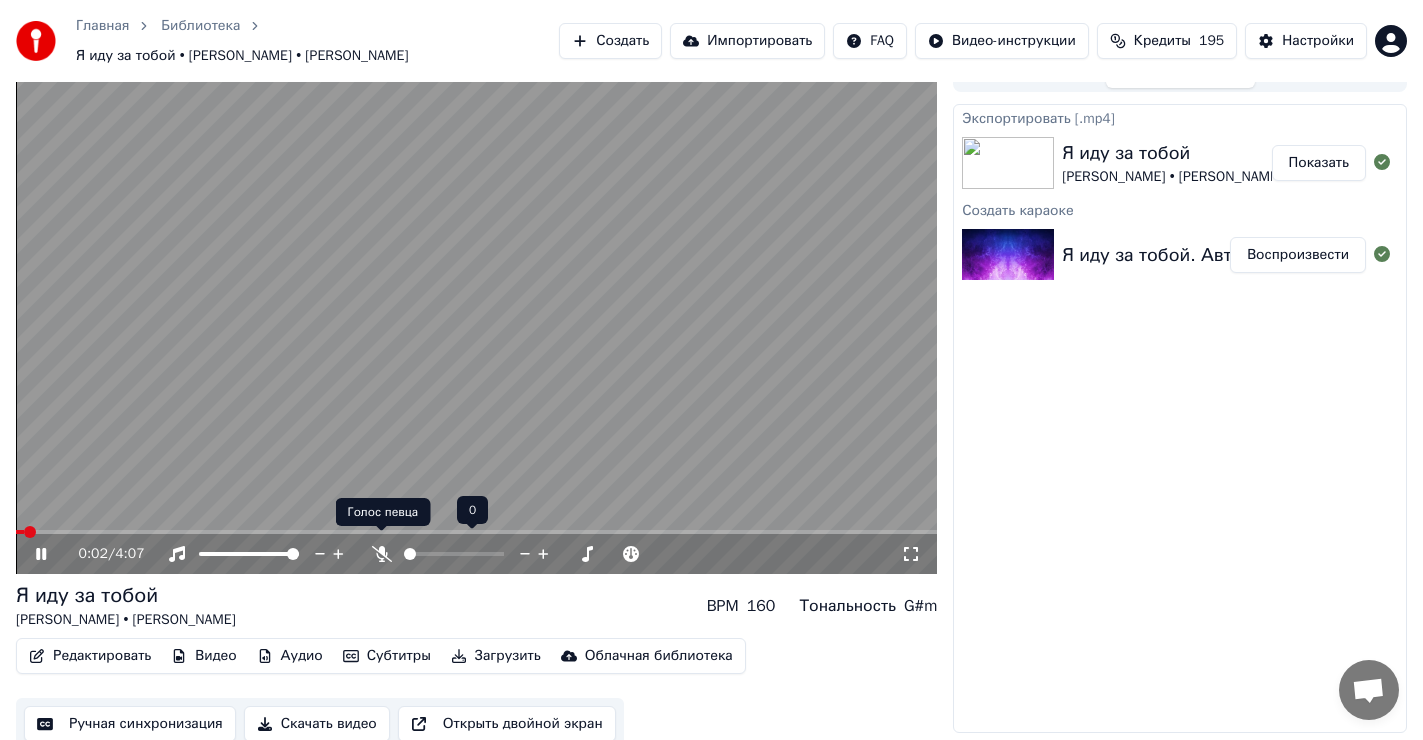 click 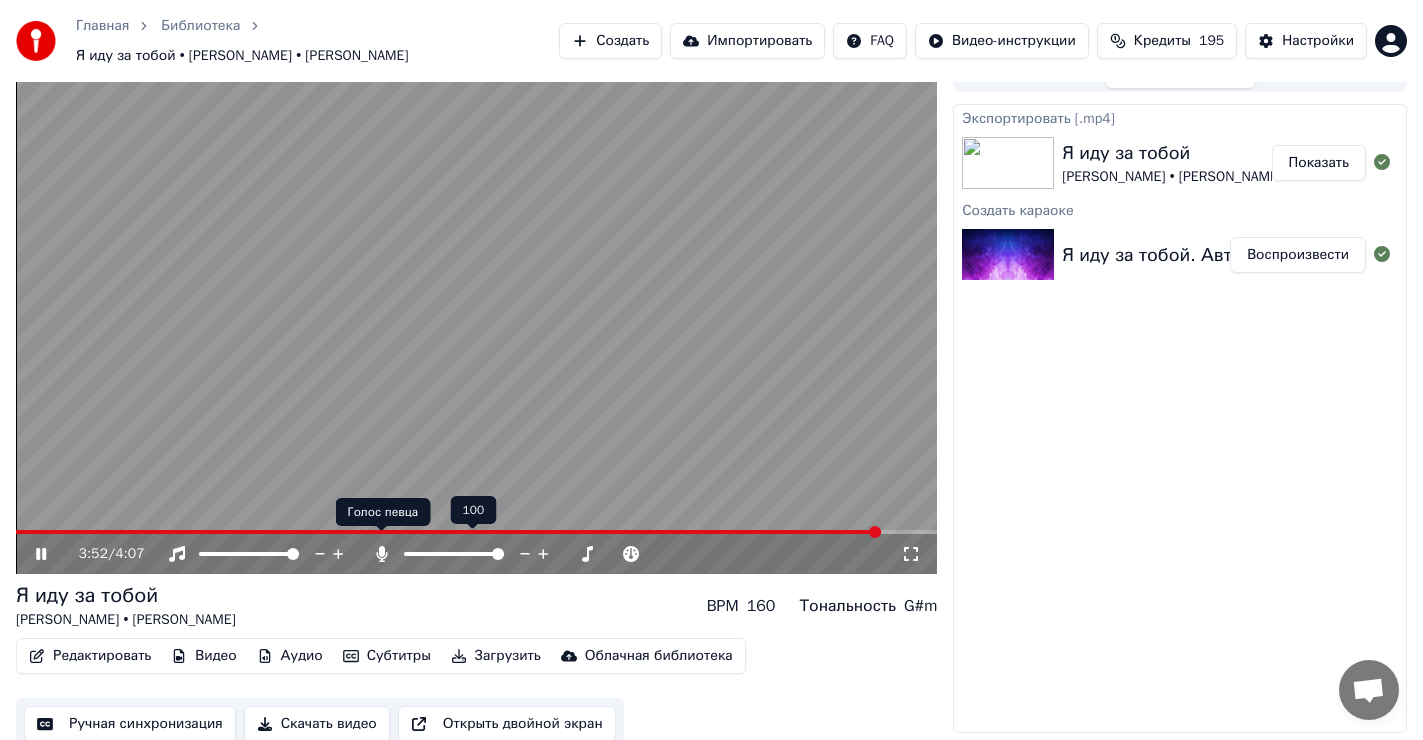 click 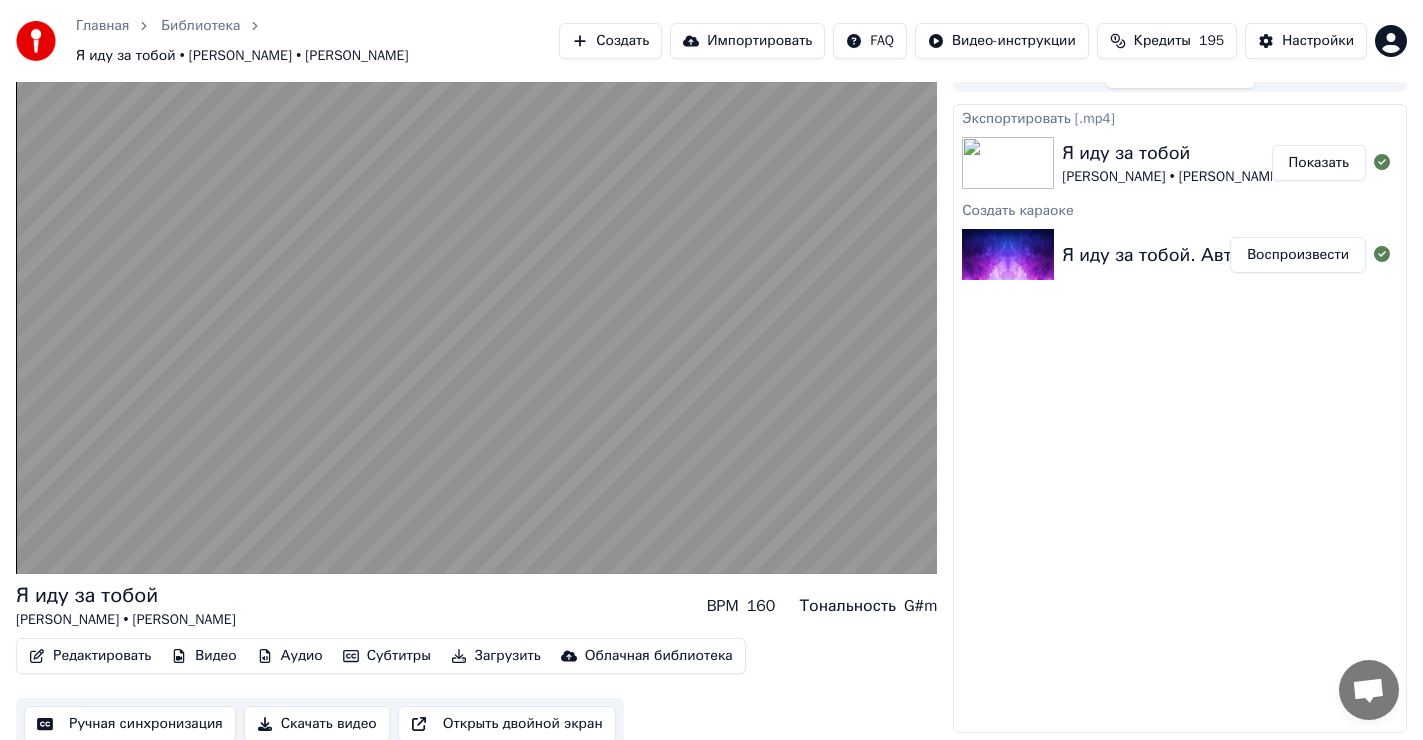 click on "Редактировать" at bounding box center (90, 656) 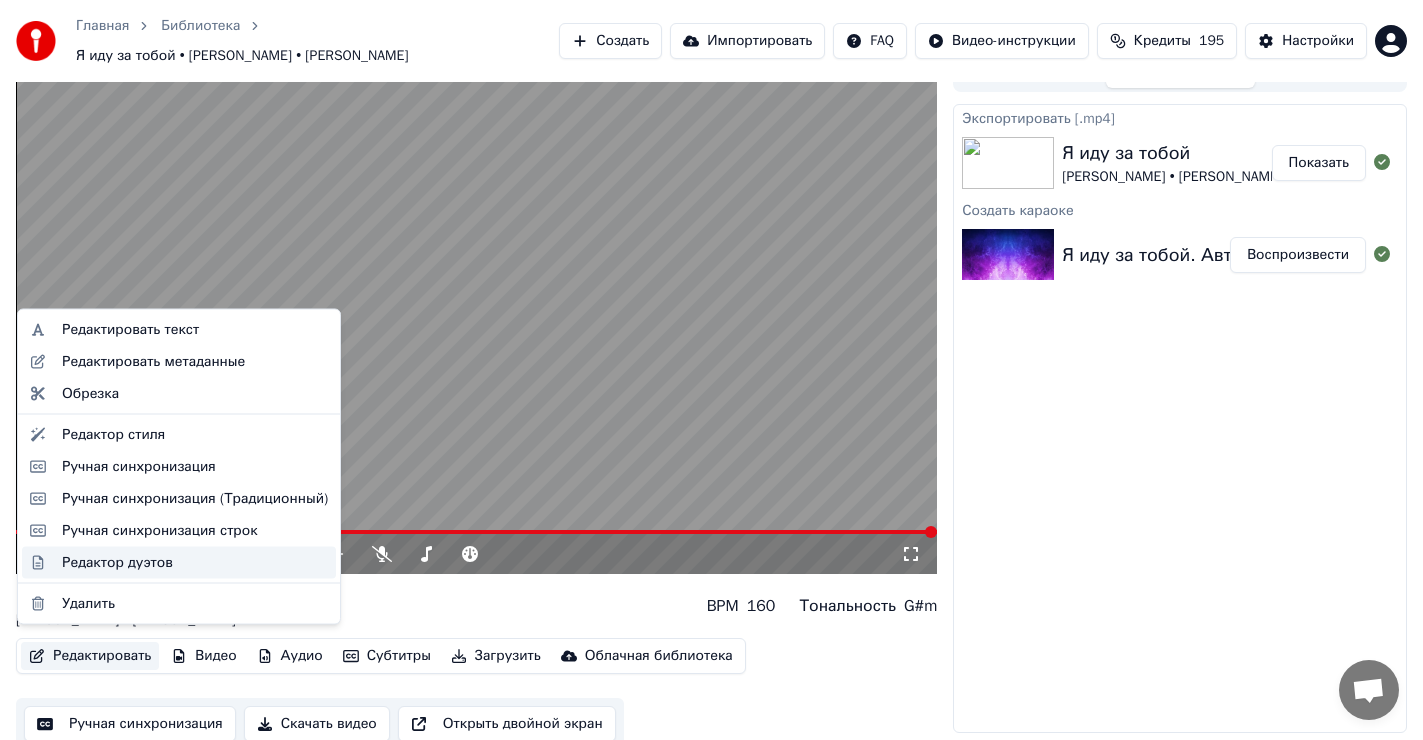 click on "Редактор дуэтов" at bounding box center [117, 562] 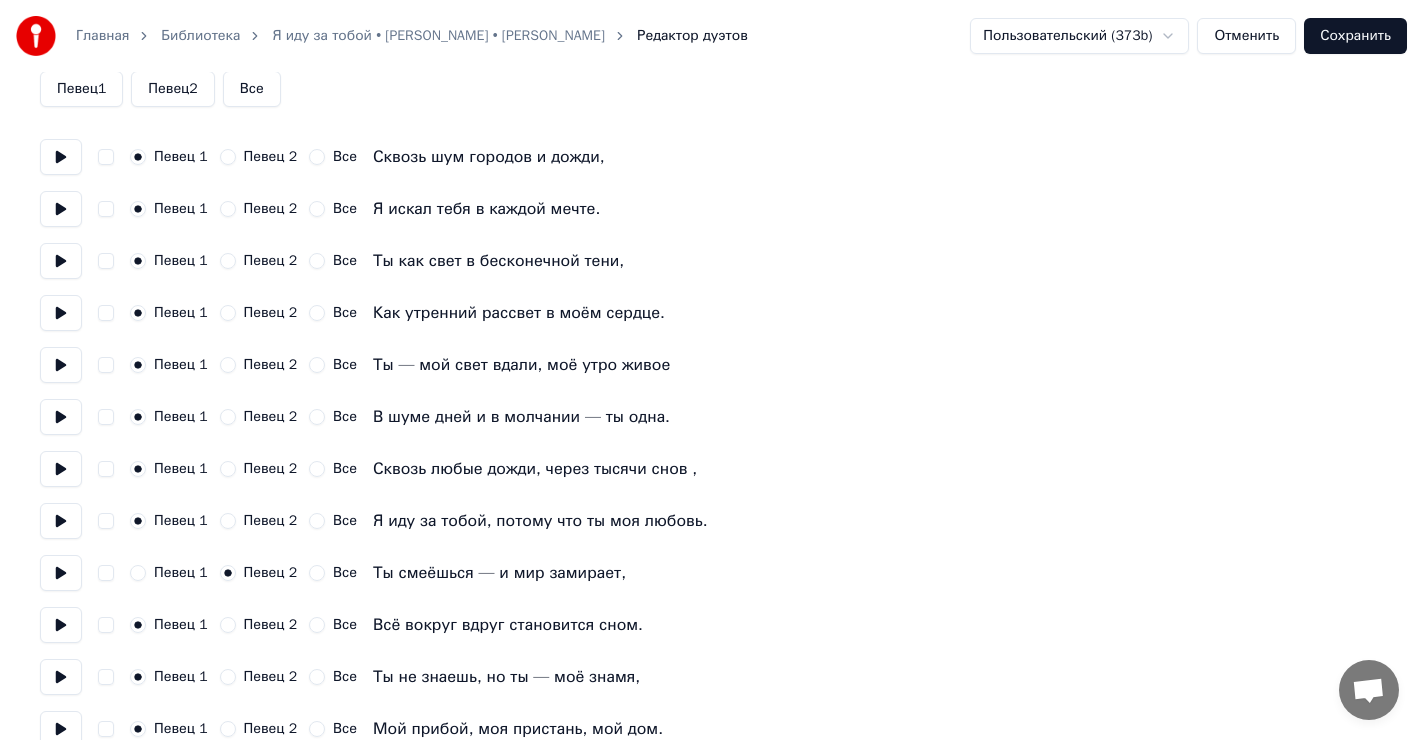 scroll, scrollTop: 0, scrollLeft: 0, axis: both 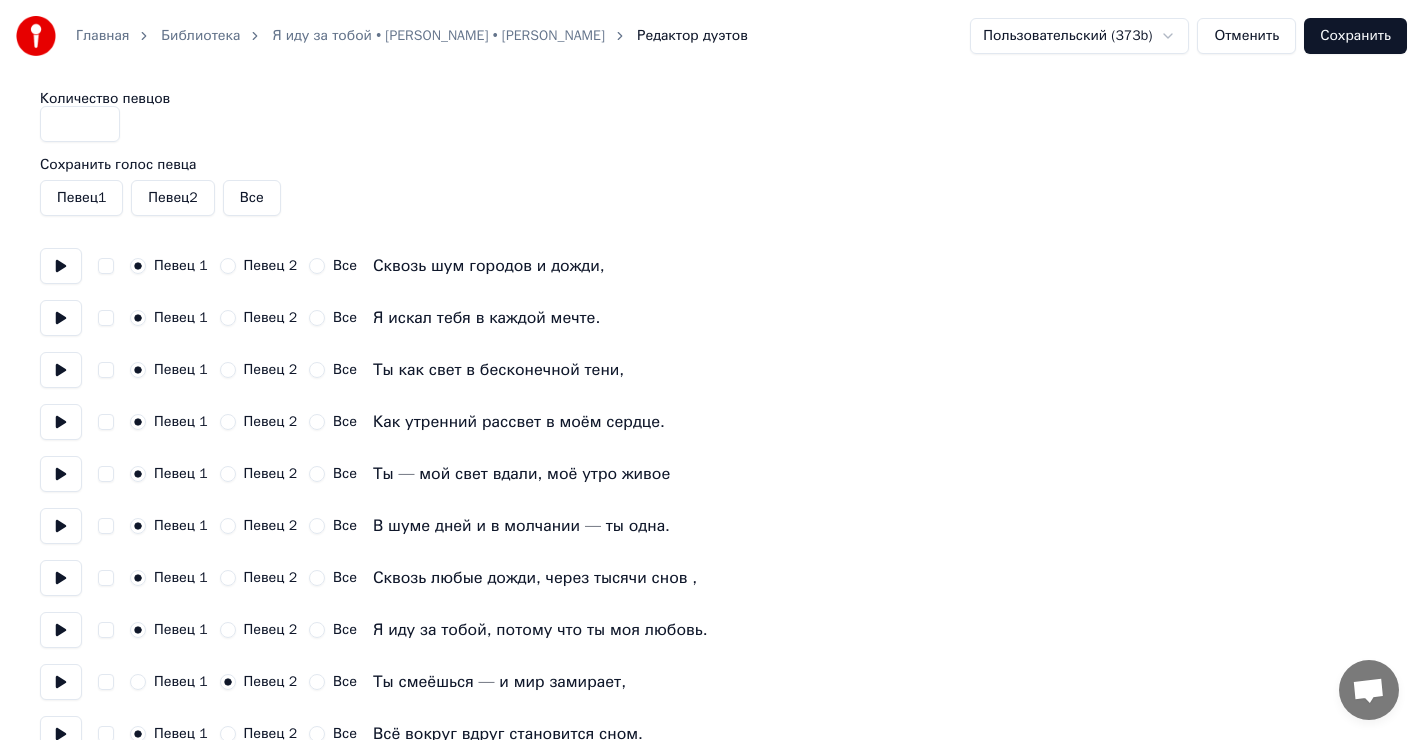 click on "Отменить" at bounding box center (1246, 36) 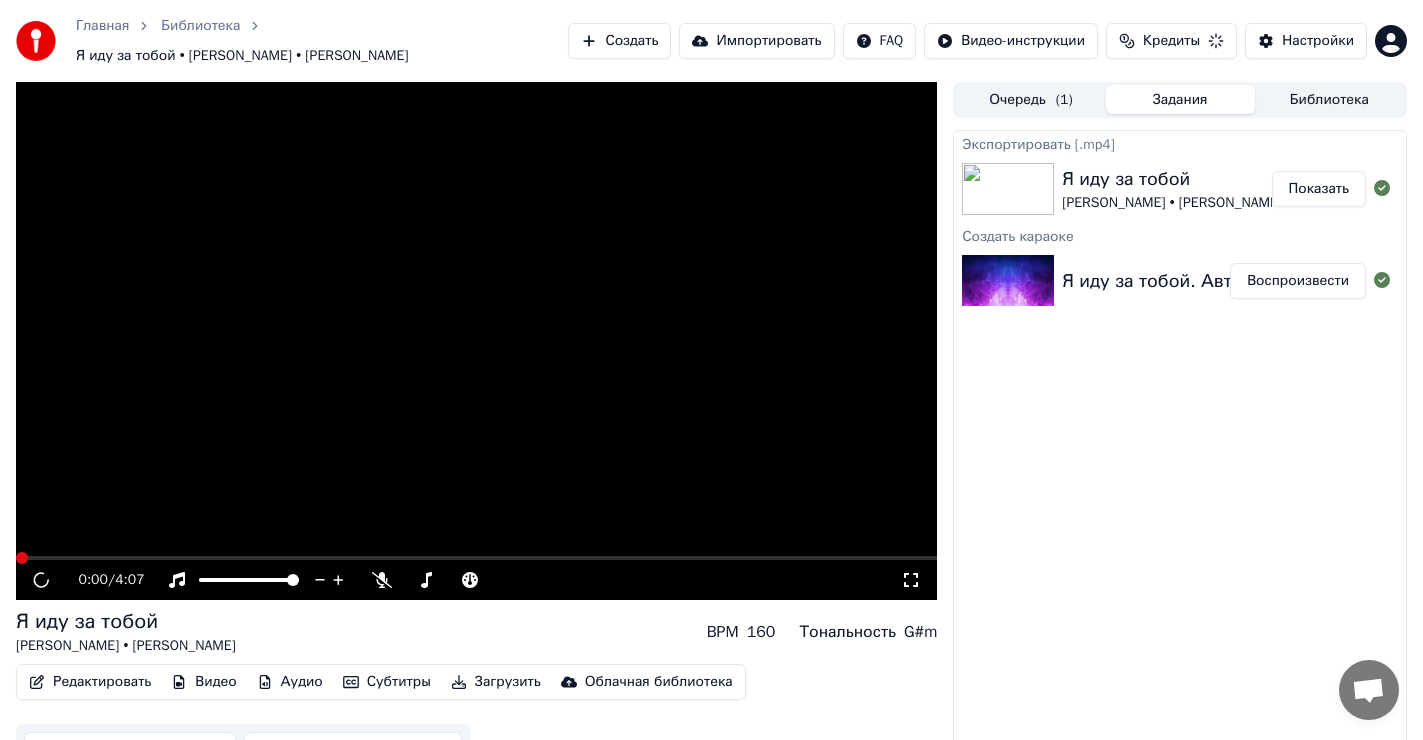 scroll, scrollTop: 9, scrollLeft: 0, axis: vertical 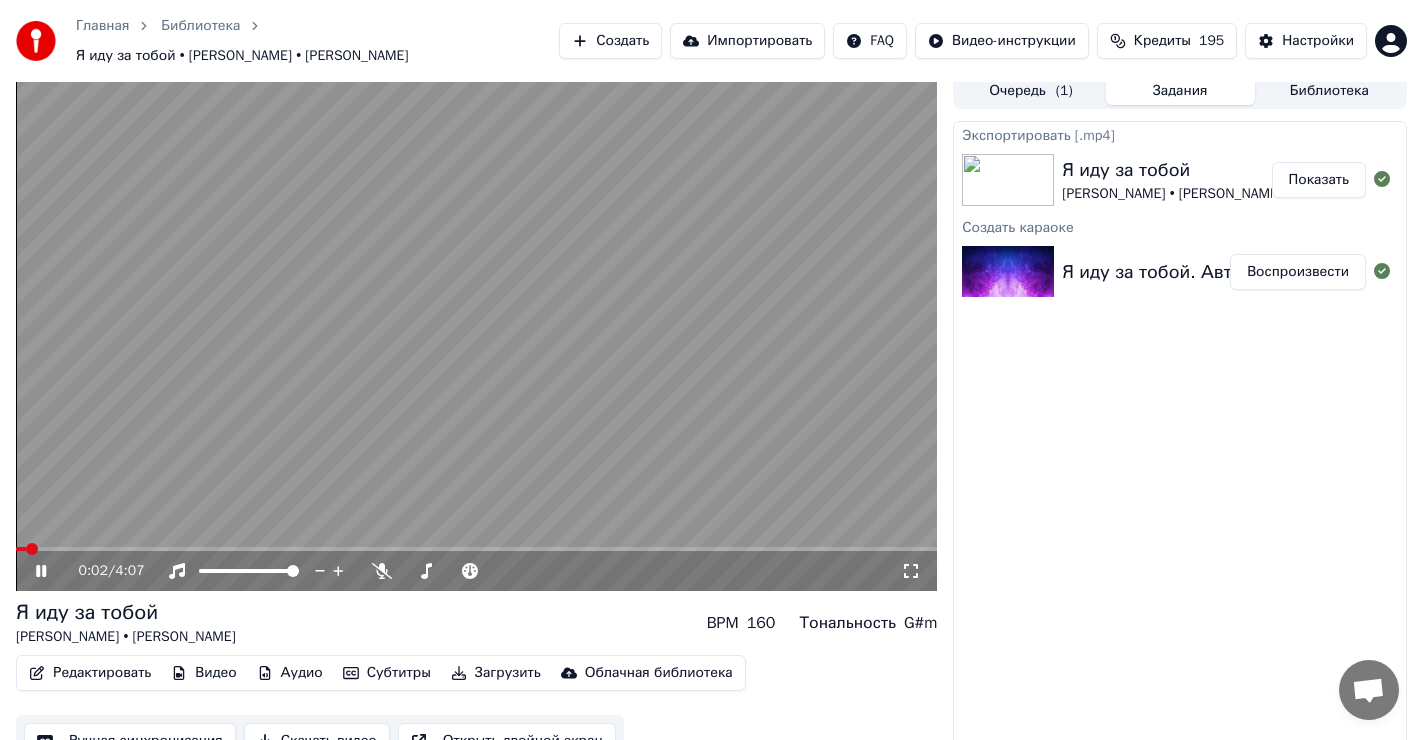 click at bounding box center (476, 549) 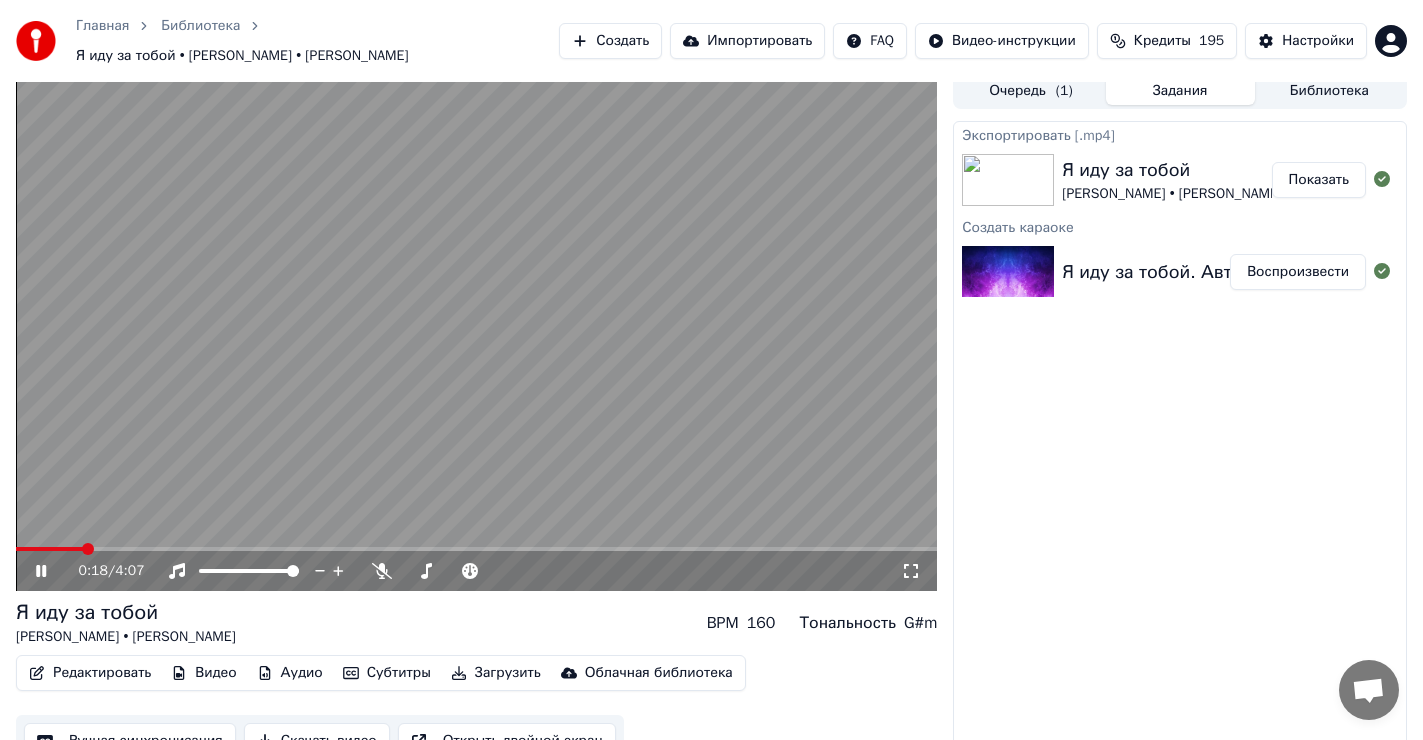 click at bounding box center [476, 549] 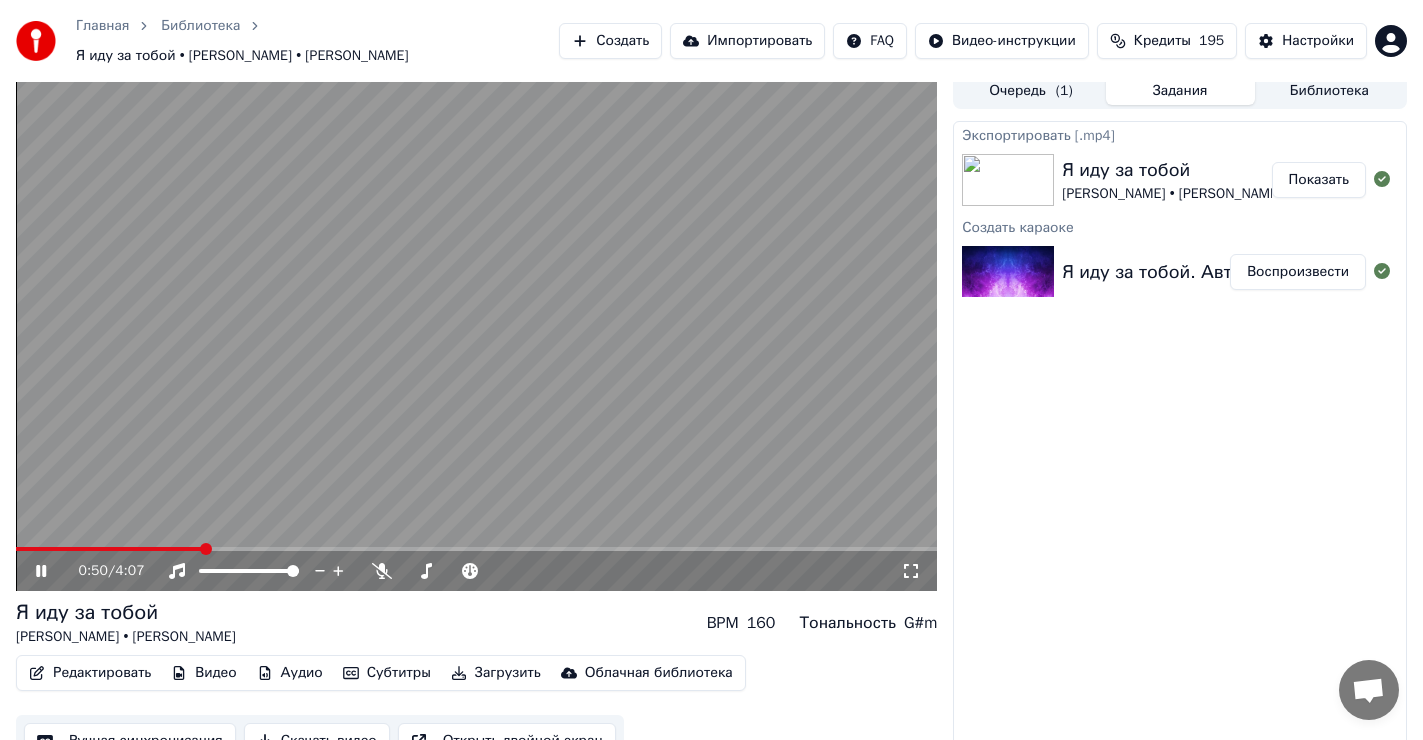 click at bounding box center [476, 549] 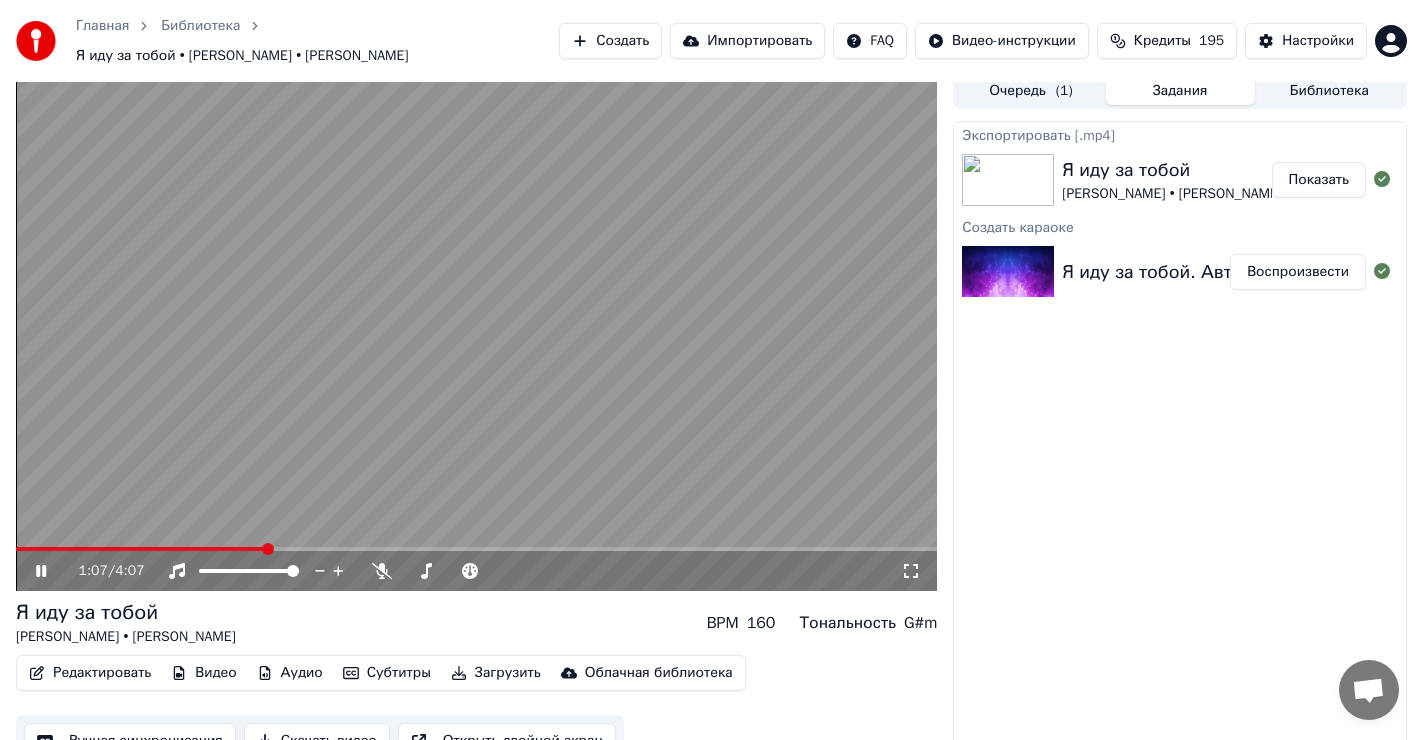 click at bounding box center [476, 549] 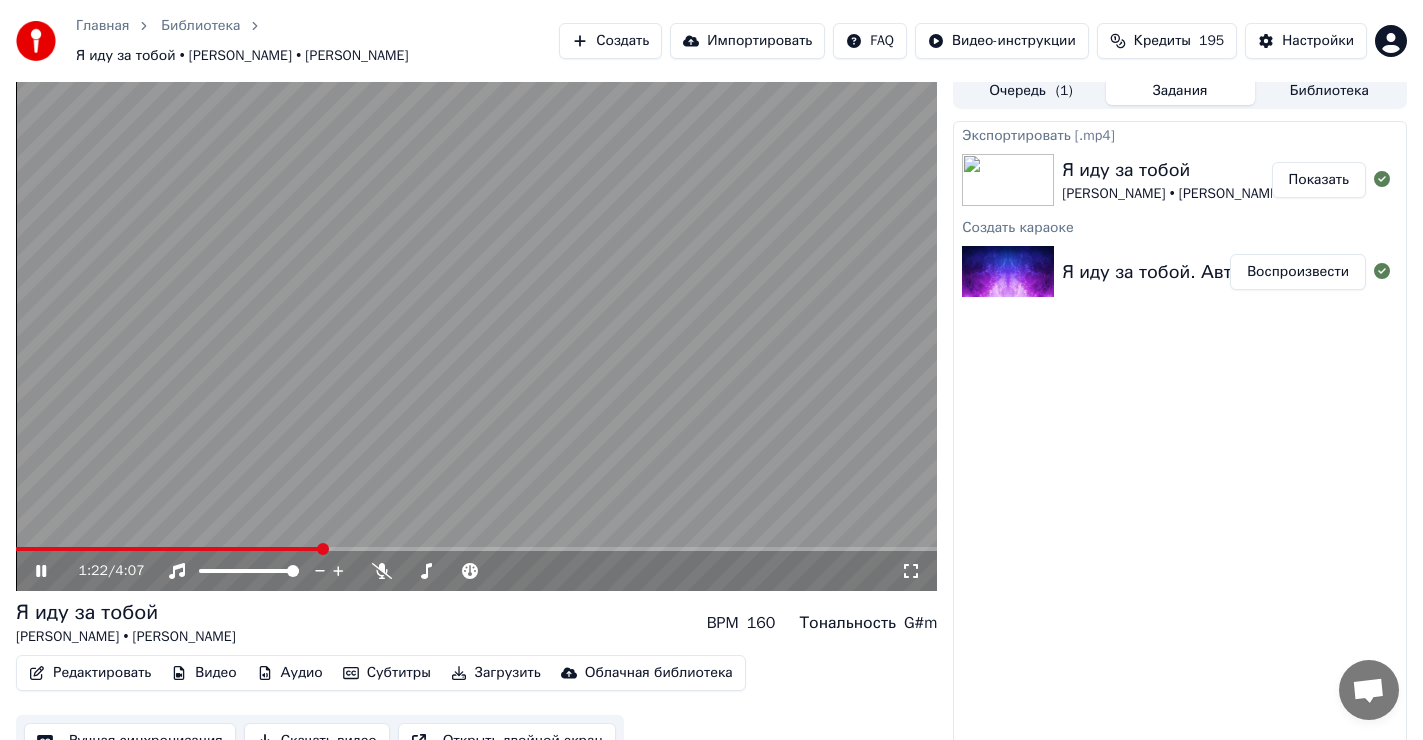 click at bounding box center [476, 549] 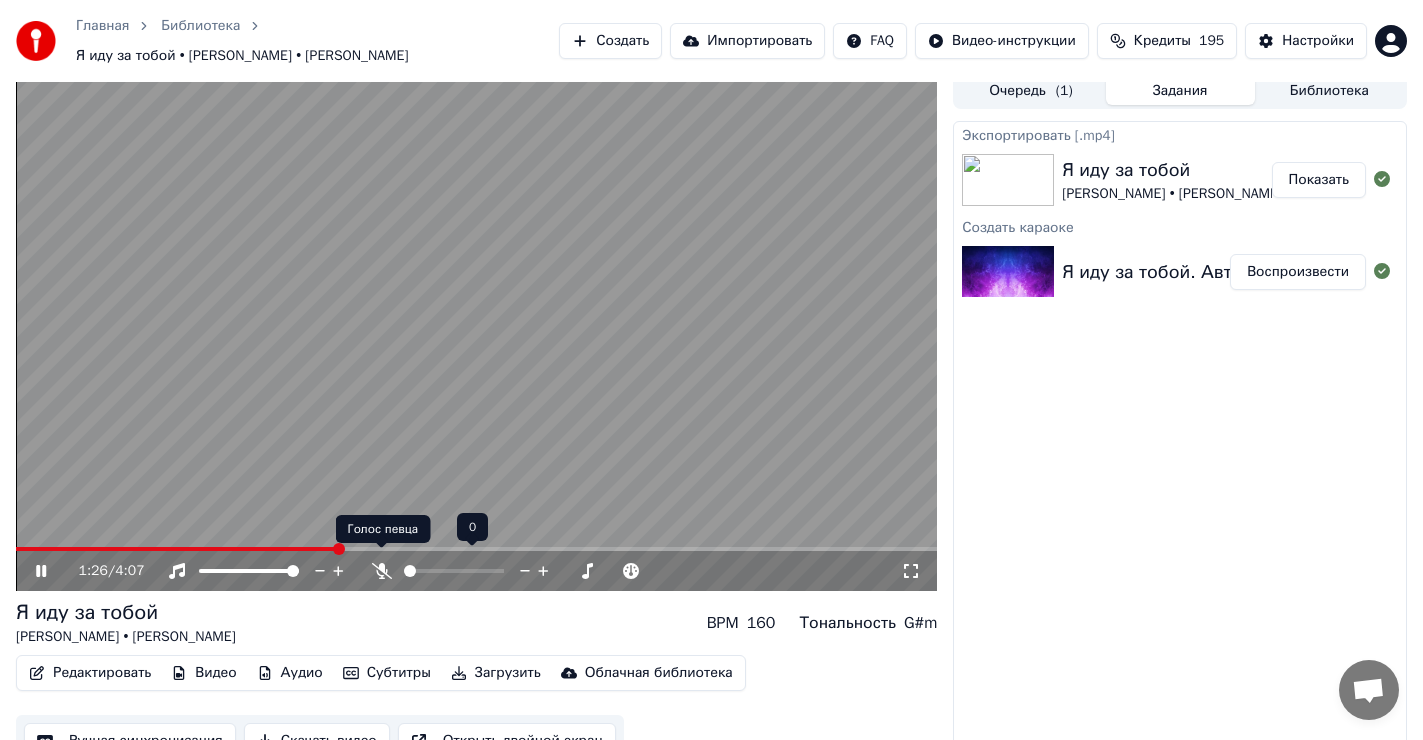 click 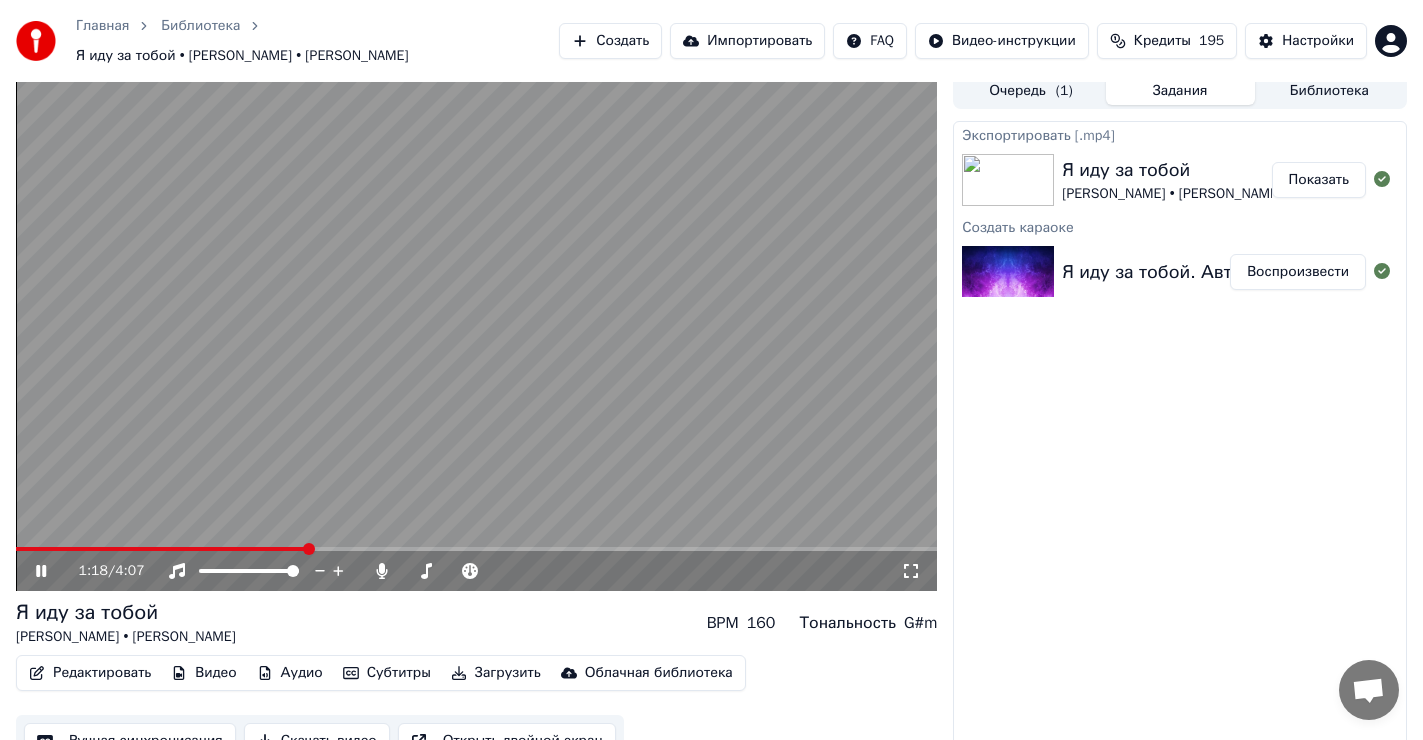 click at bounding box center (161, 549) 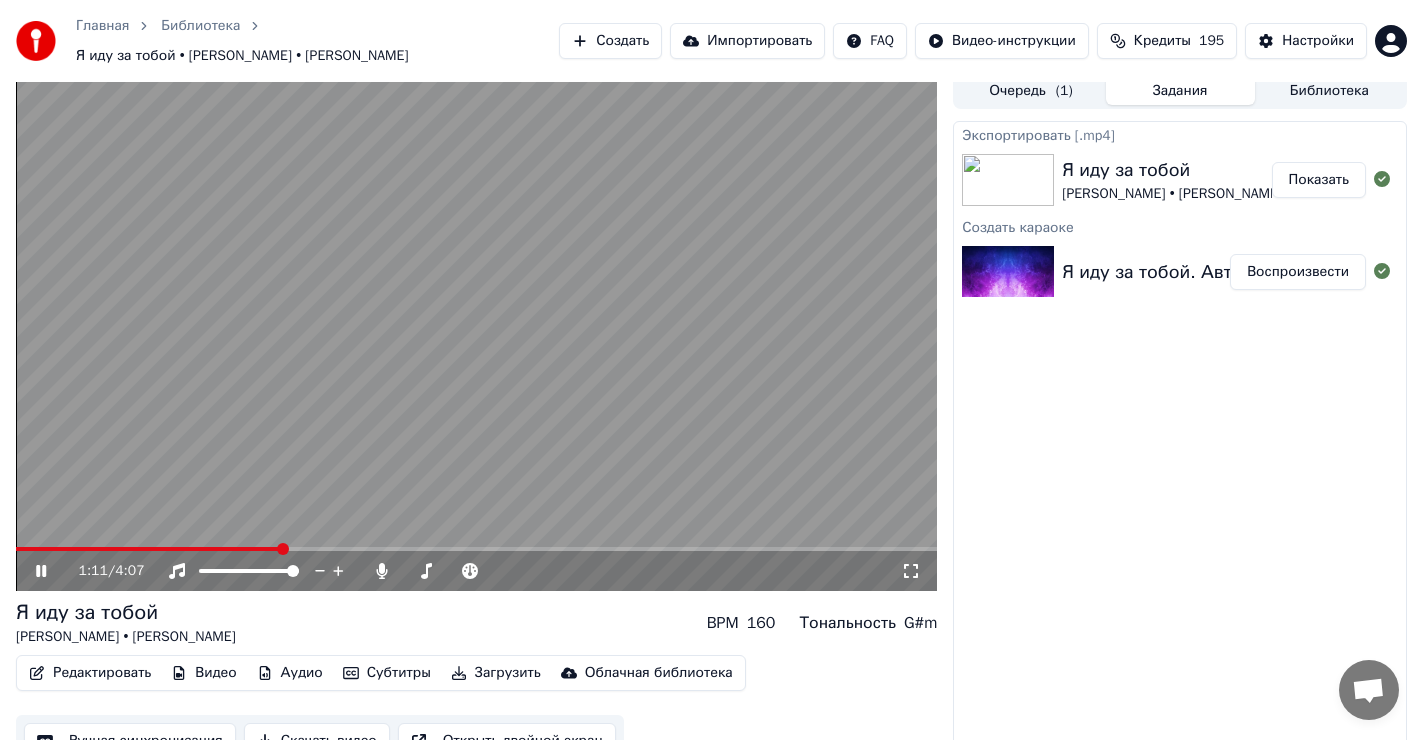 click at bounding box center (148, 549) 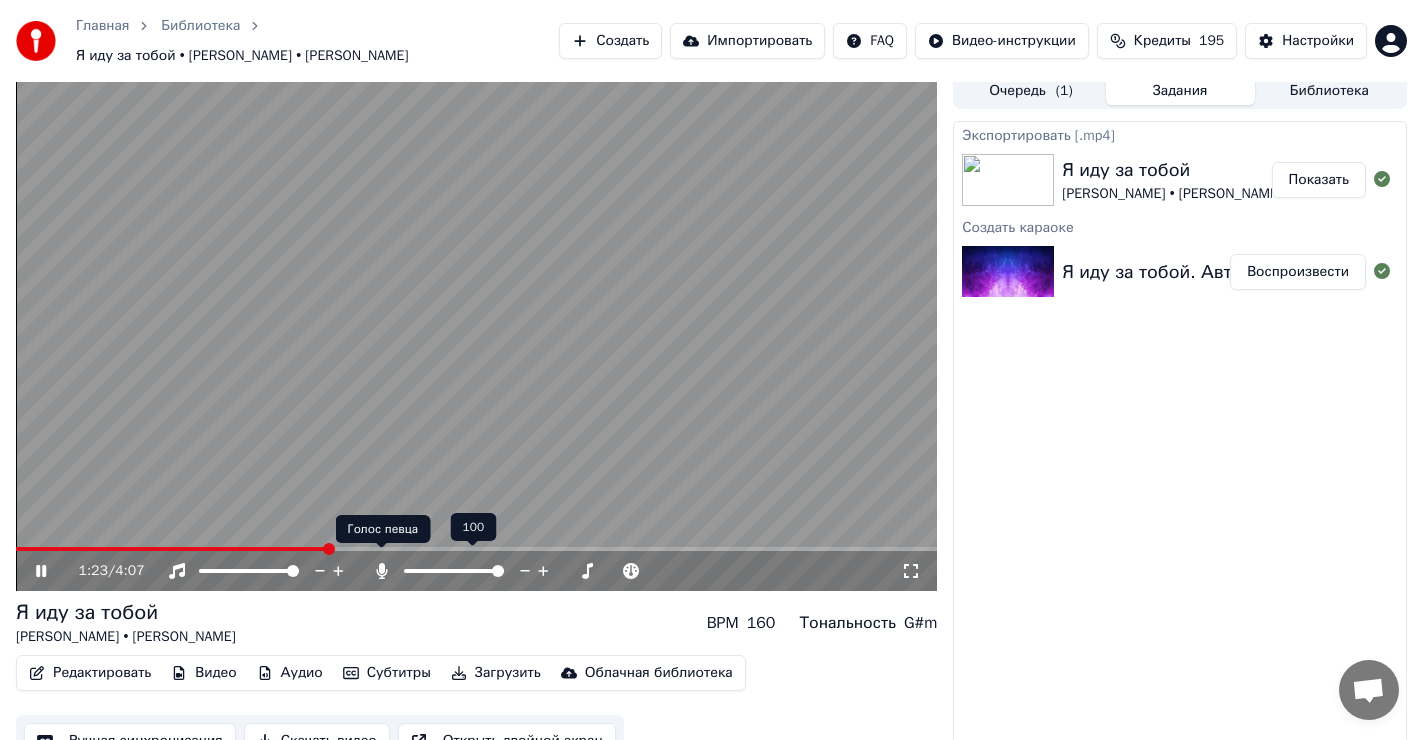 click 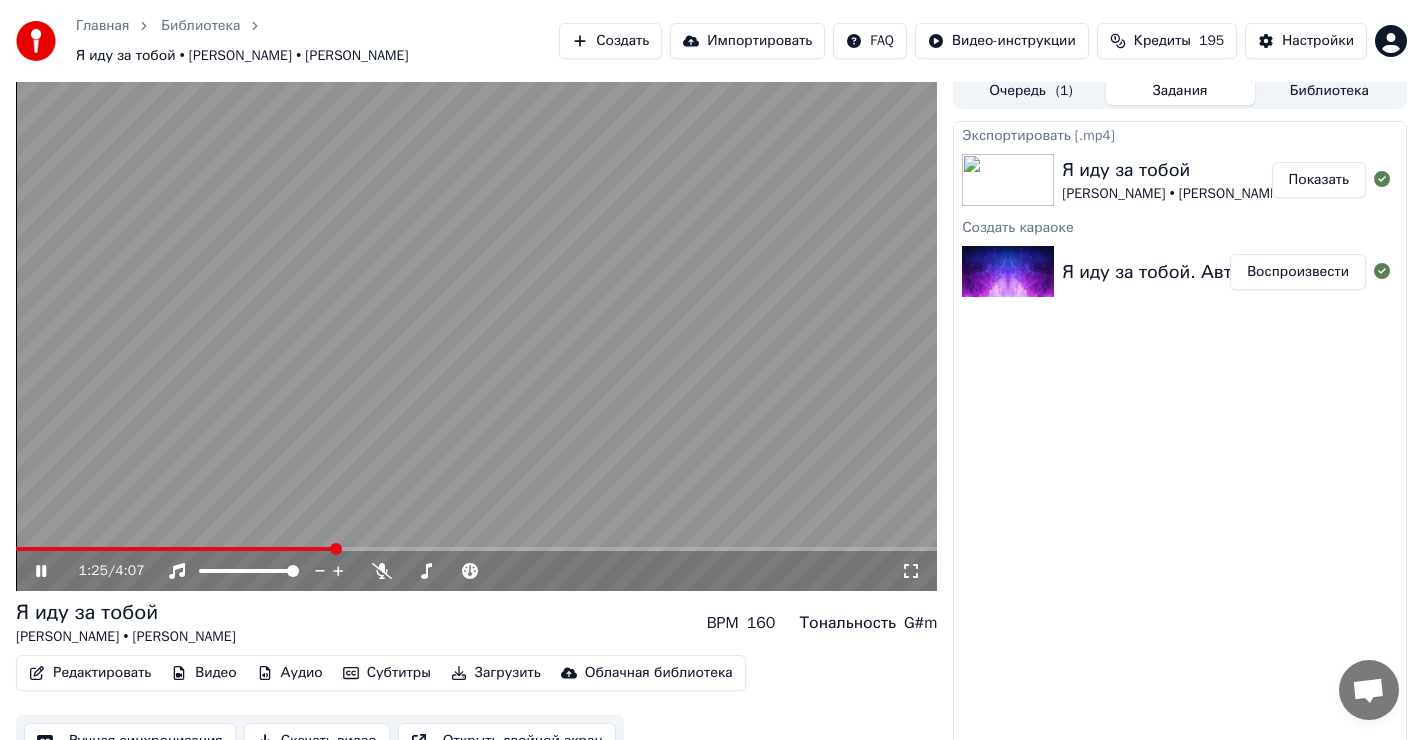 click at bounding box center (476, 332) 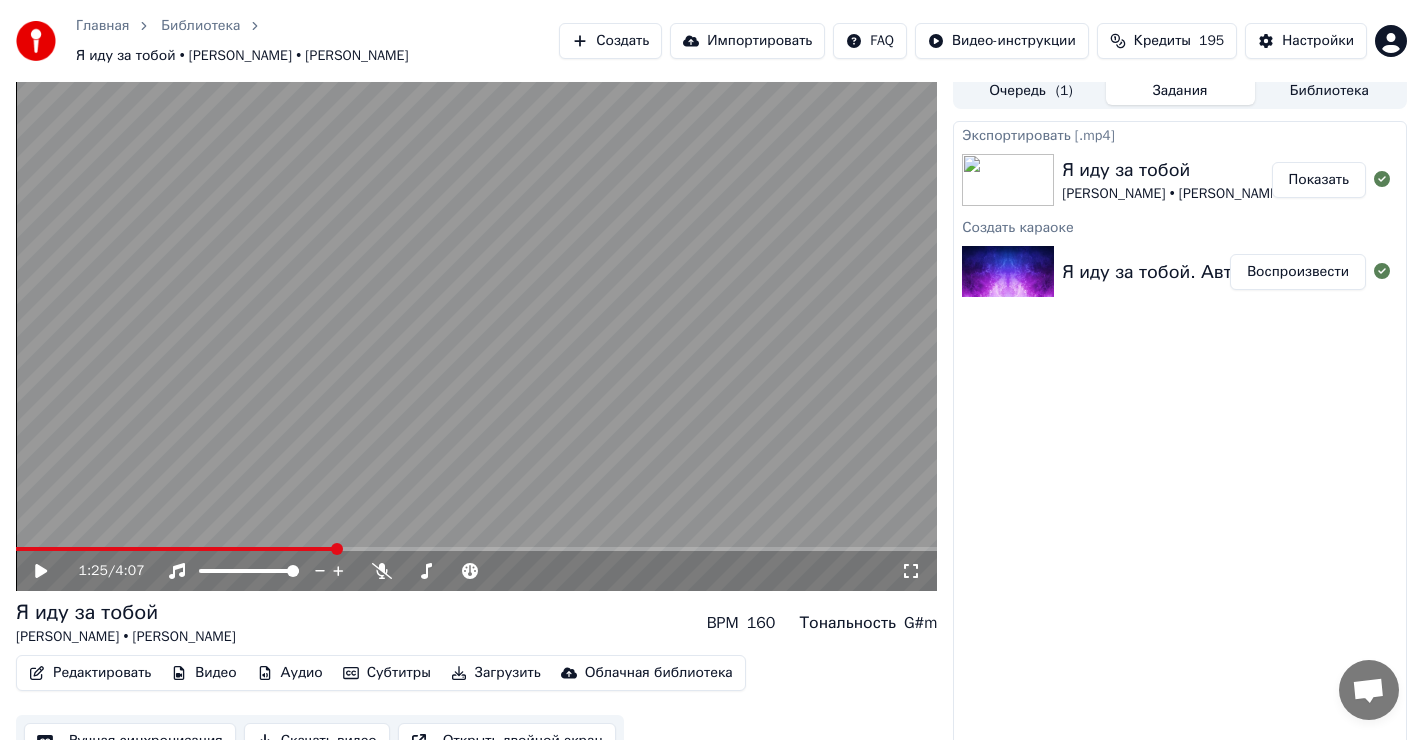 click at bounding box center [175, 549] 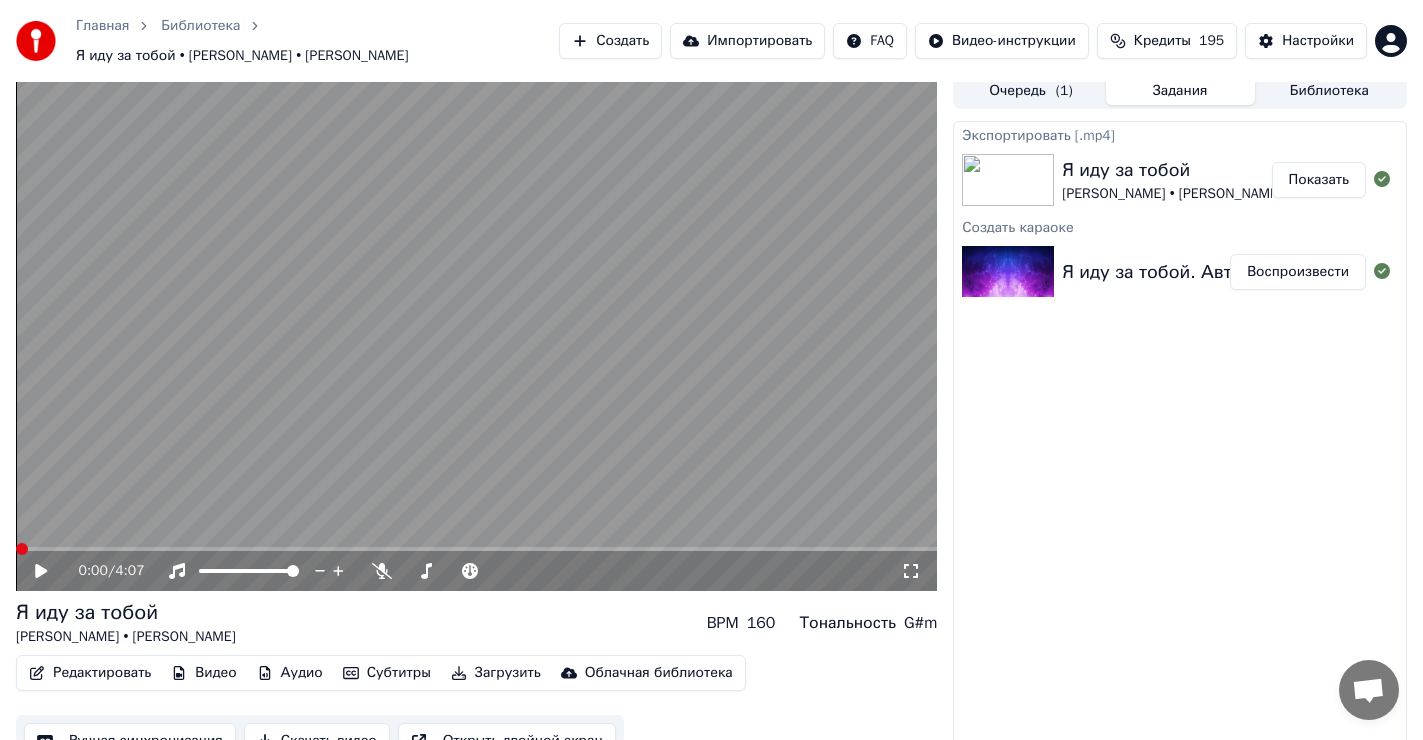 click at bounding box center (22, 549) 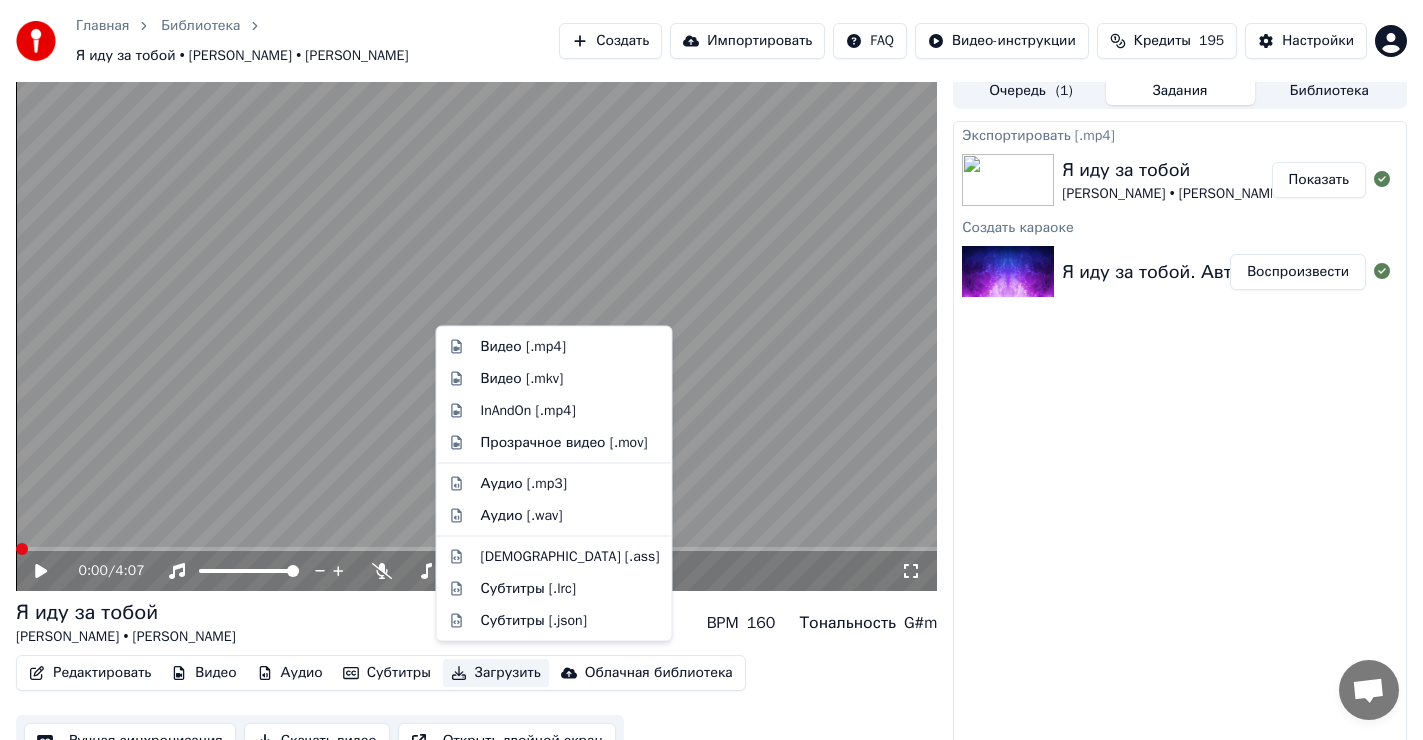 click on "Загрузить" at bounding box center [496, 673] 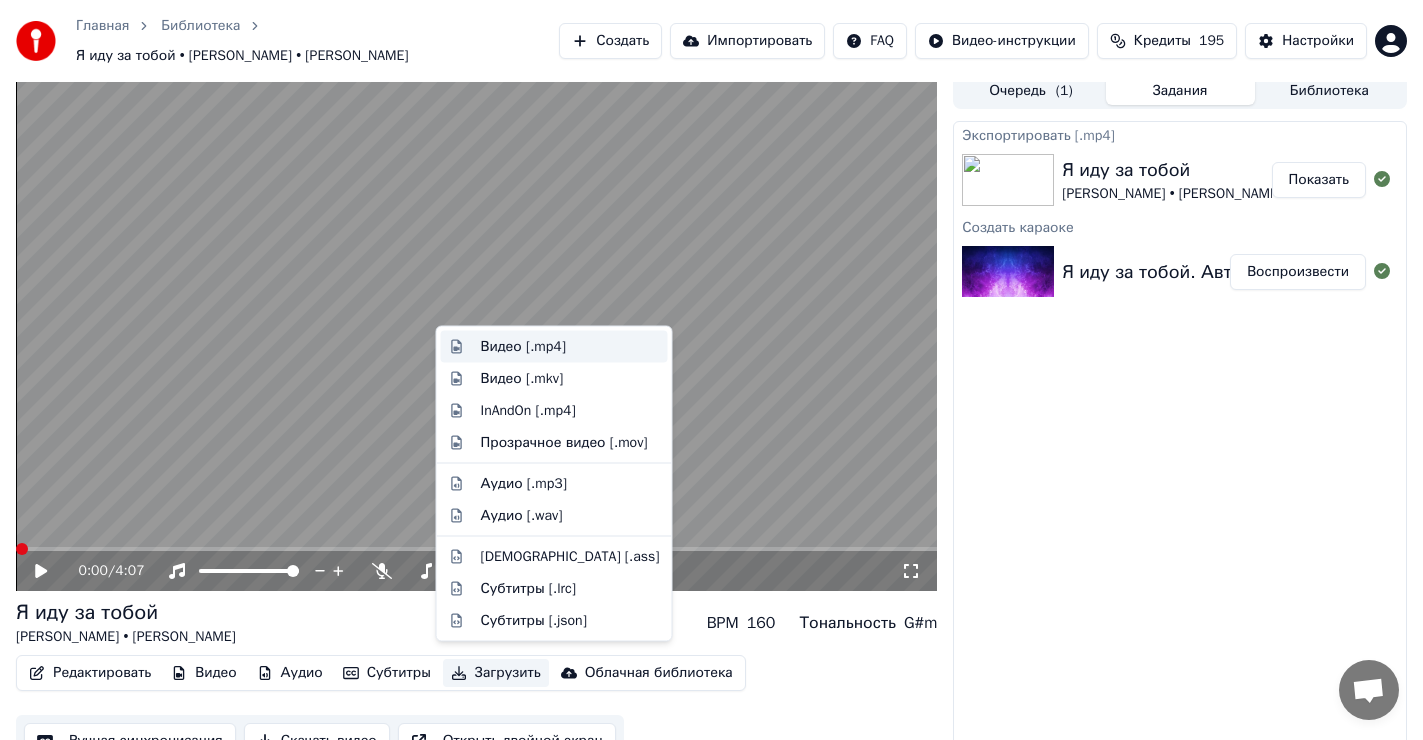 click on "Видео [.mp4]" at bounding box center (523, 347) 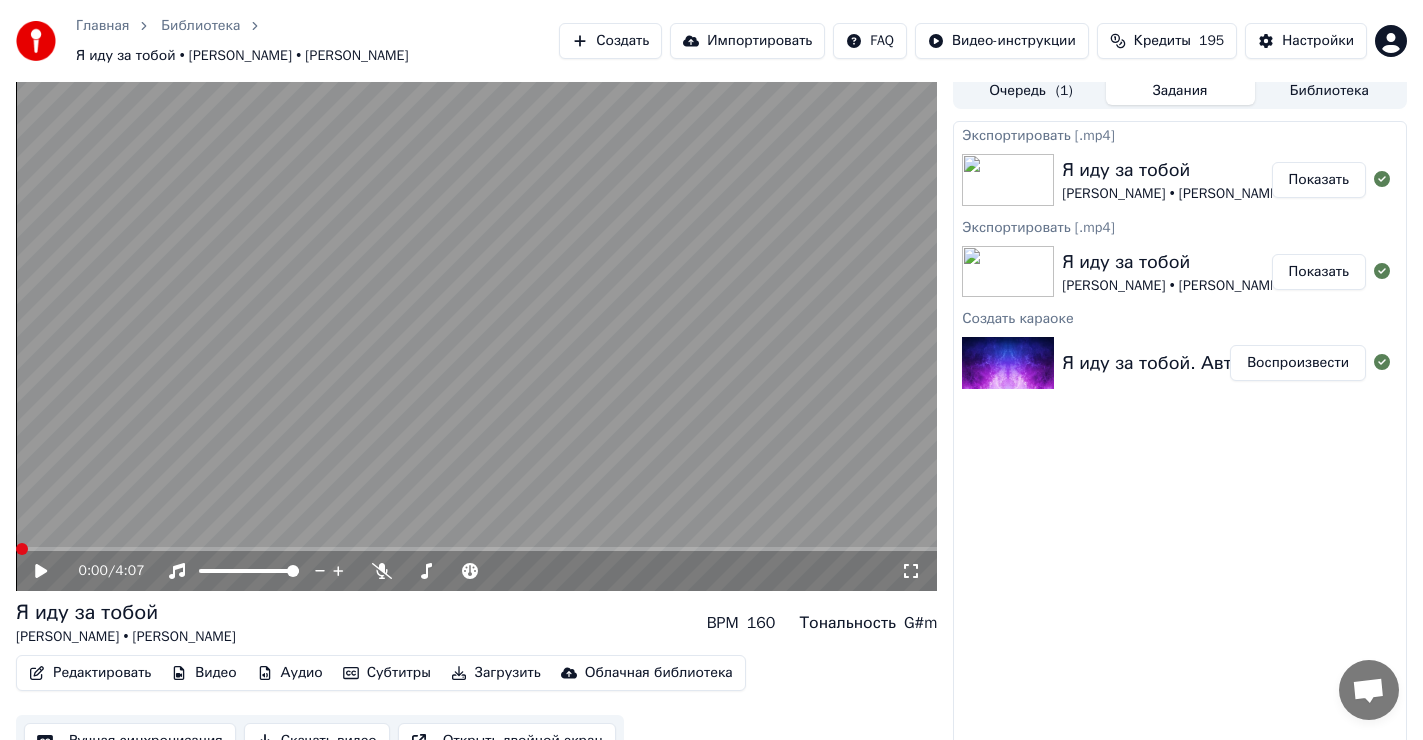 click on "Показать" at bounding box center (1319, 180) 